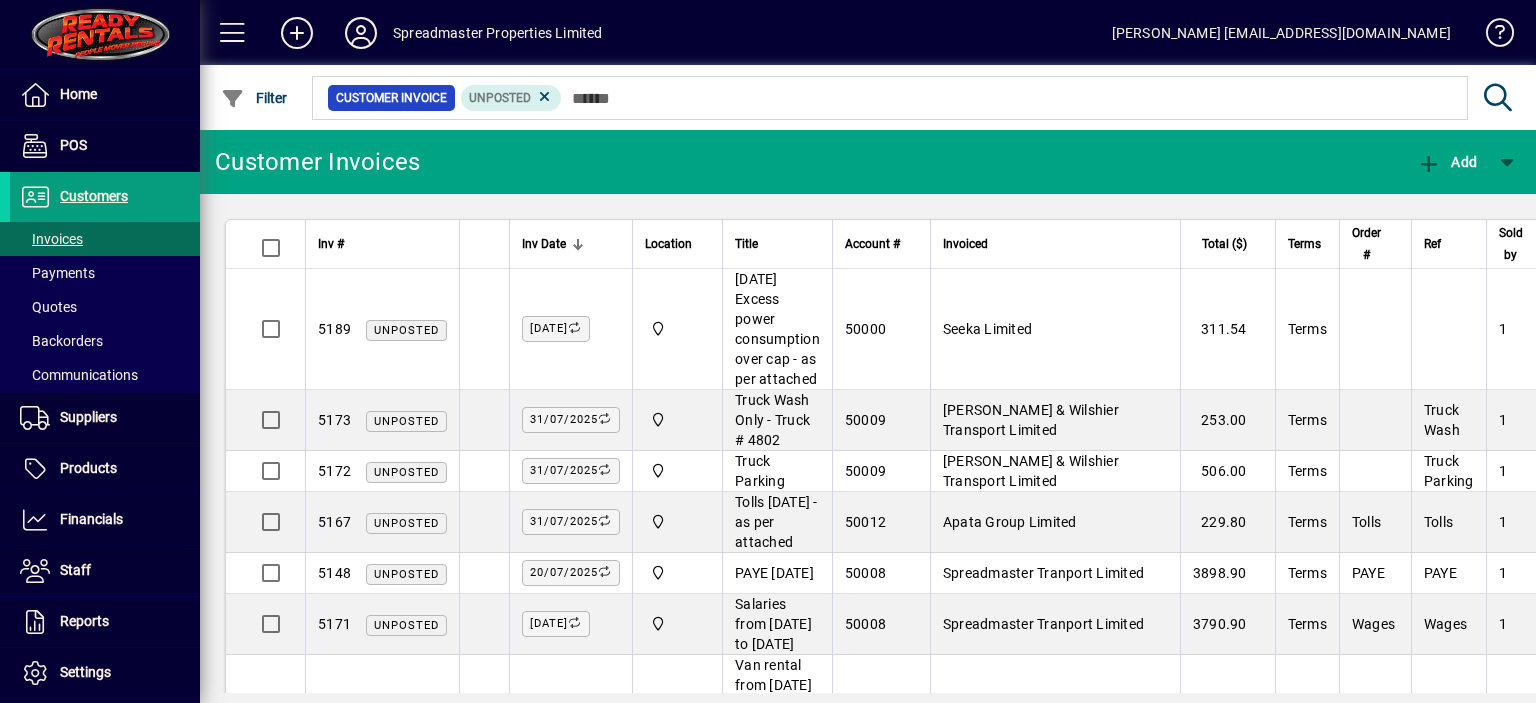 scroll, scrollTop: 0, scrollLeft: 0, axis: both 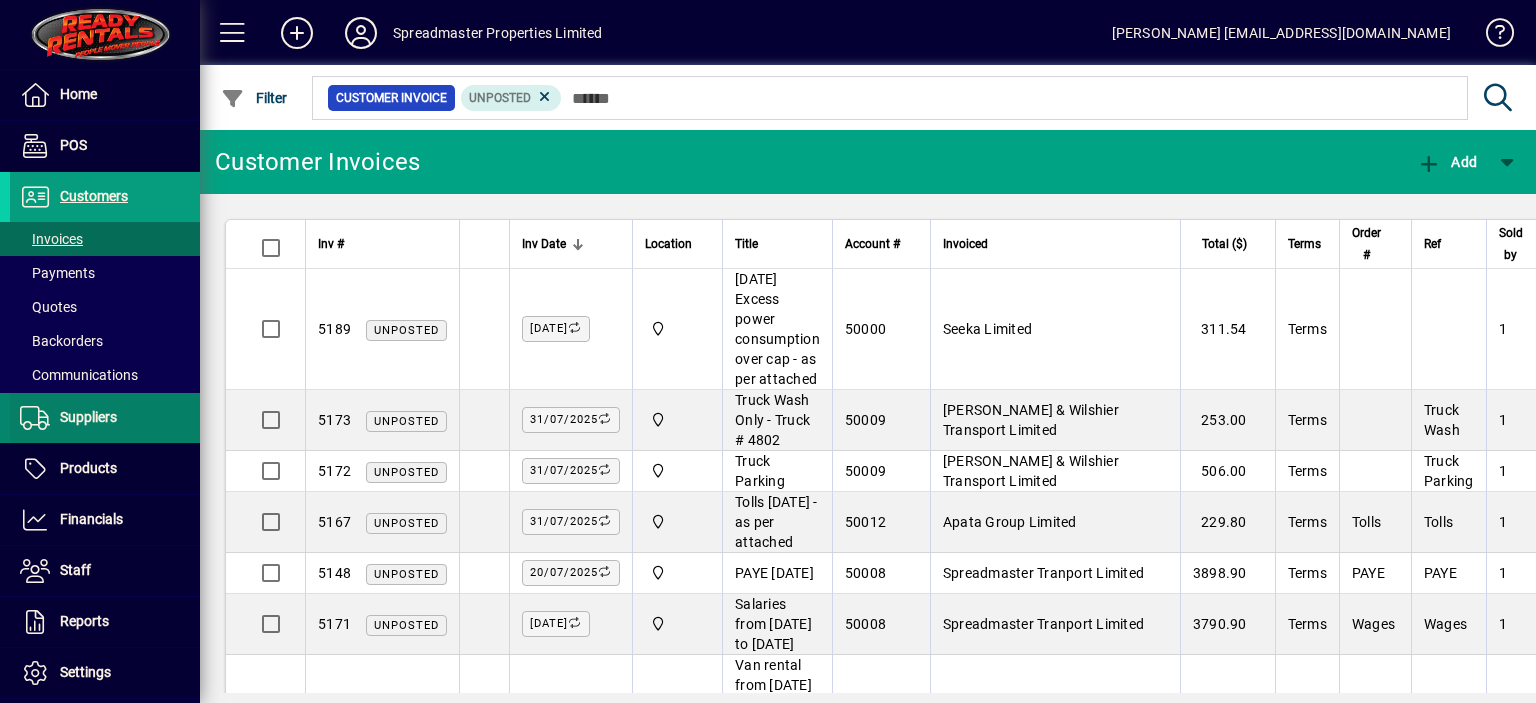 click on "Suppliers" at bounding box center (88, 417) 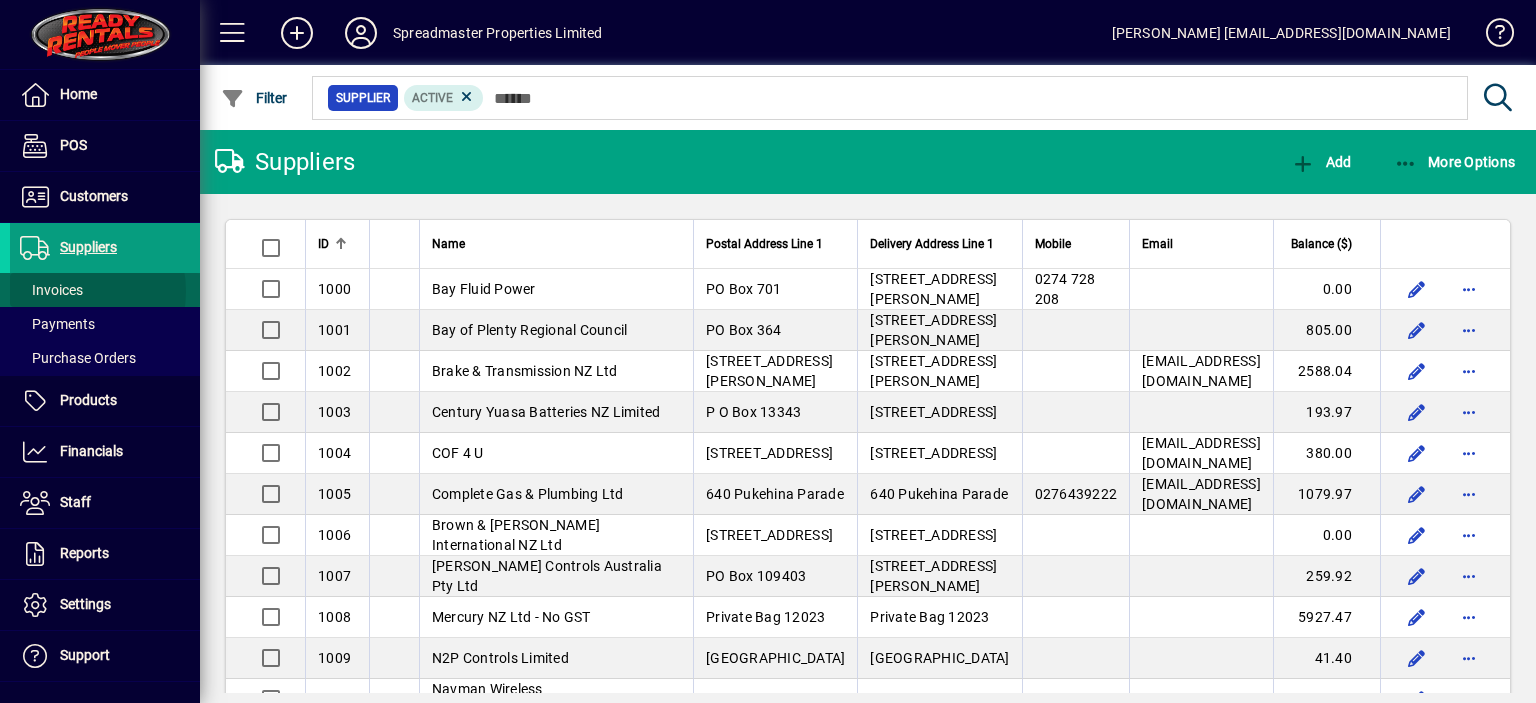 click on "Invoices" at bounding box center [51, 290] 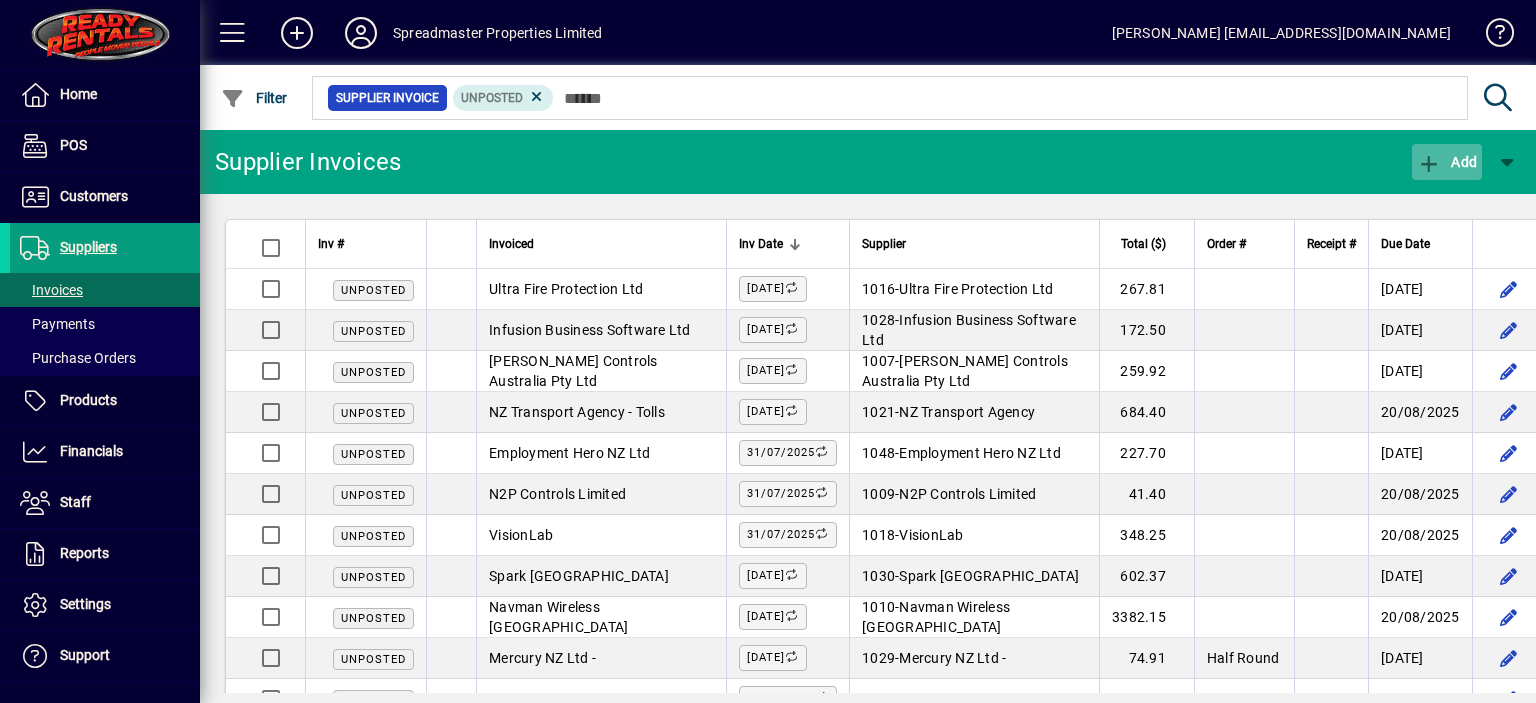 click on "Add" 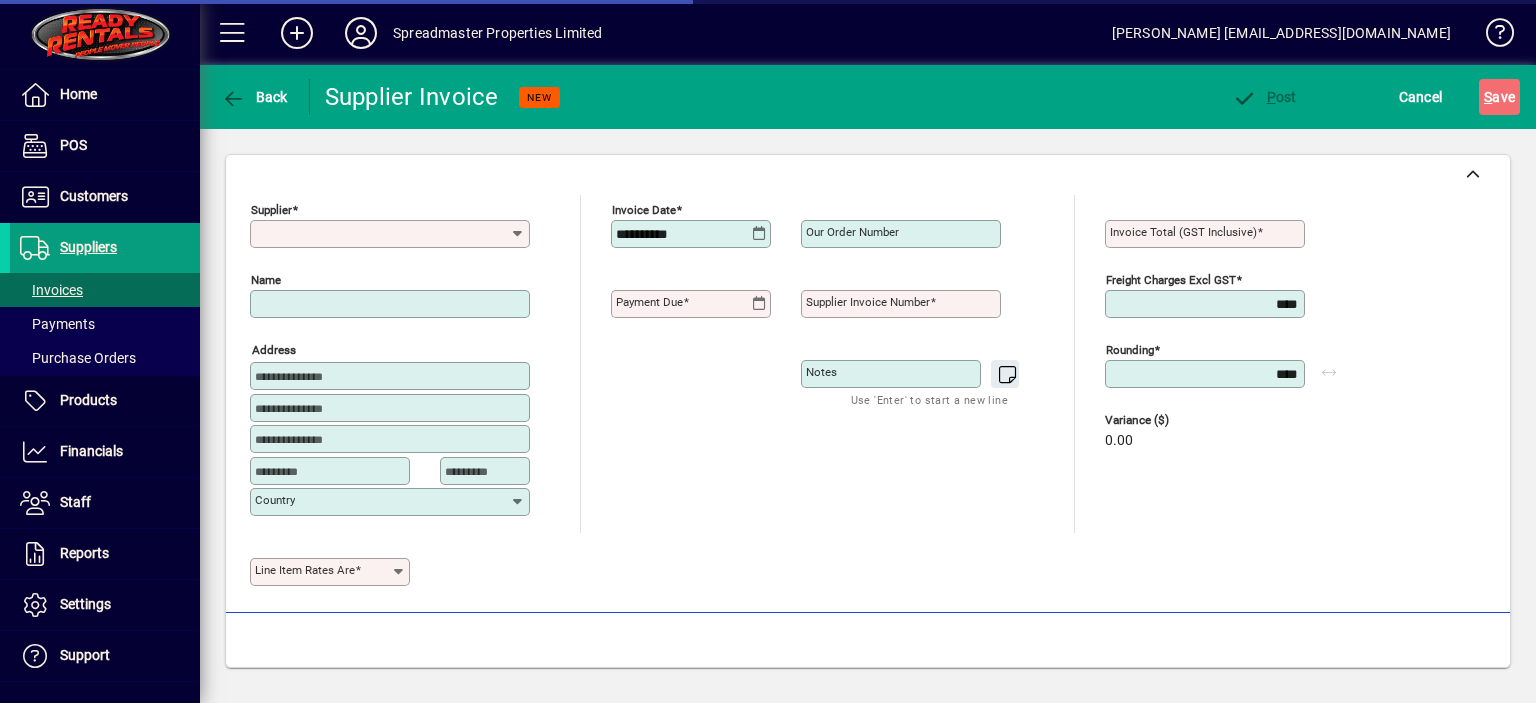 type on "**********" 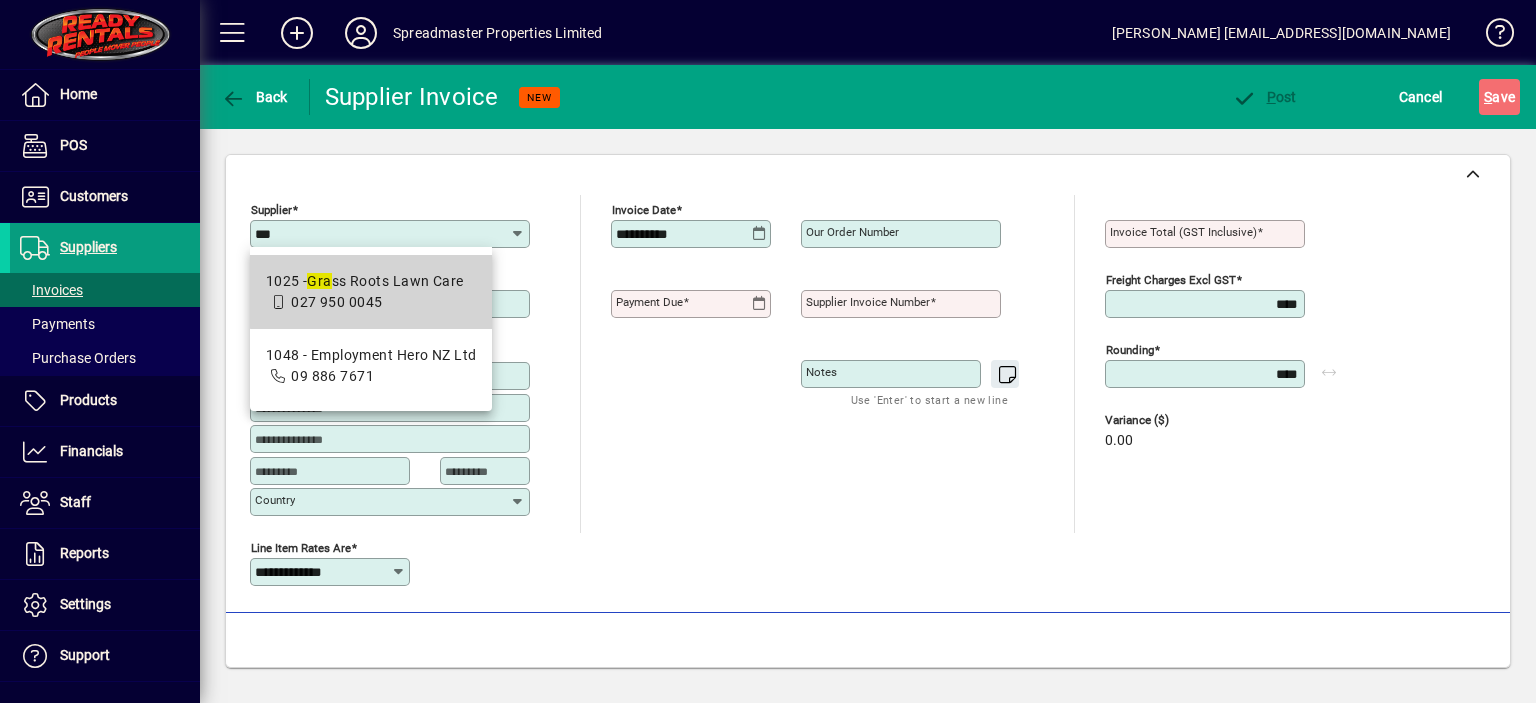 click on "1025 -  Gra ss Roots Lawn Care" at bounding box center (365, 281) 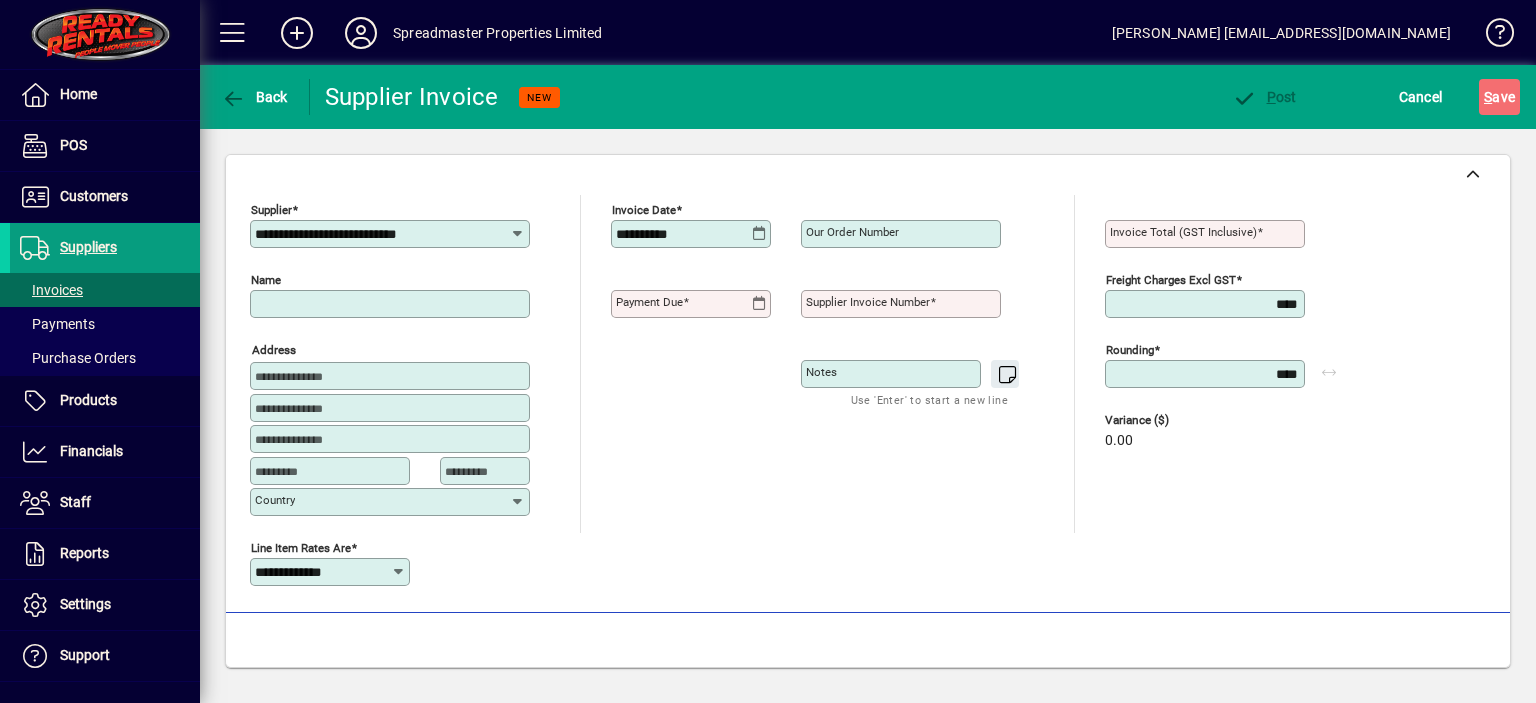 type on "**********" 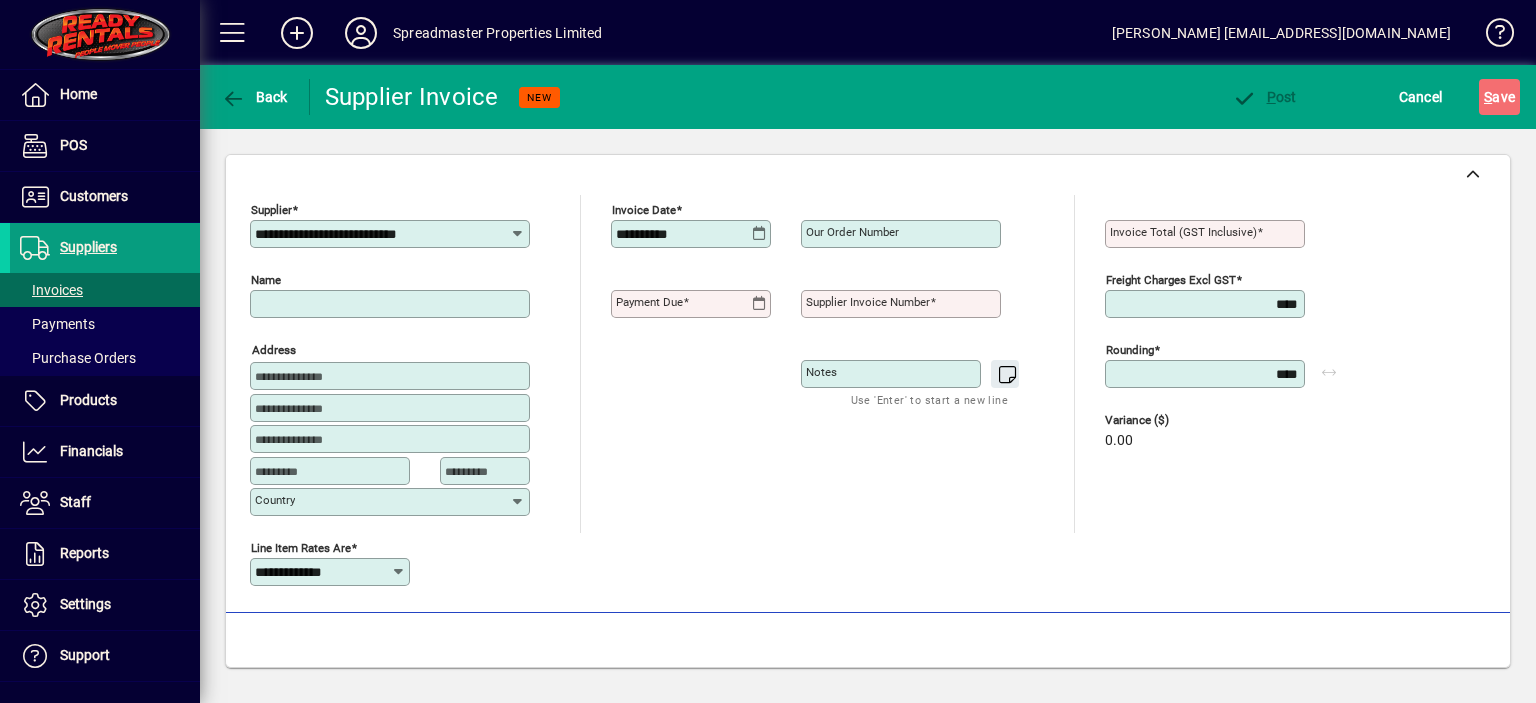 type on "********" 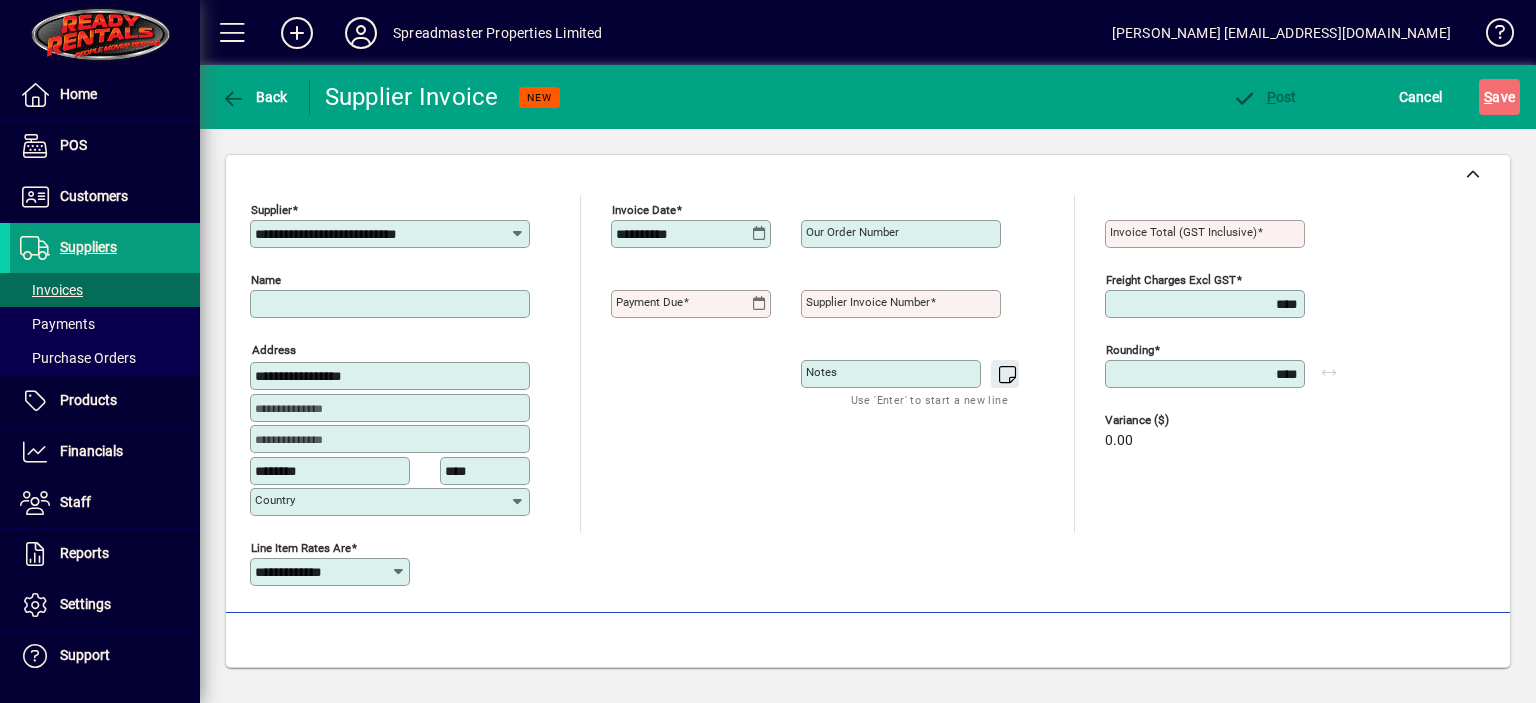 type on "**********" 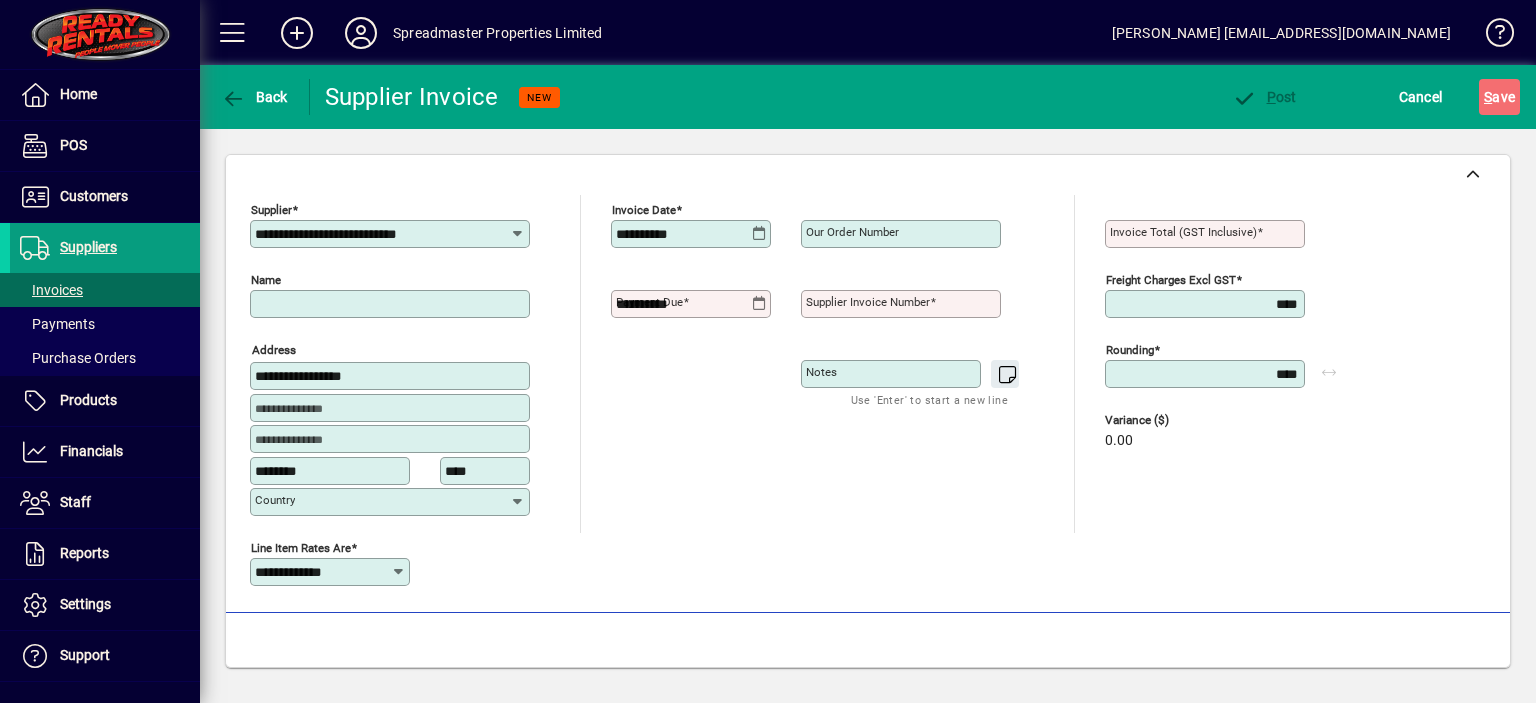 type on "**********" 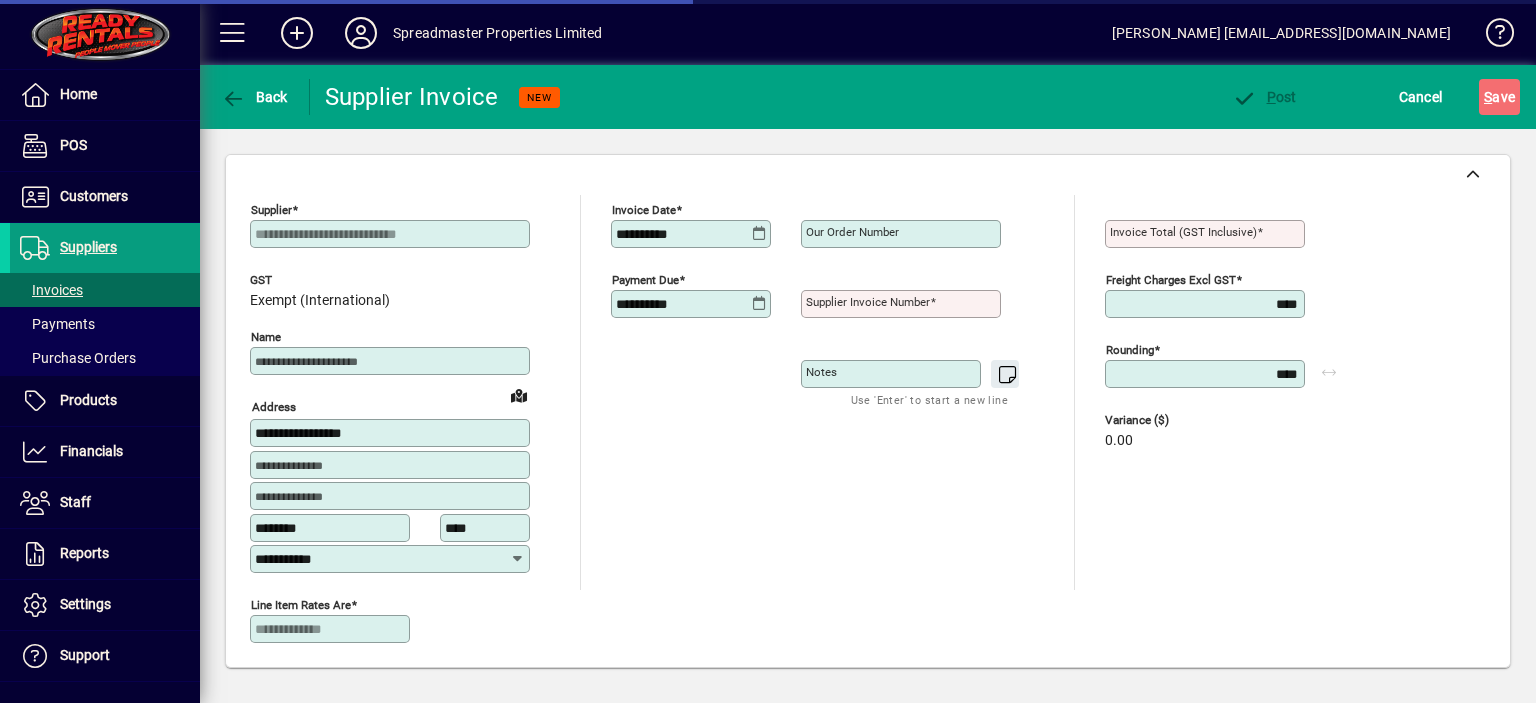 type on "****" 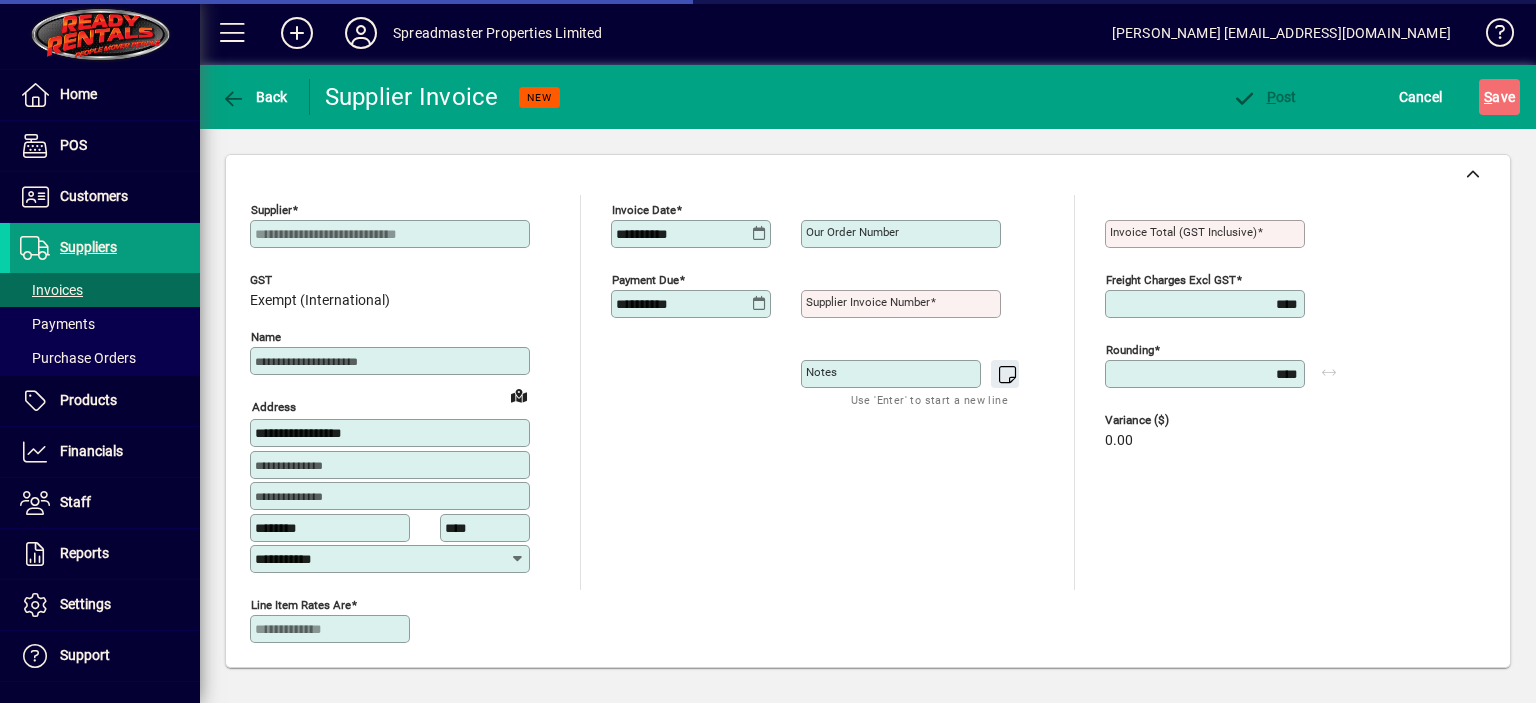 type on "******" 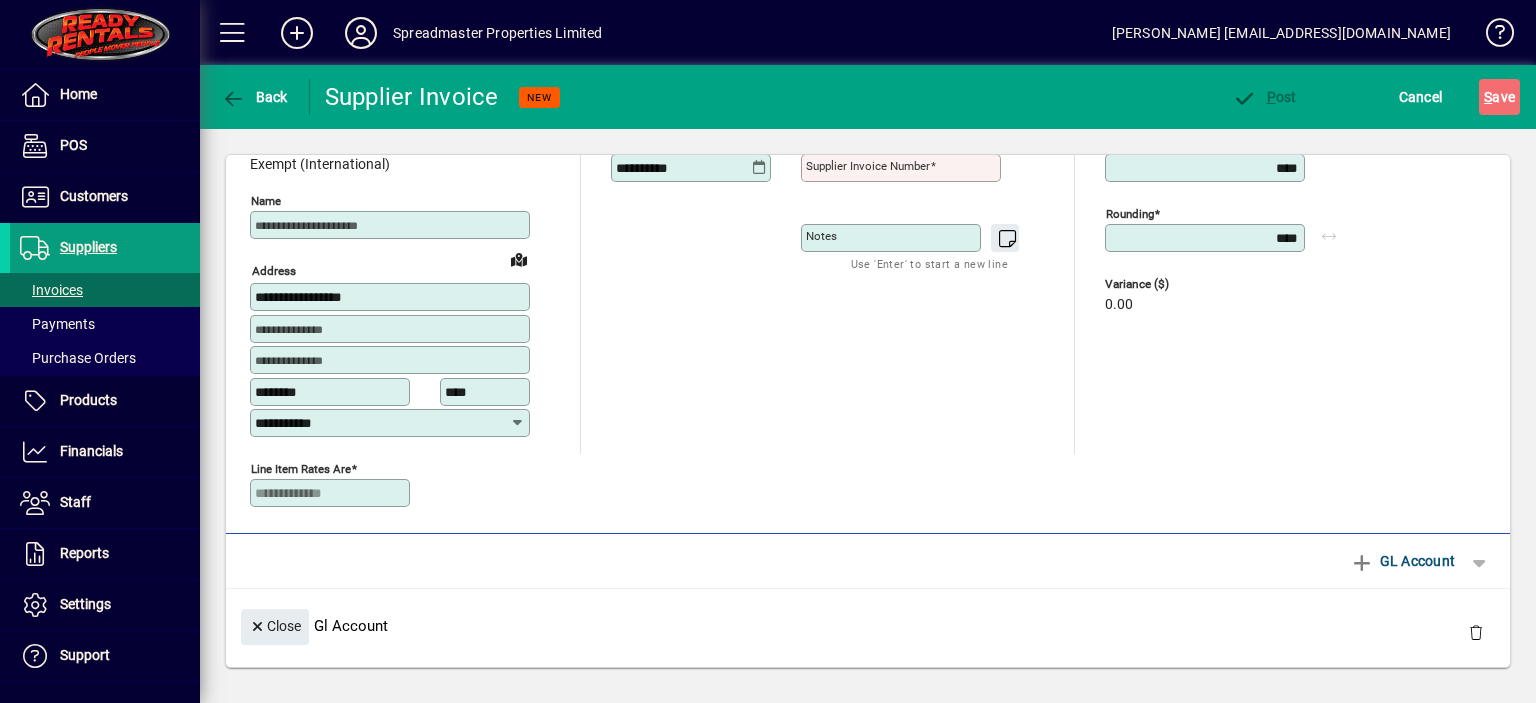scroll, scrollTop: 0, scrollLeft: 0, axis: both 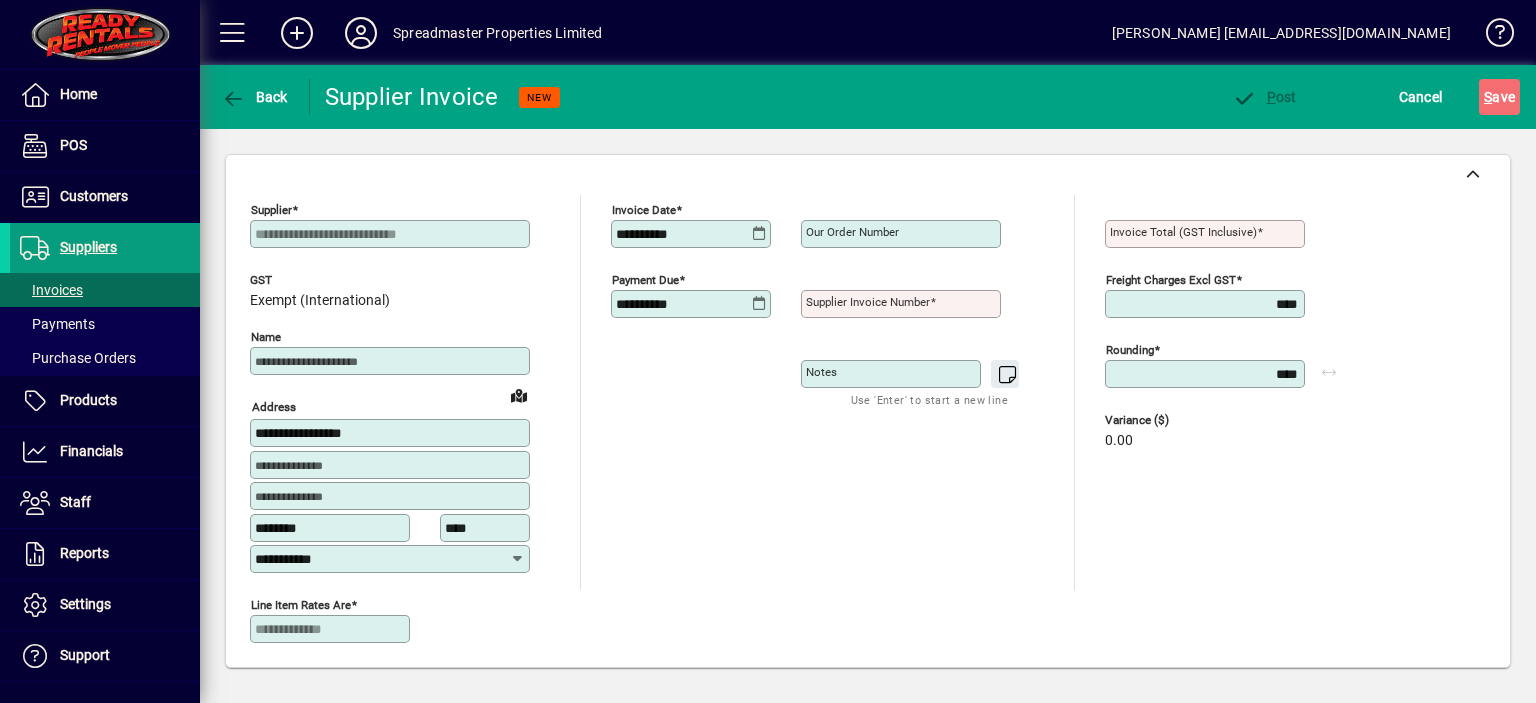 click 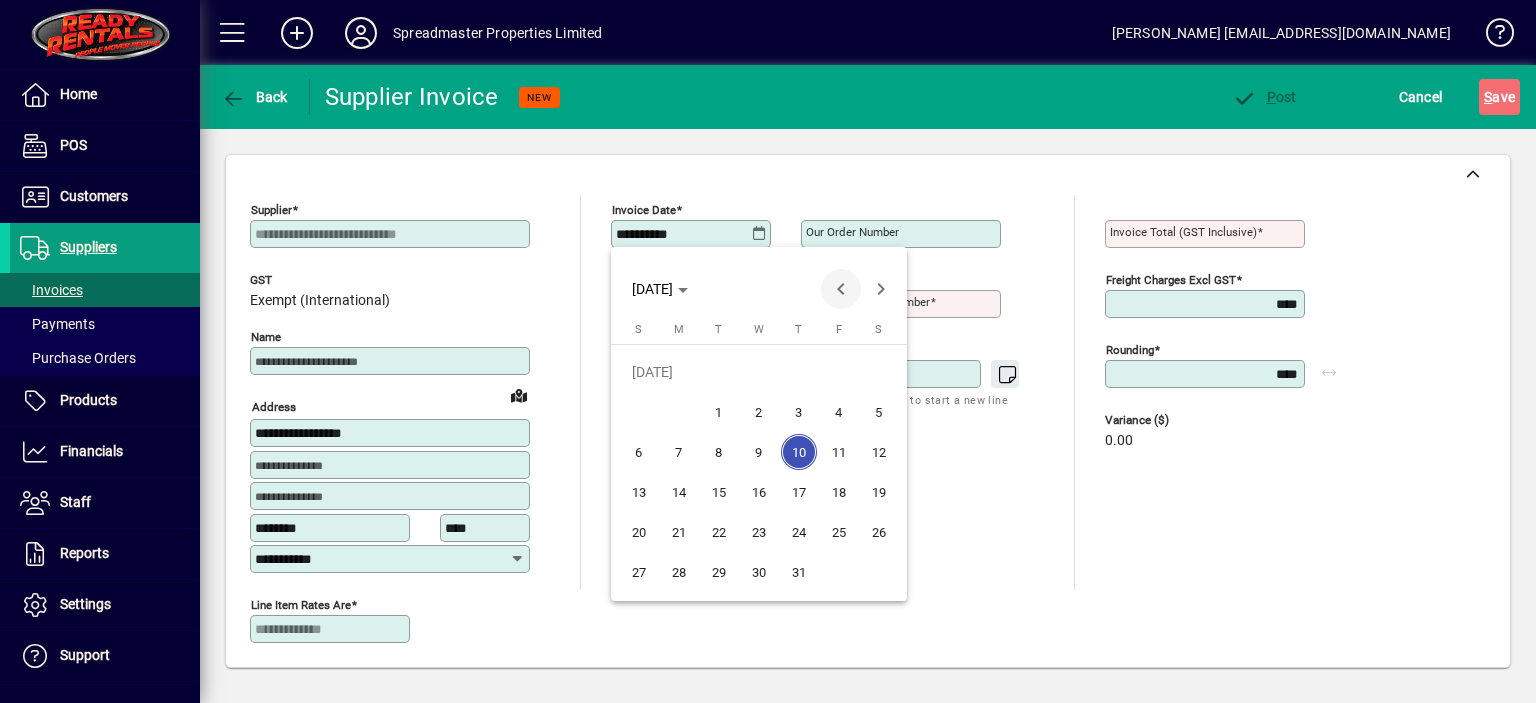 click at bounding box center (841, 289) 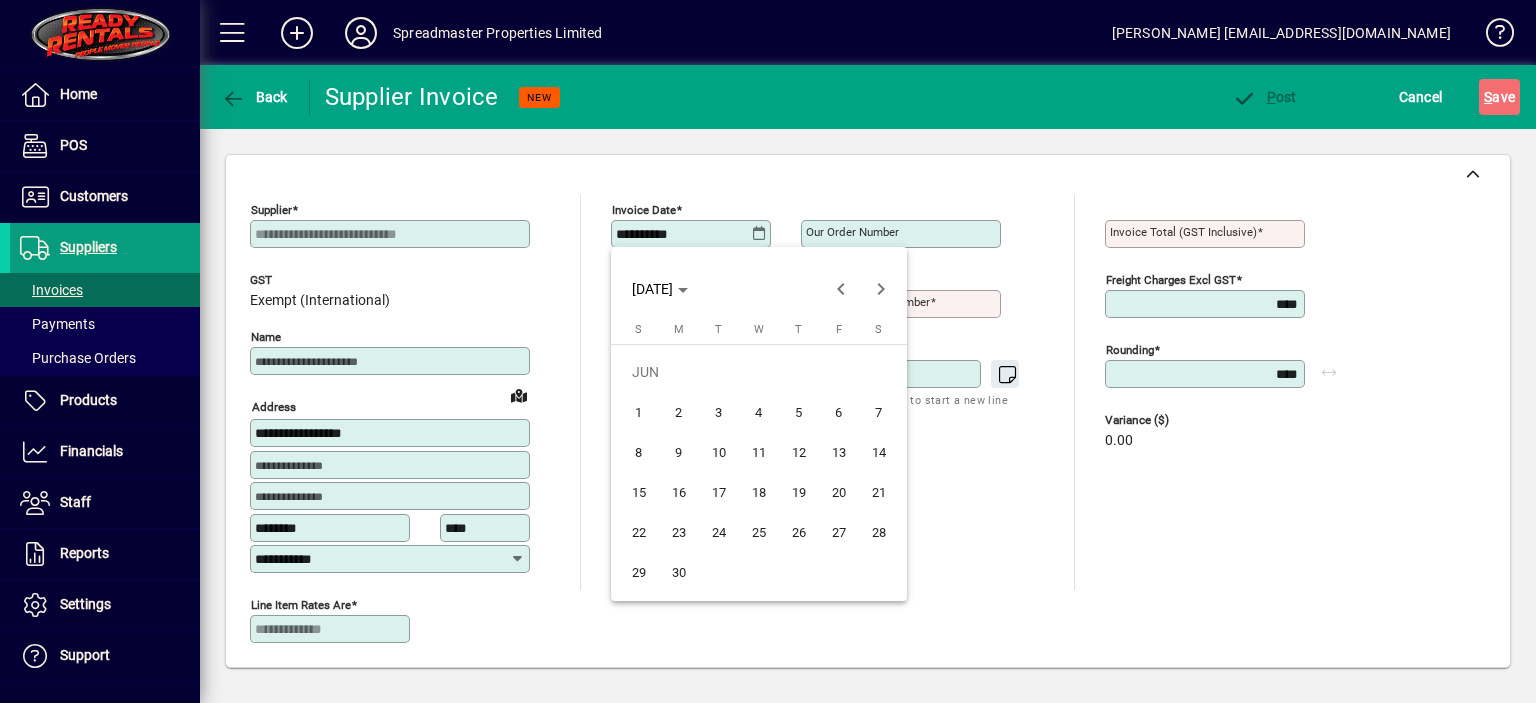 click on "18" at bounding box center (759, 492) 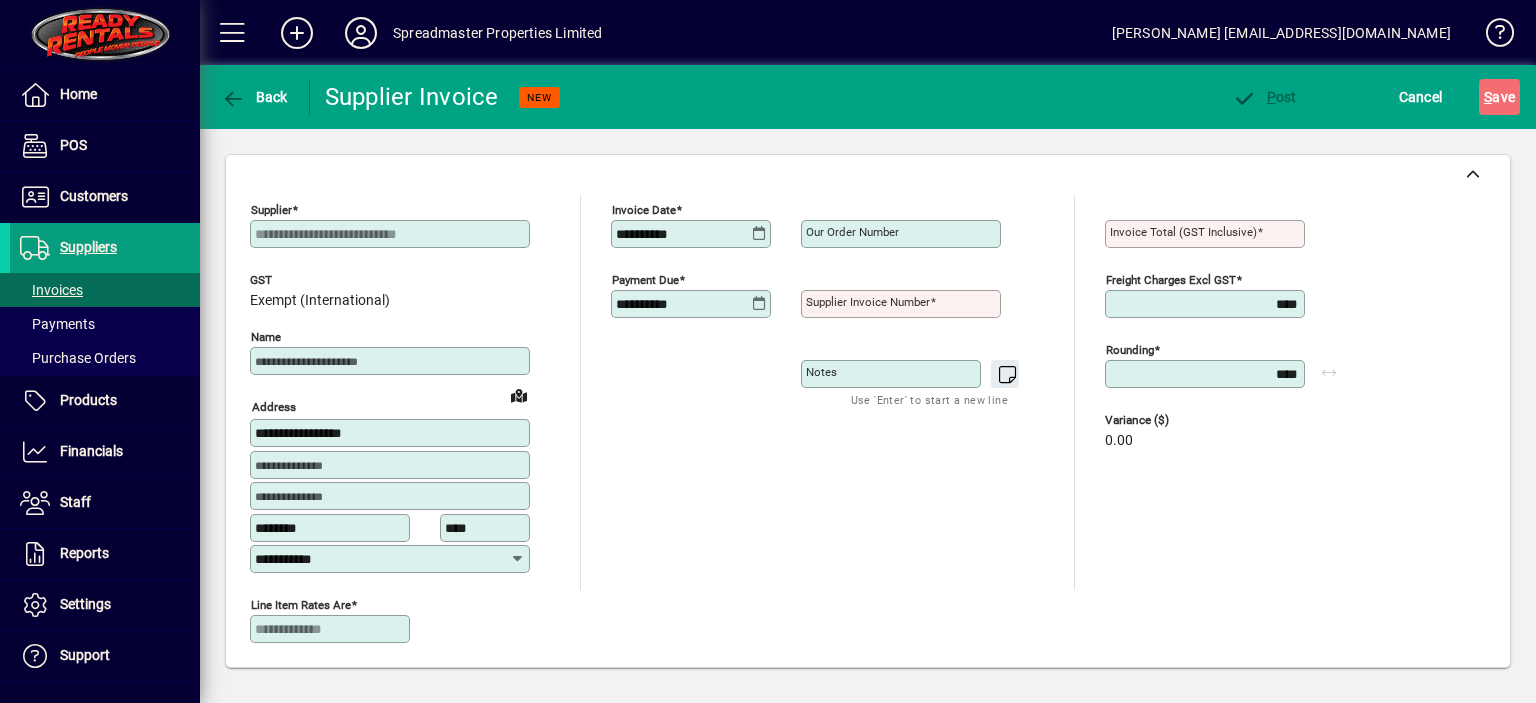 click on "Supplier invoice number" at bounding box center [868, 302] 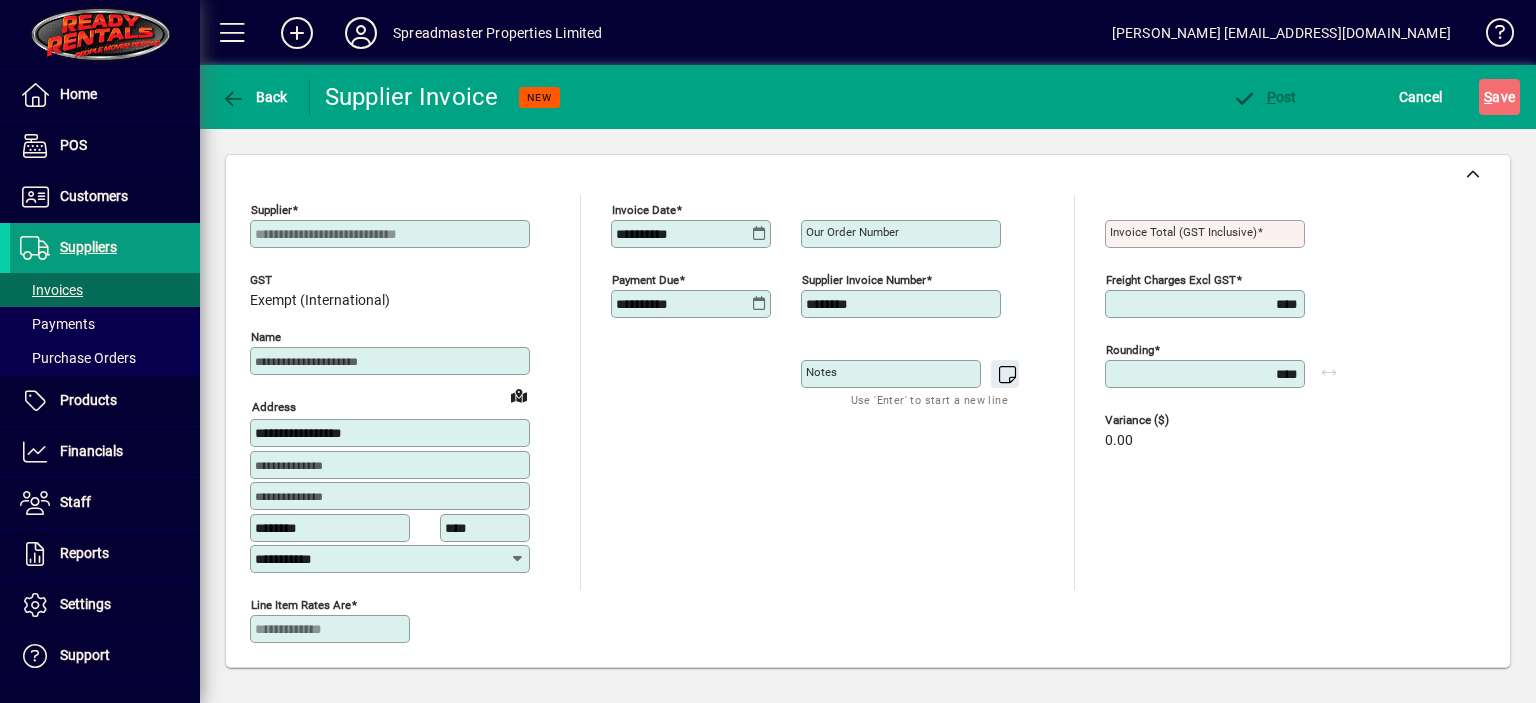 type on "********" 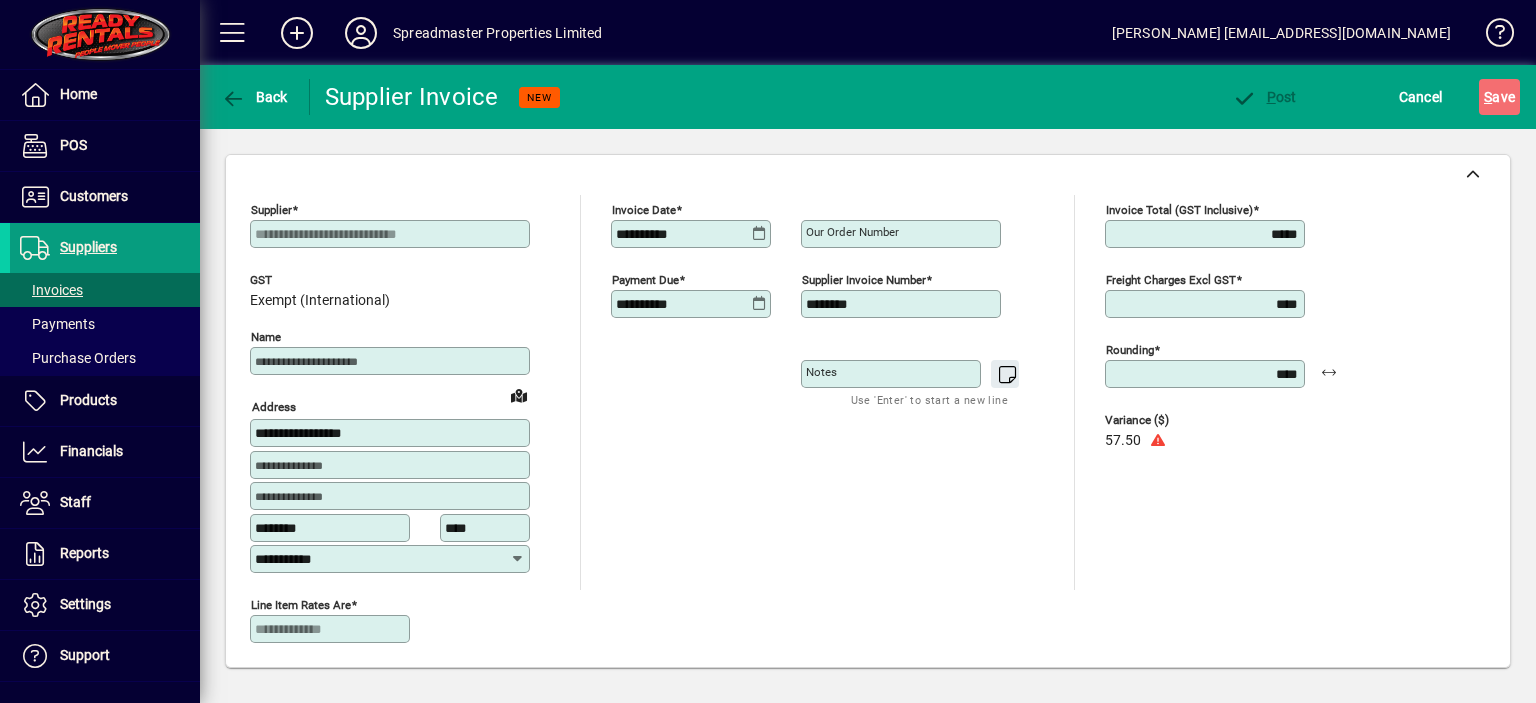 type on "*****" 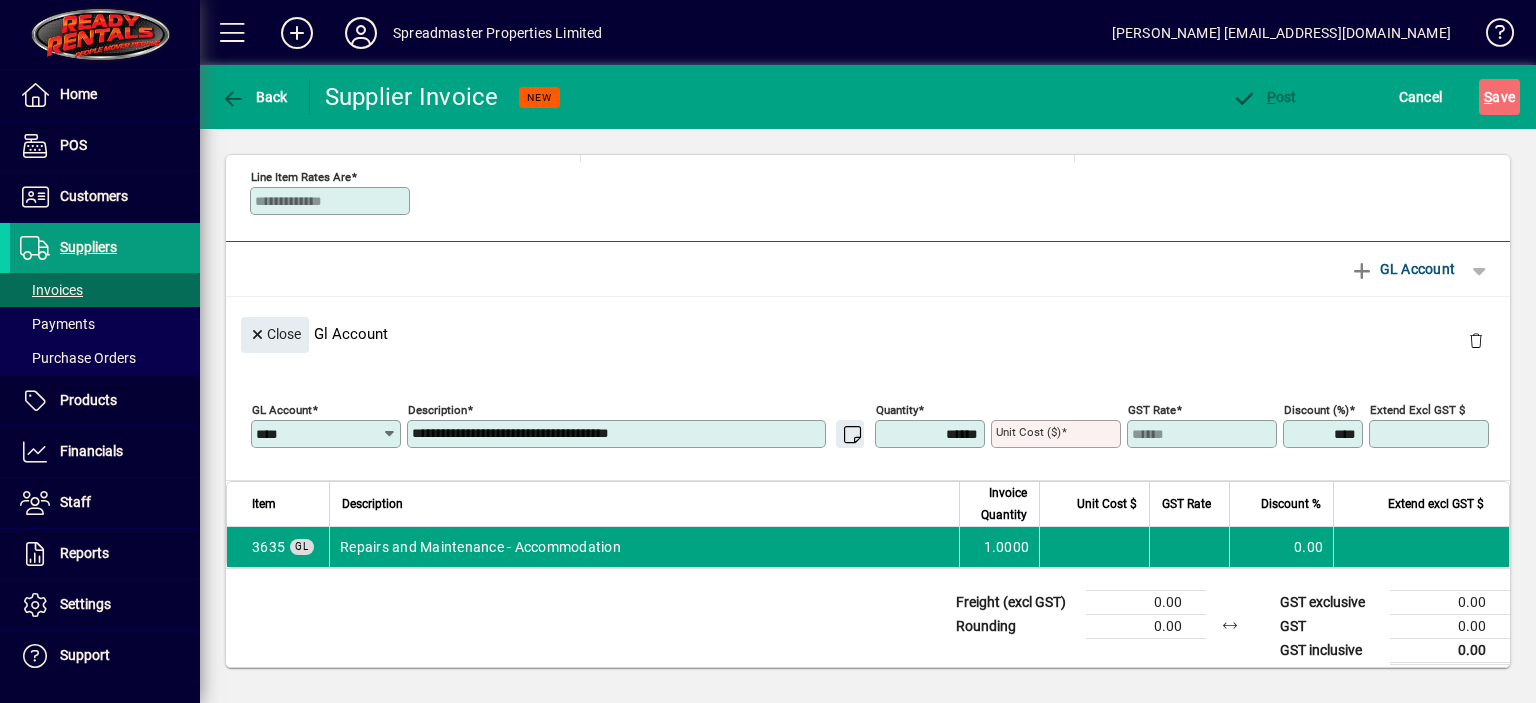 scroll, scrollTop: 436, scrollLeft: 0, axis: vertical 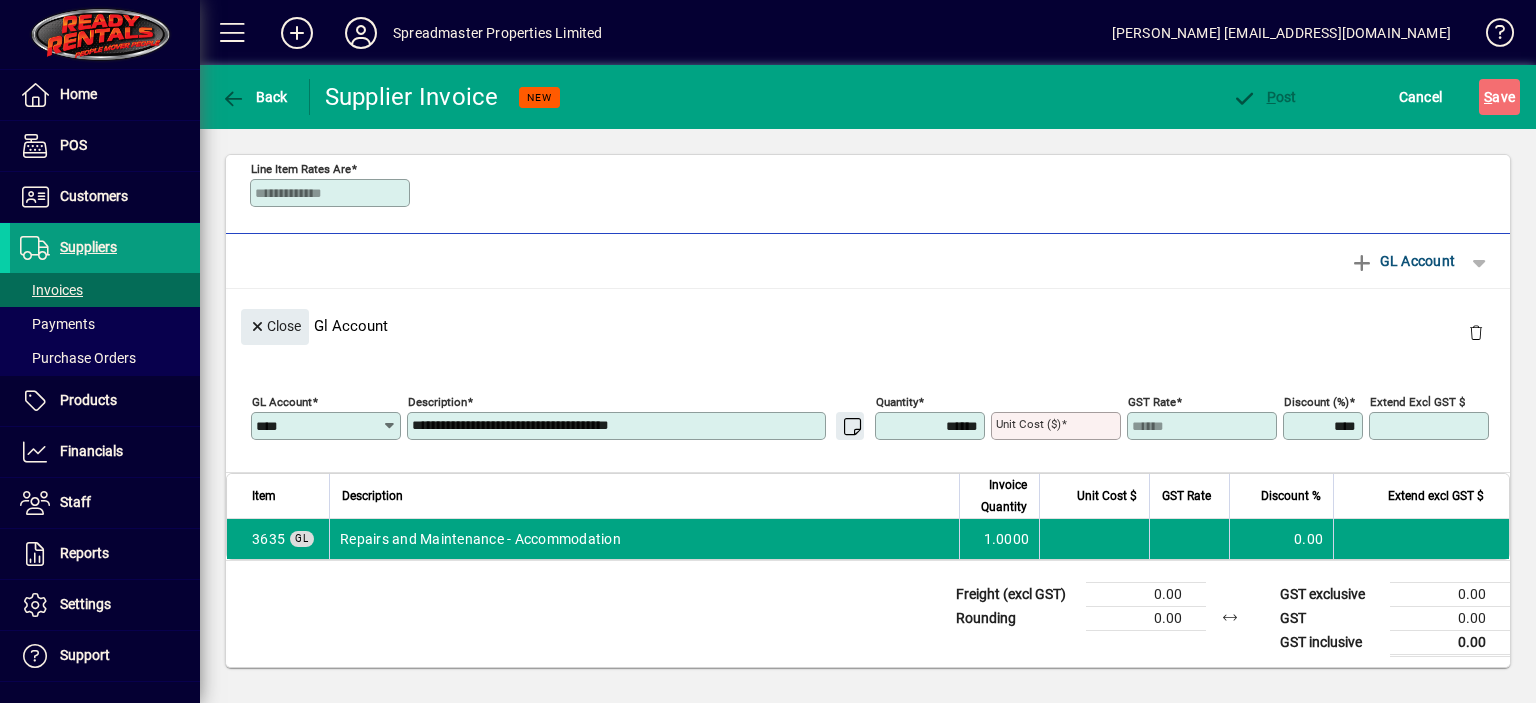 click on "Unit Cost ($)" at bounding box center (1058, 426) 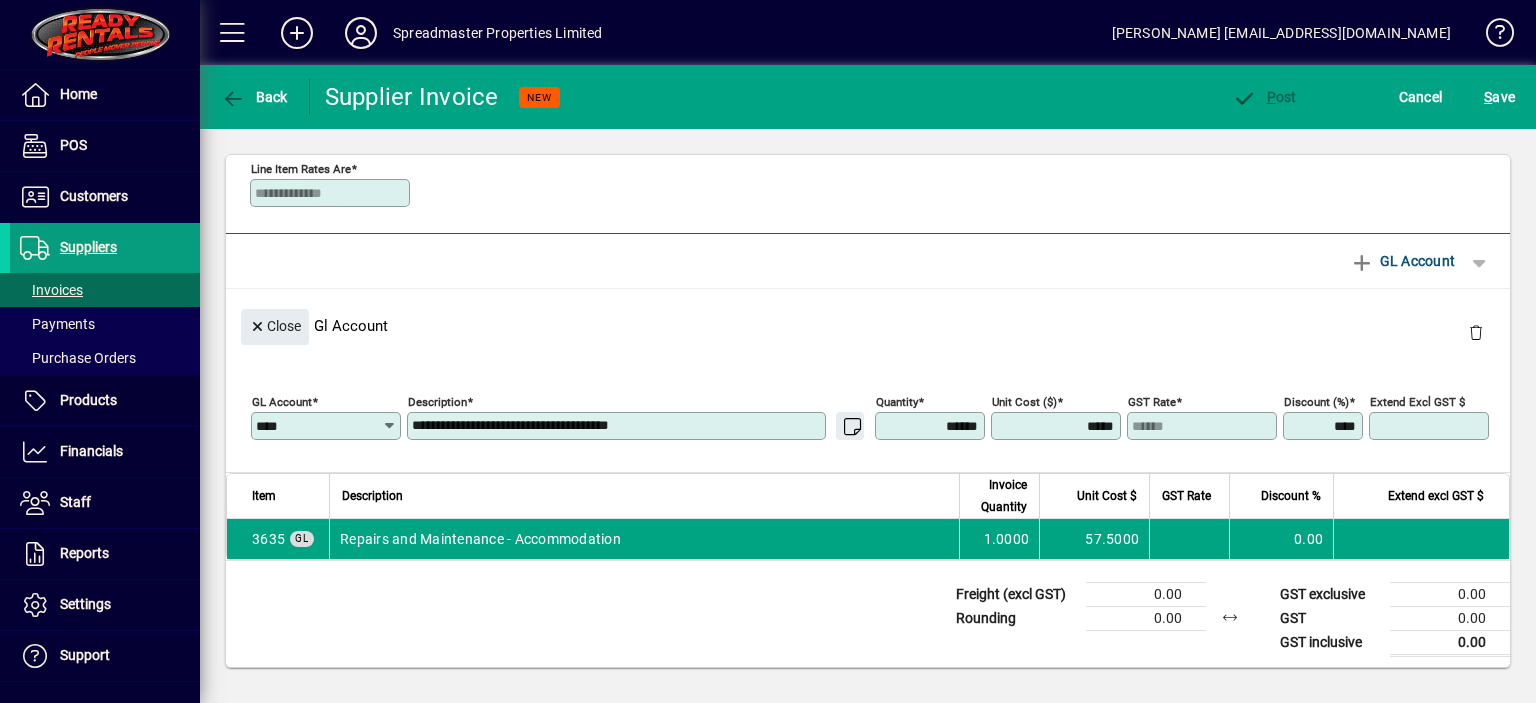 type on "*******" 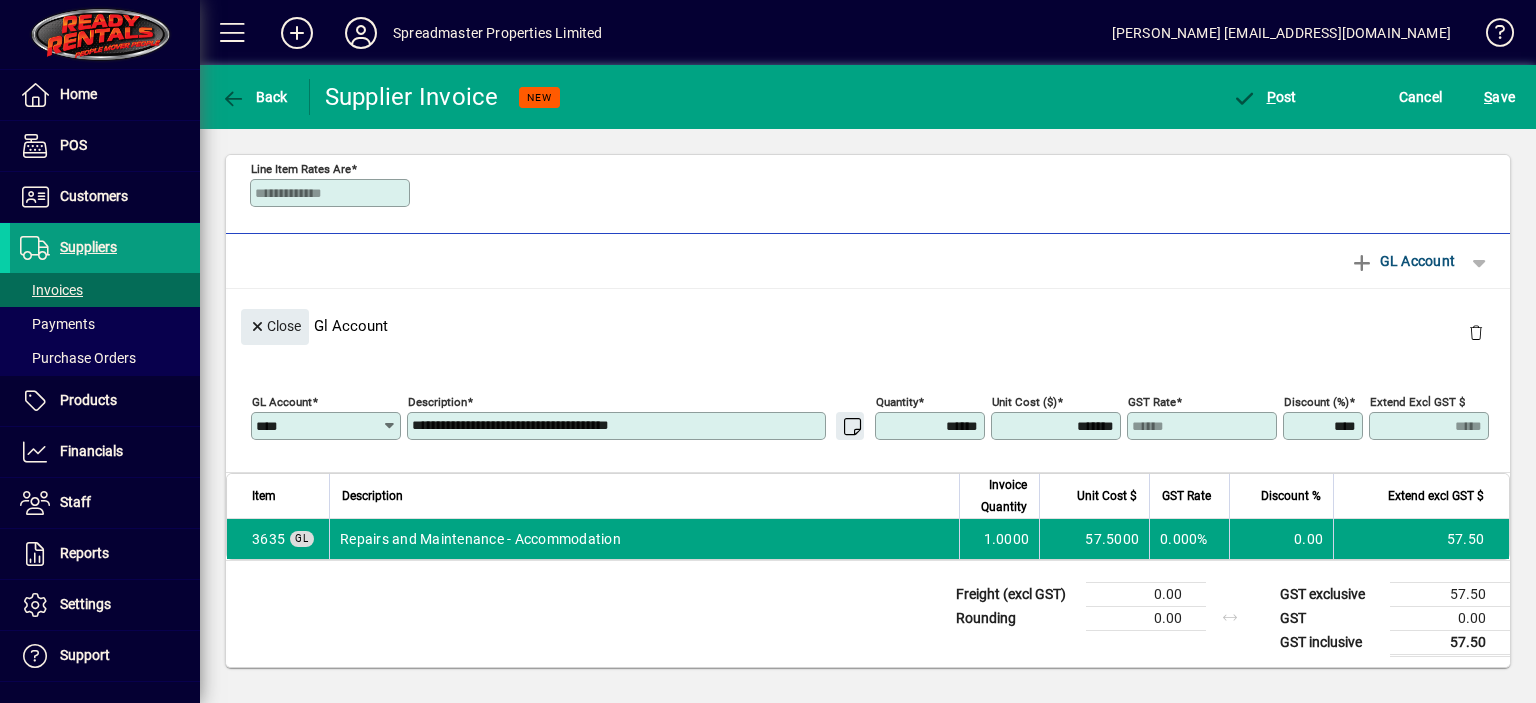 click on "**********" at bounding box center [618, 426] 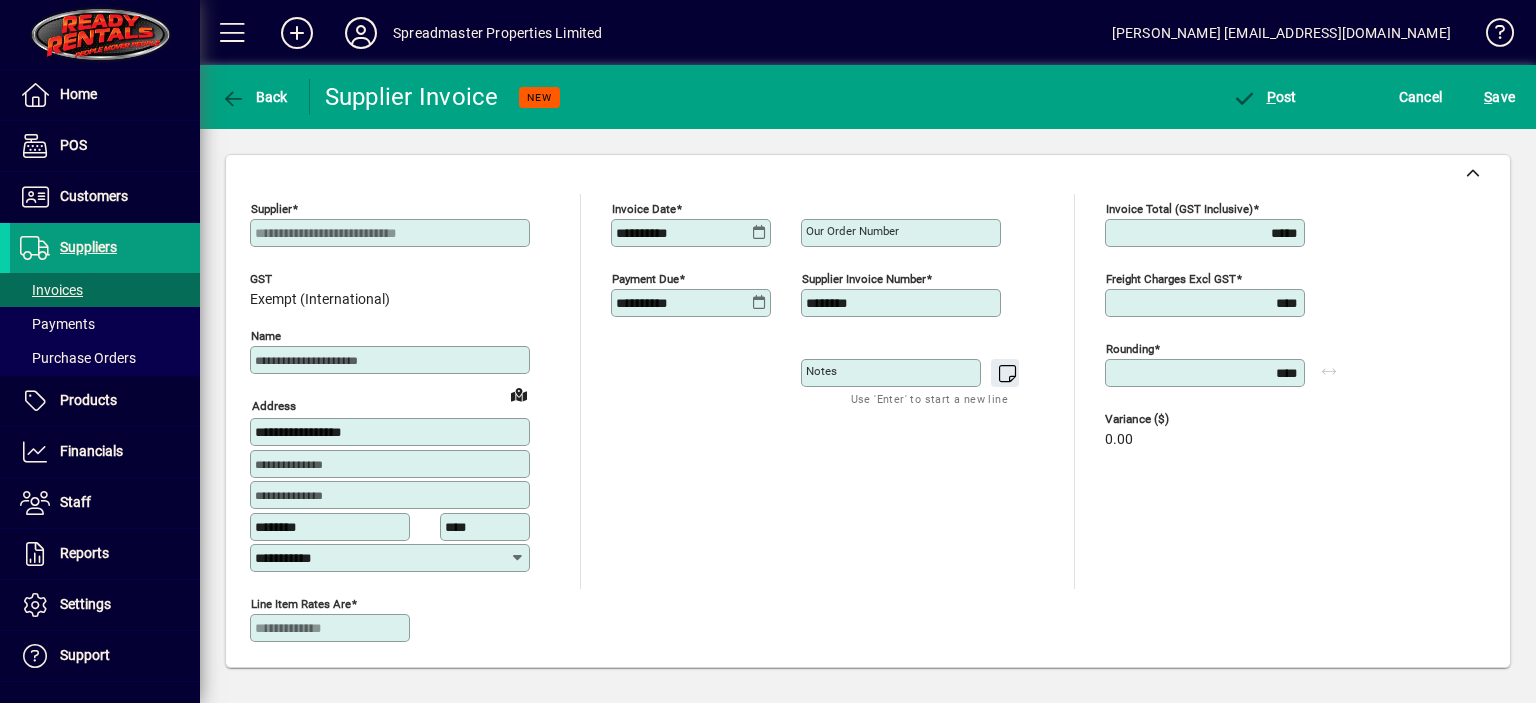 scroll, scrollTop: 0, scrollLeft: 0, axis: both 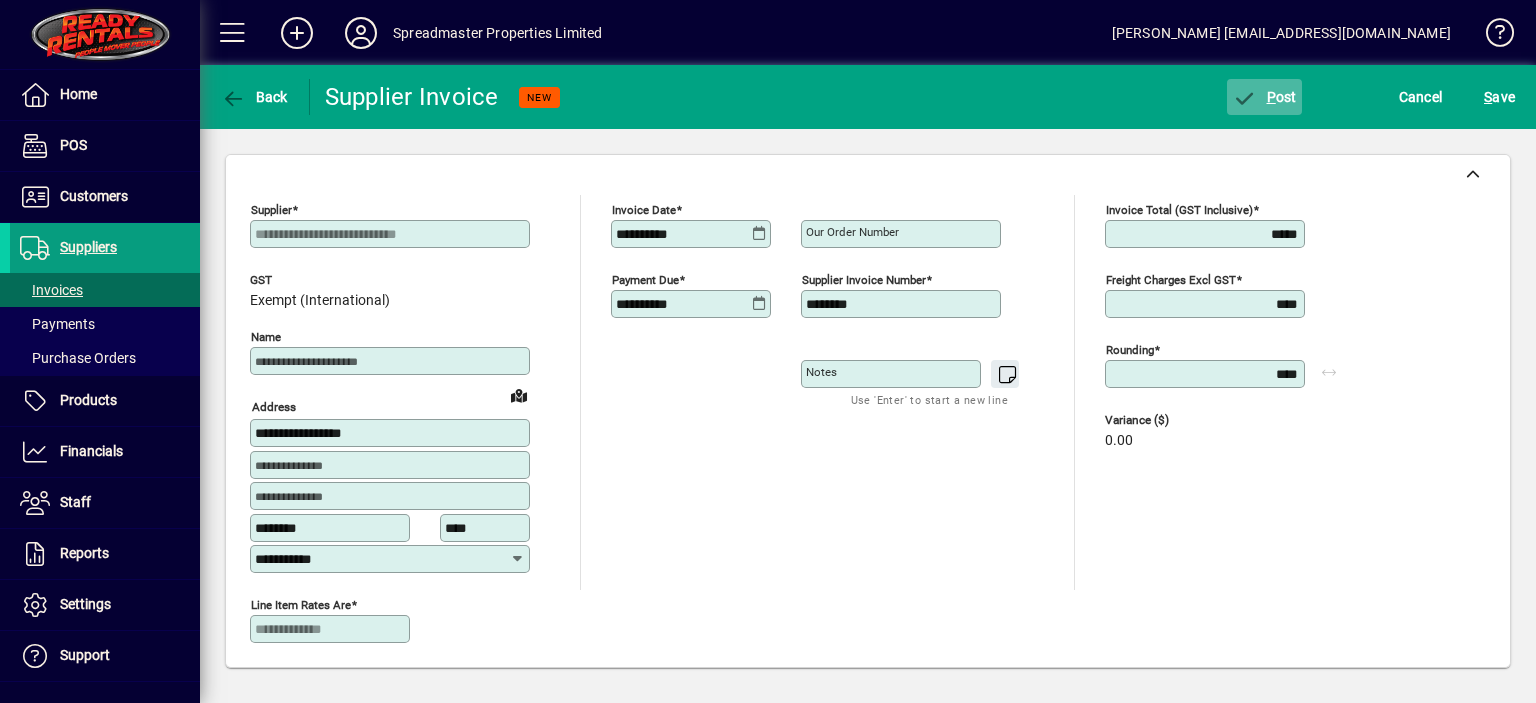 type on "**********" 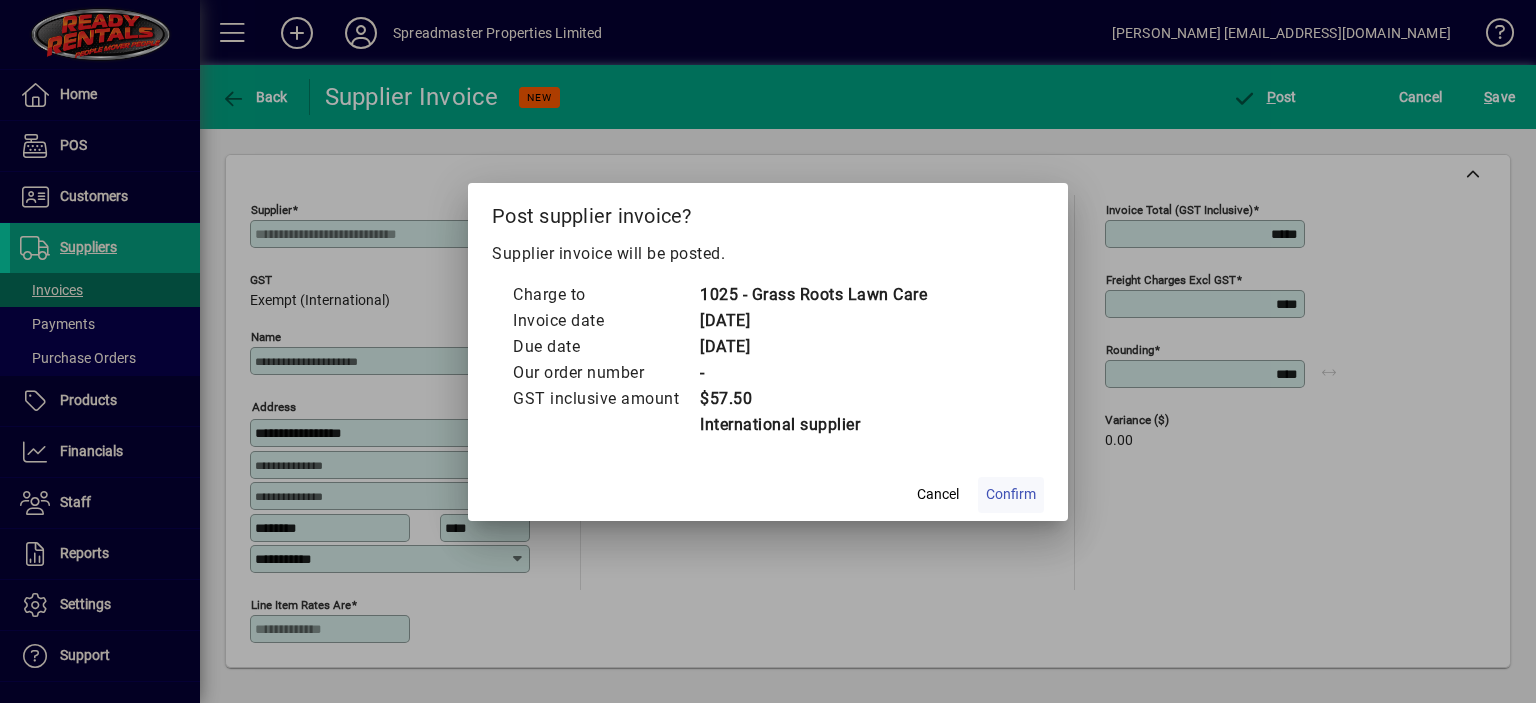 click on "Confirm" 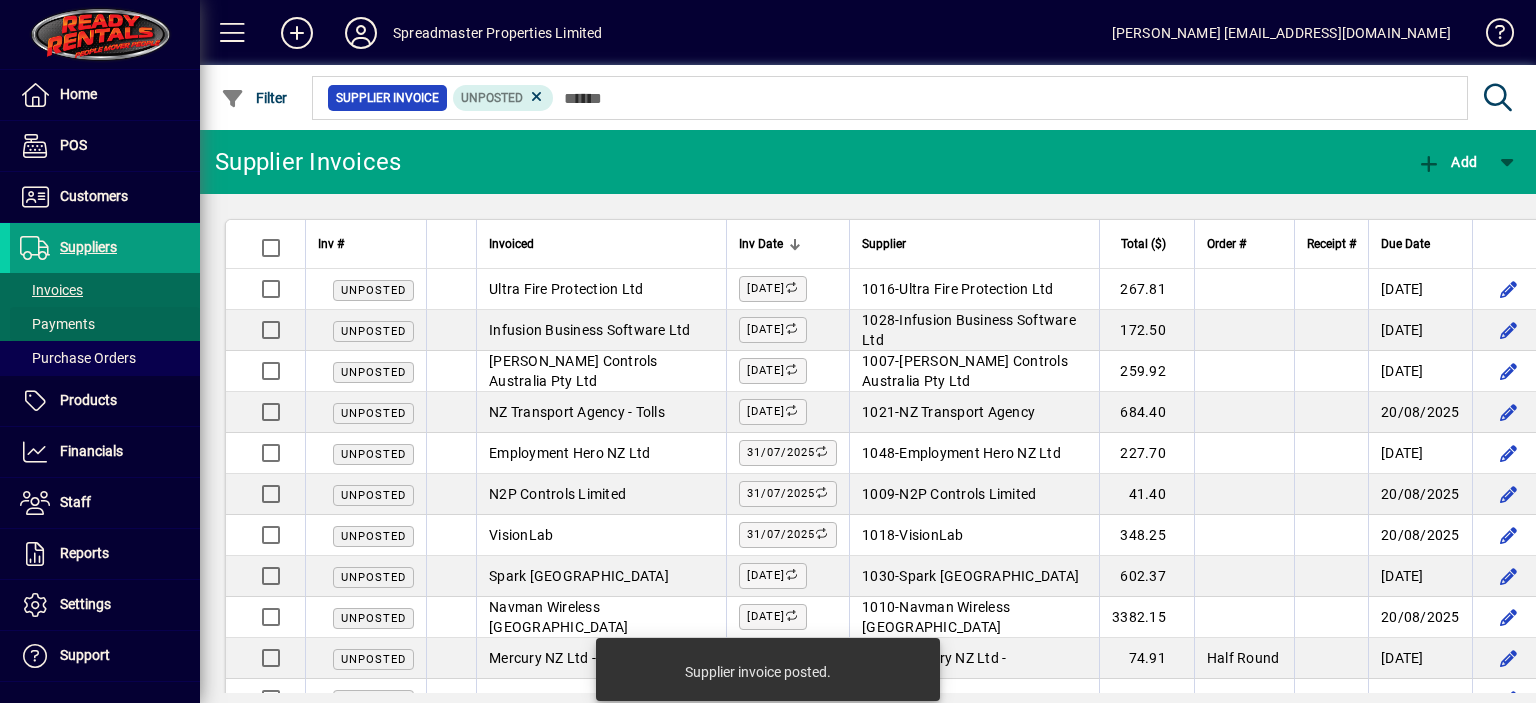 click on "Payments" at bounding box center [57, 324] 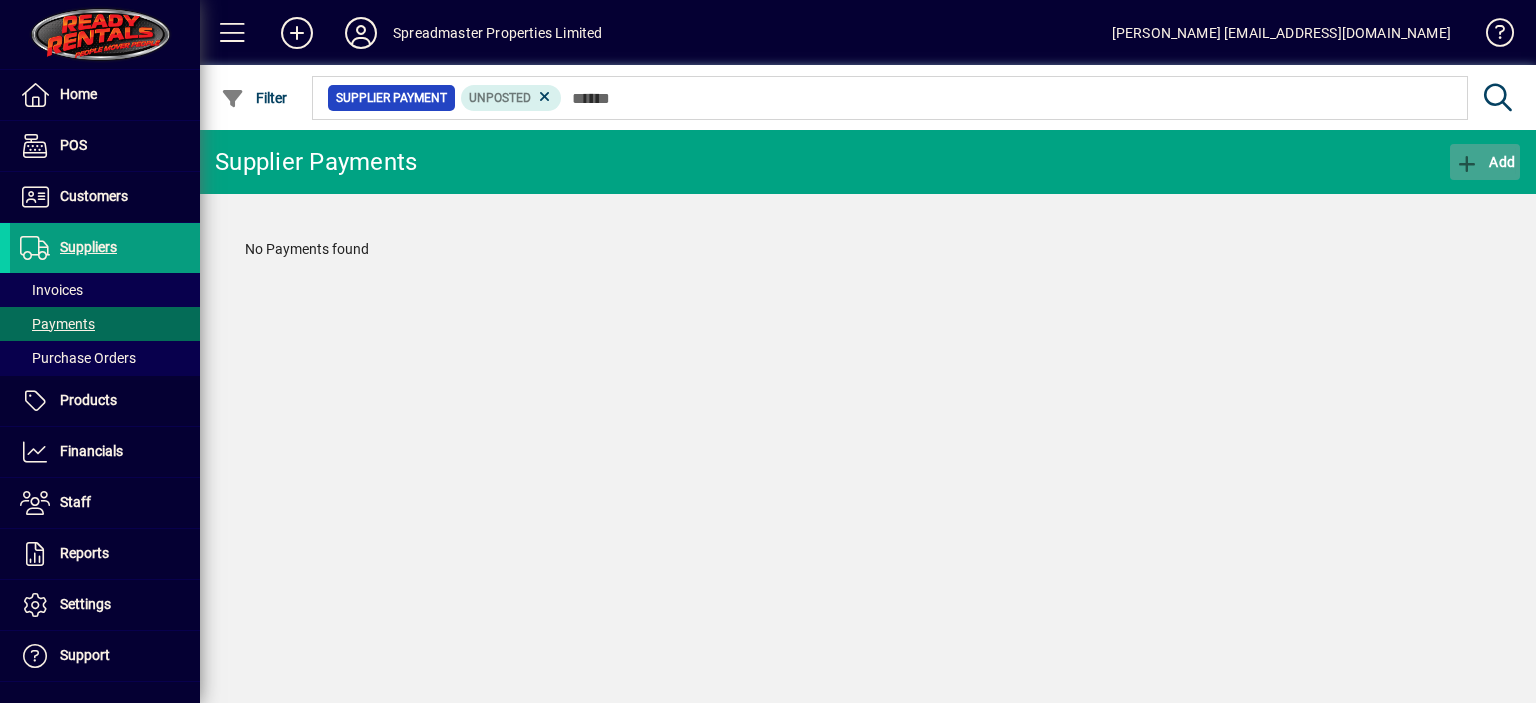 click on "Add" 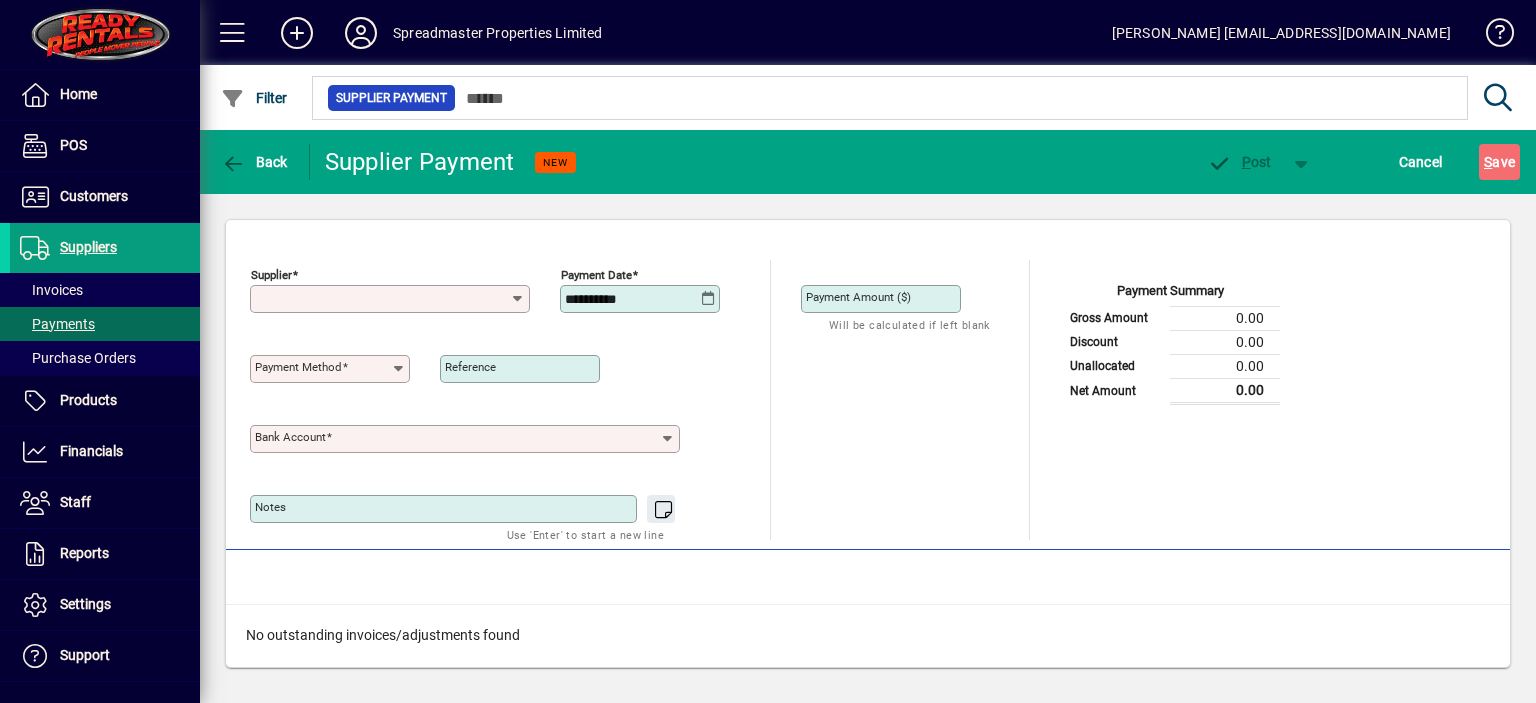 type on "**********" 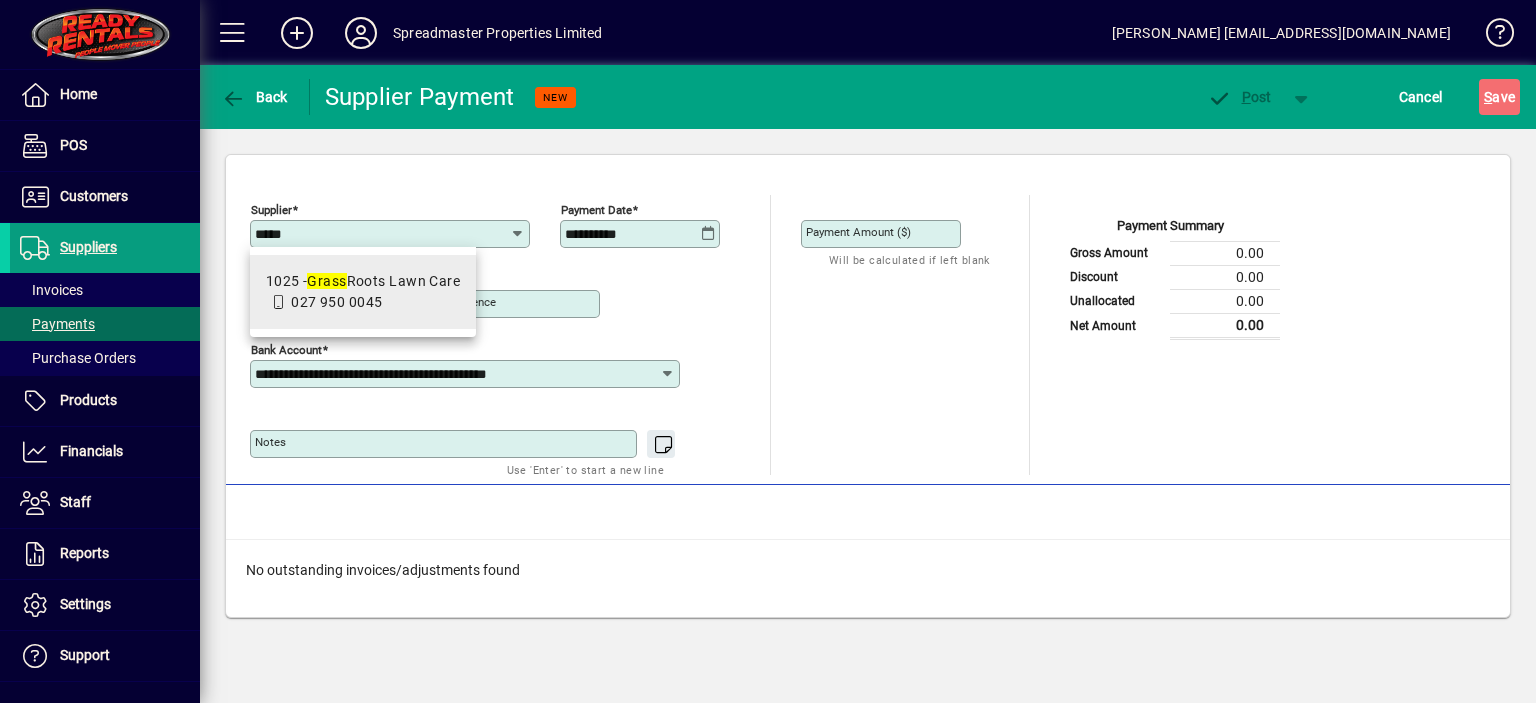 click on "1025 -  Grass  Roots Lawn Care" at bounding box center [363, 281] 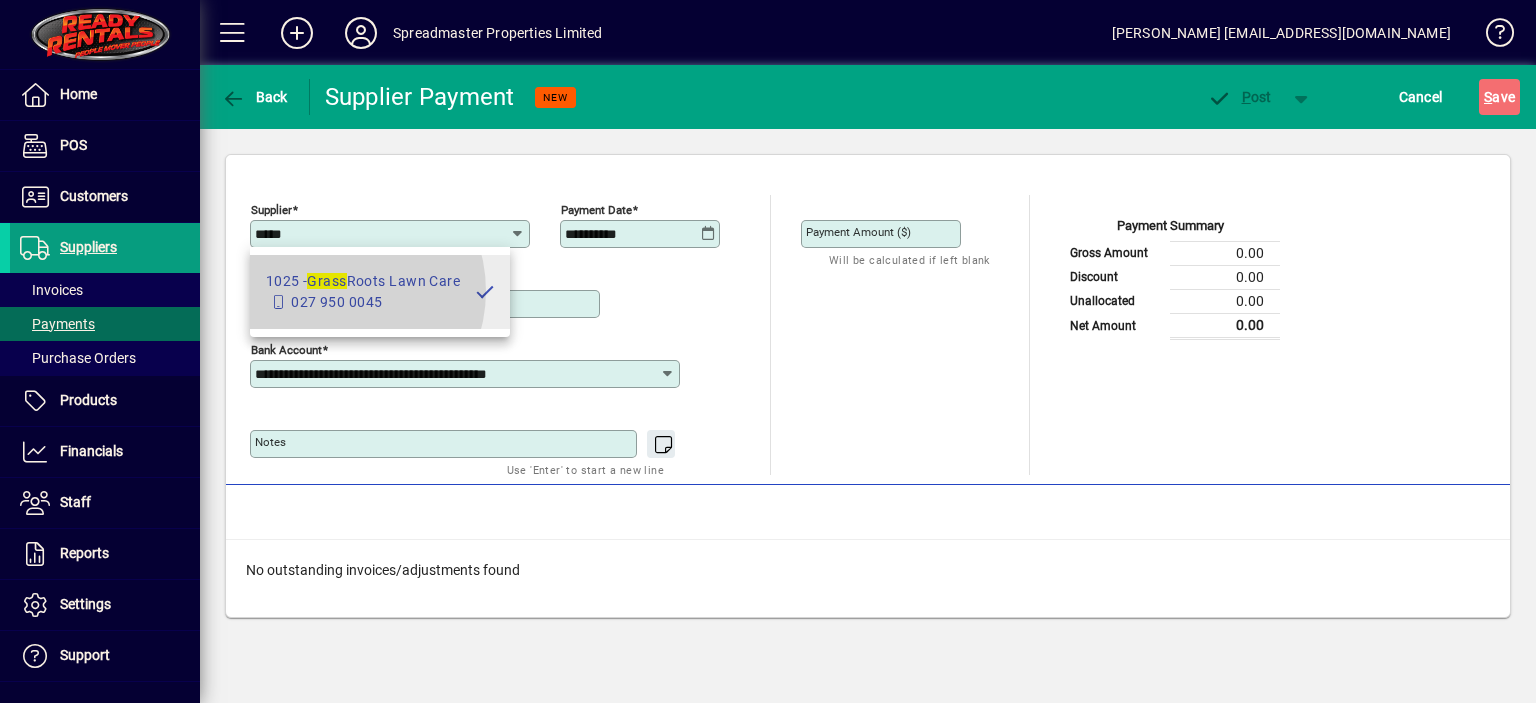 type on "**********" 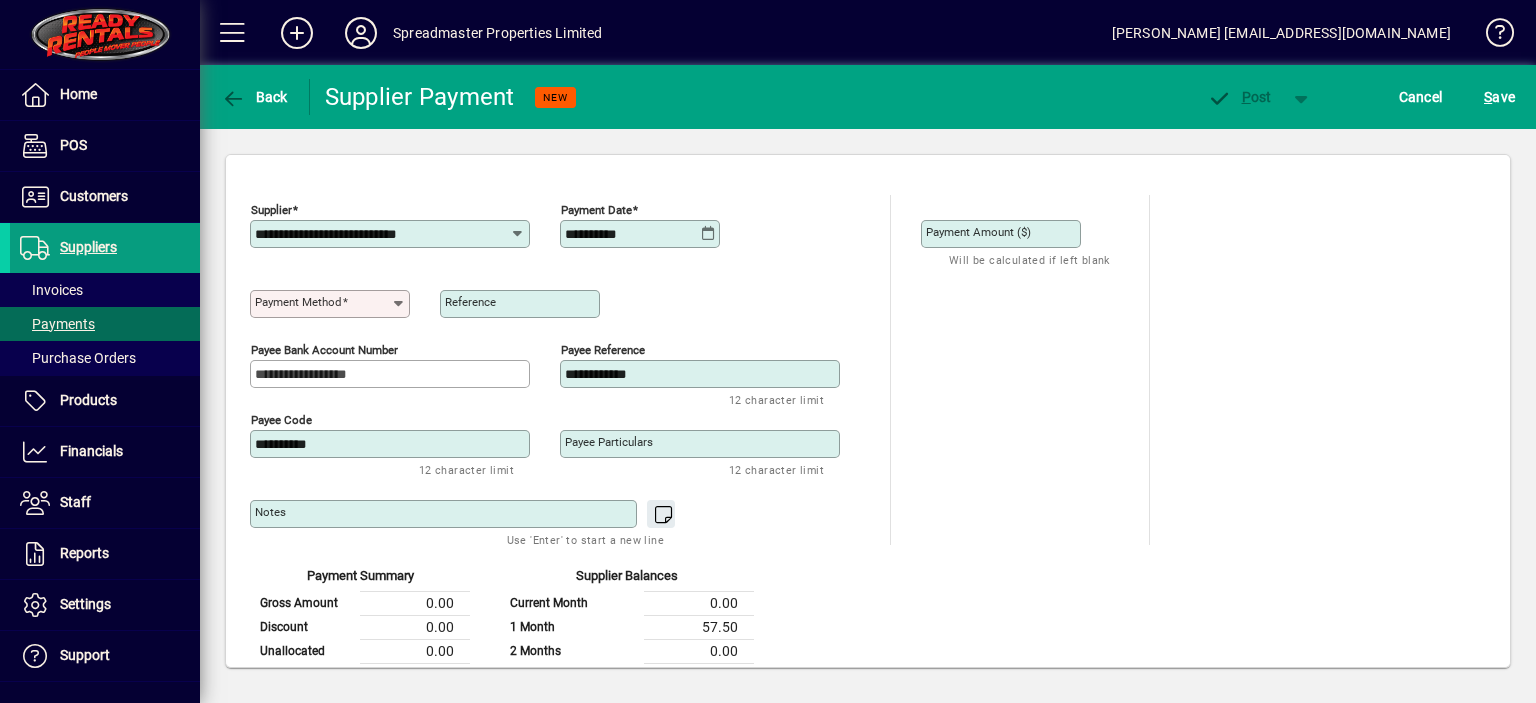 type on "**********" 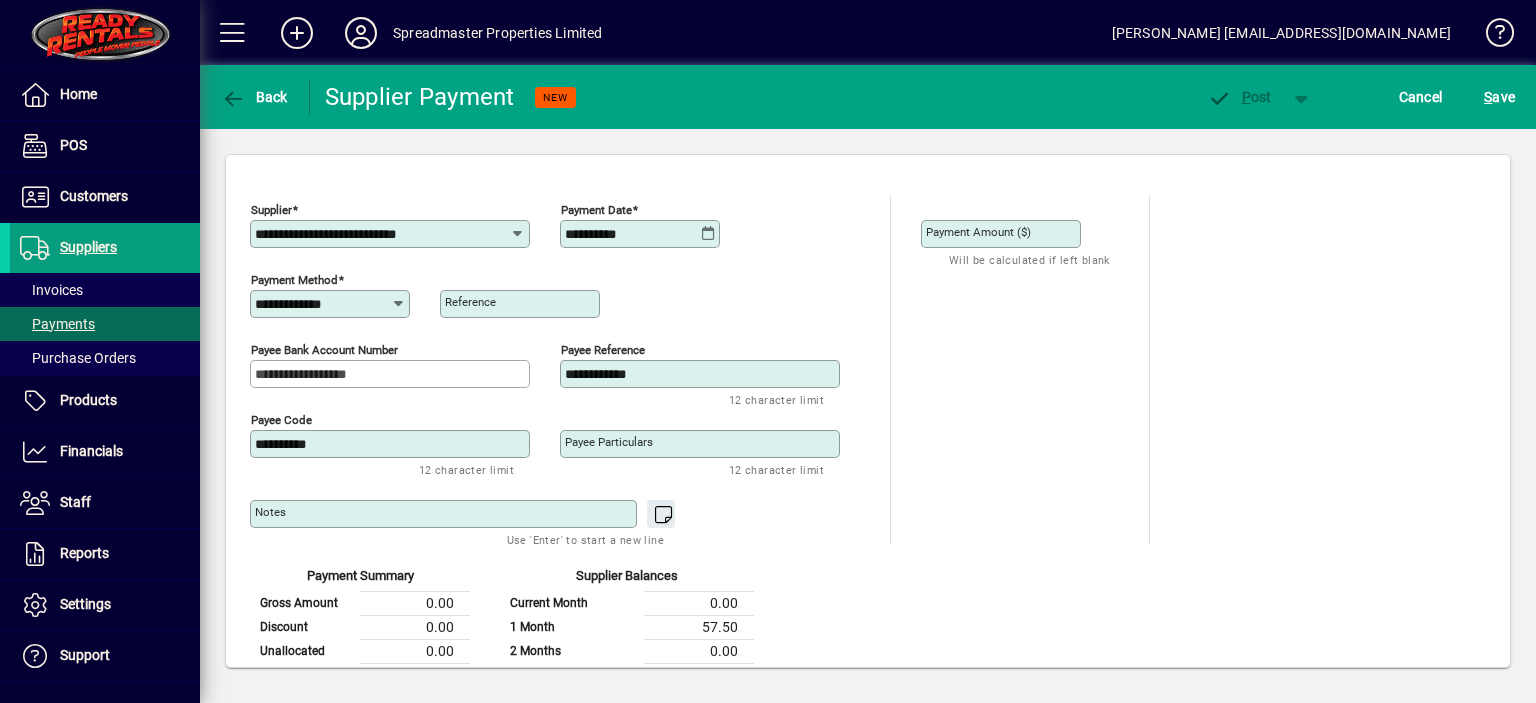 click on "Payment Amount ($)" at bounding box center (978, 232) 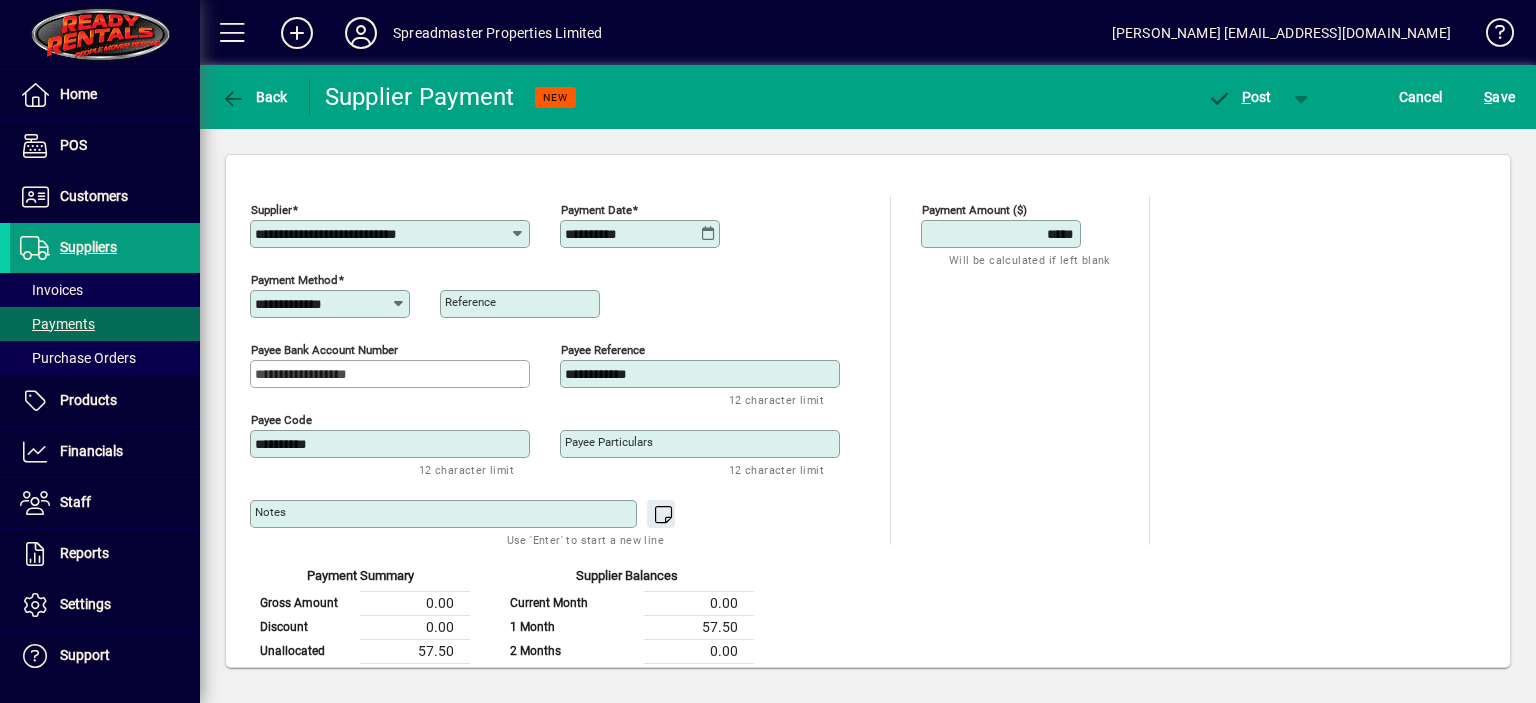 type on "*****" 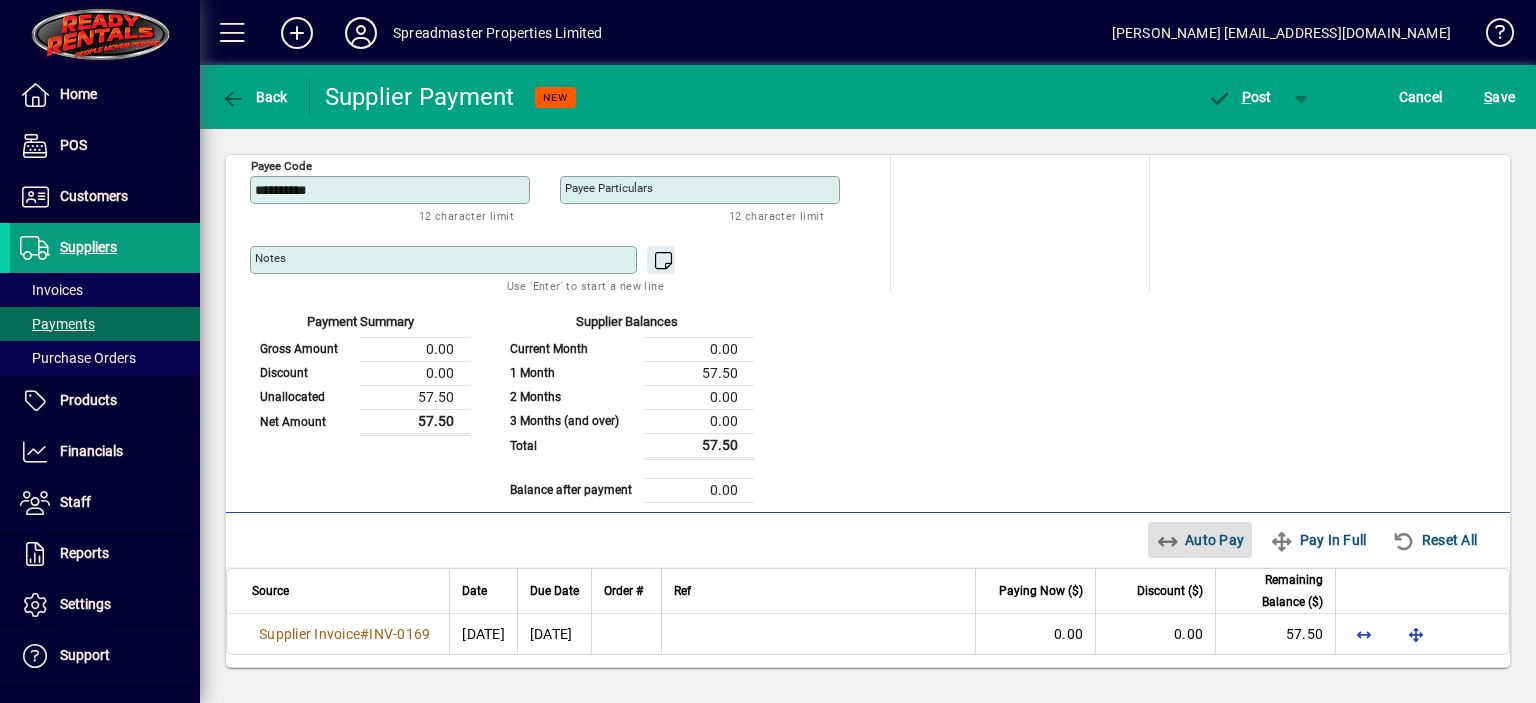 type 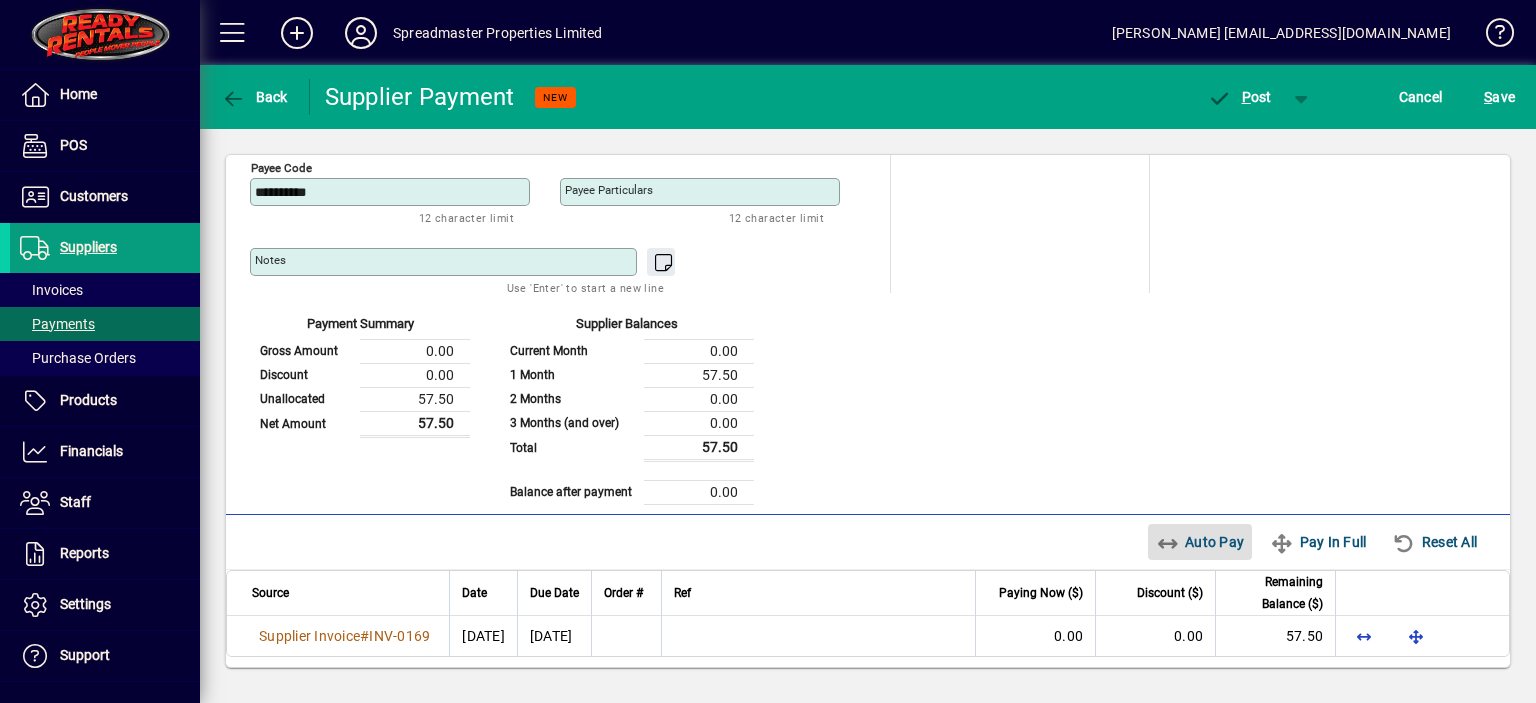 scroll, scrollTop: 254, scrollLeft: 0, axis: vertical 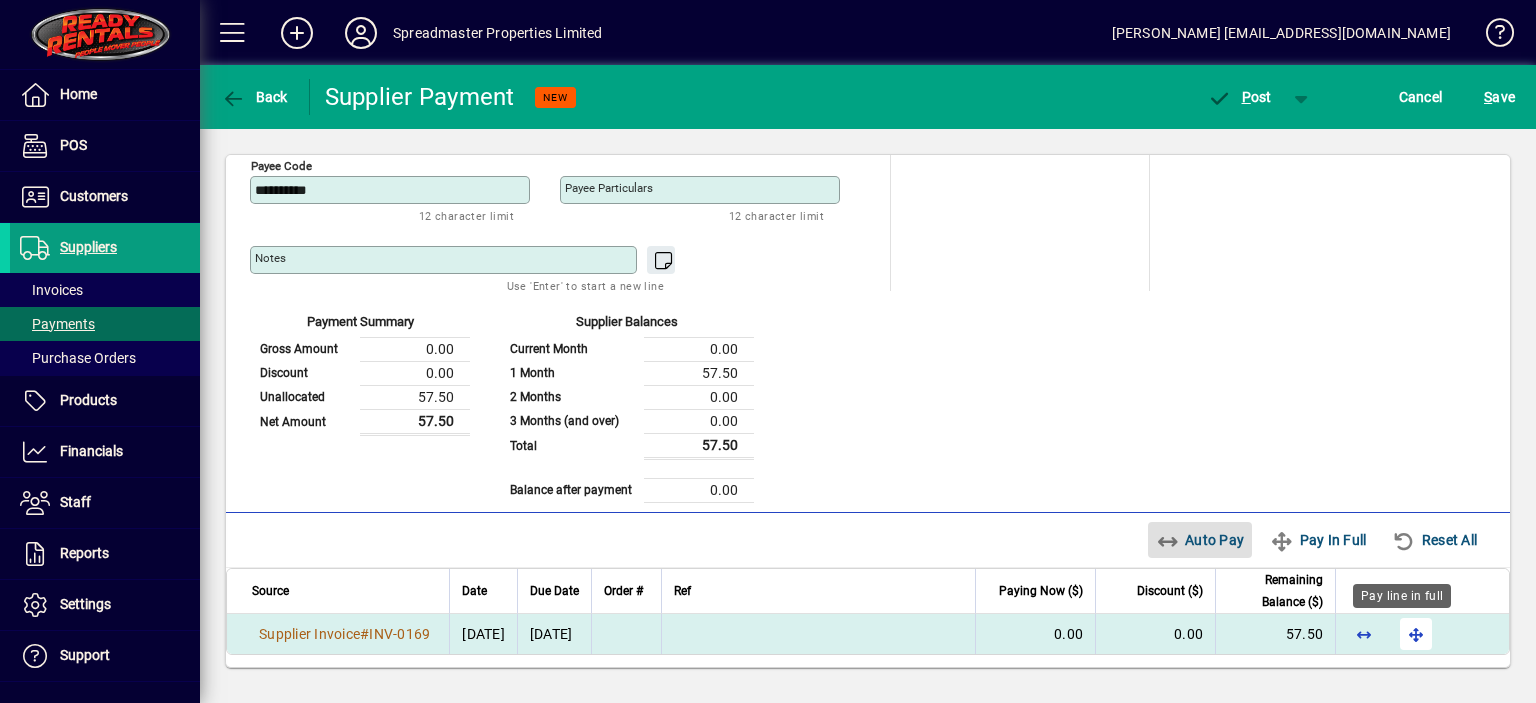 click at bounding box center [1416, 634] 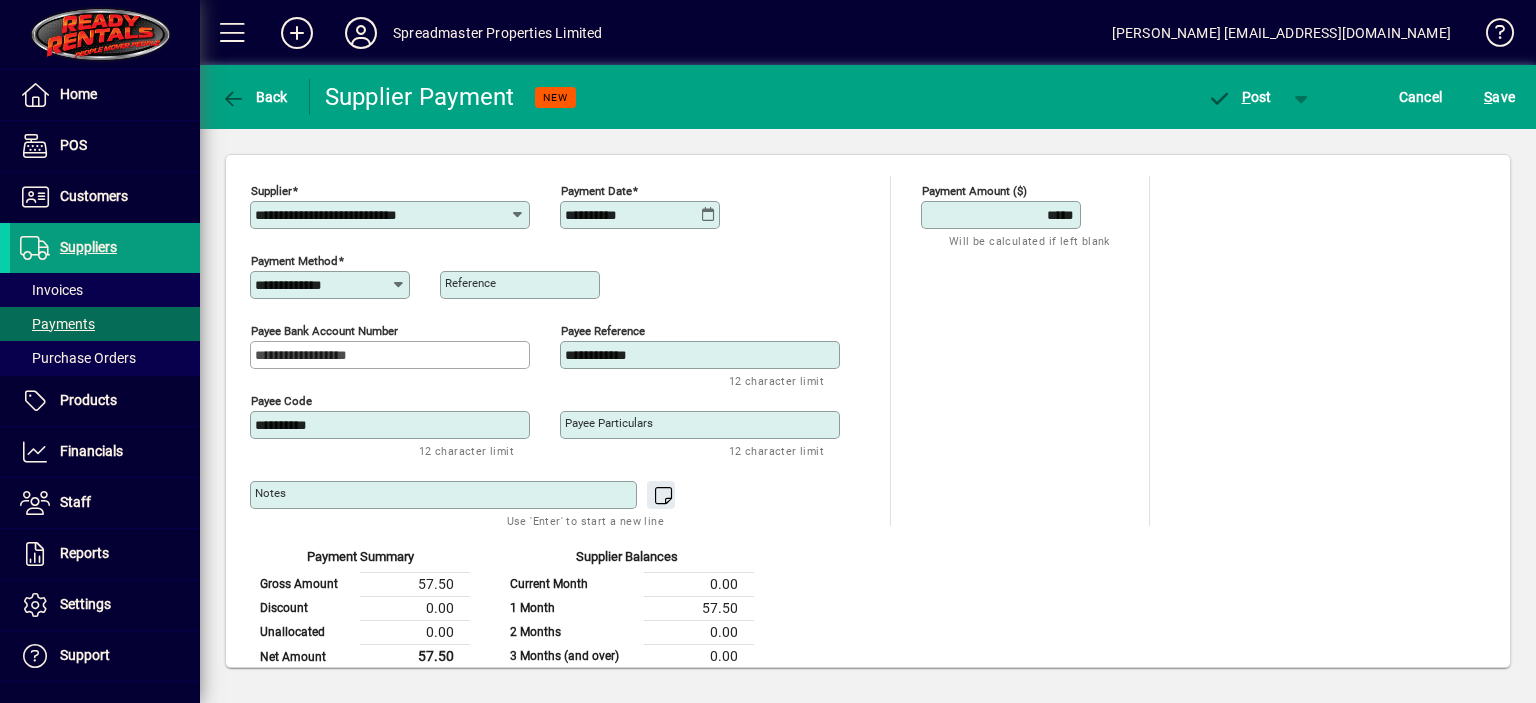 scroll, scrollTop: 0, scrollLeft: 0, axis: both 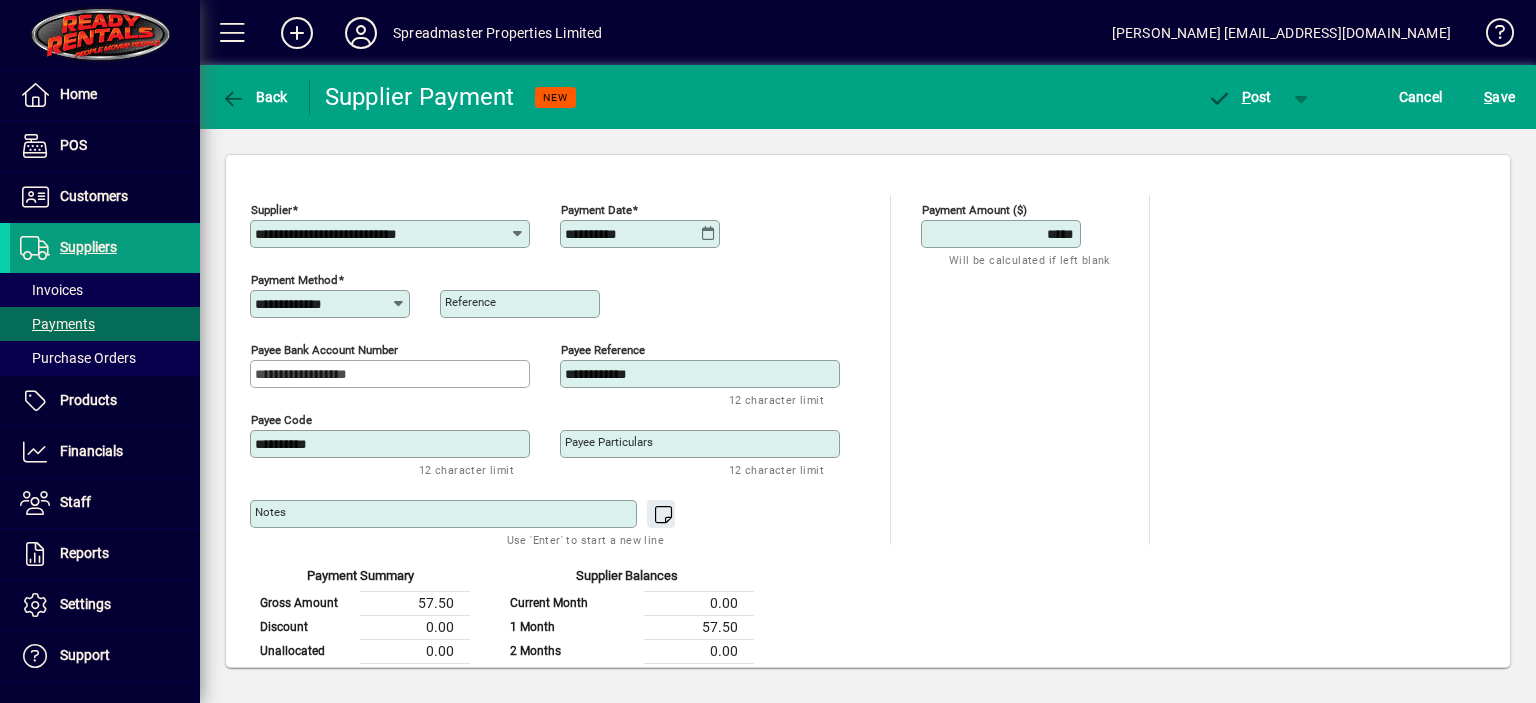 click 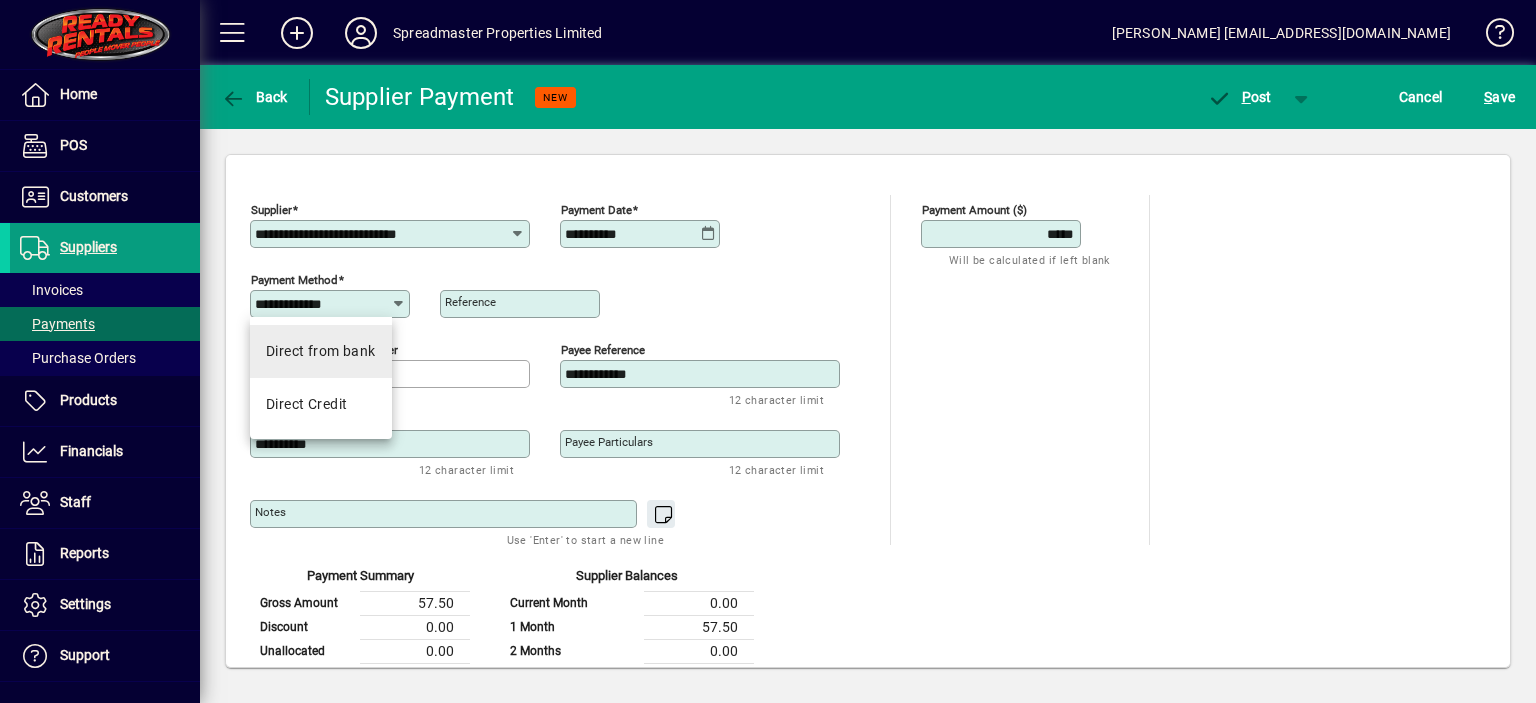 click on "Direct from bank" at bounding box center (321, 351) 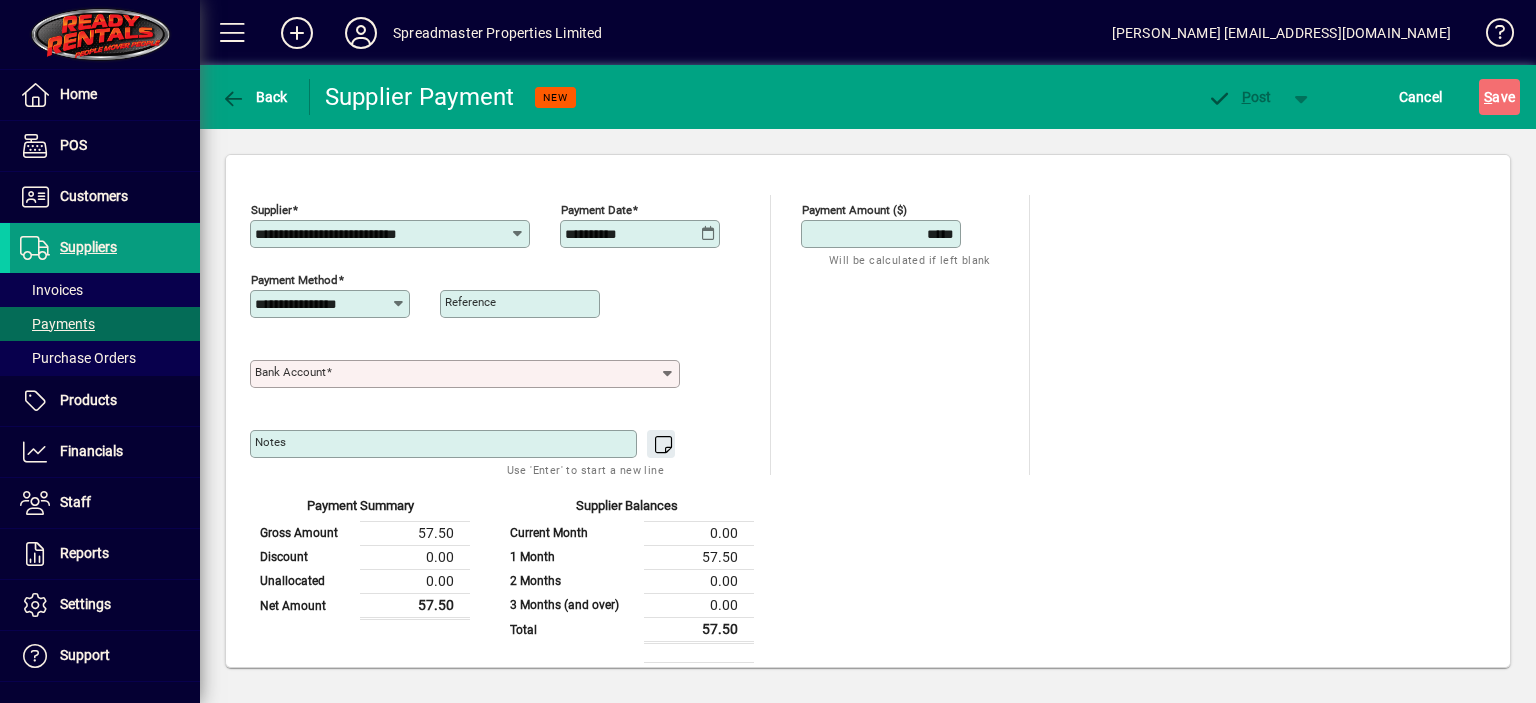 click 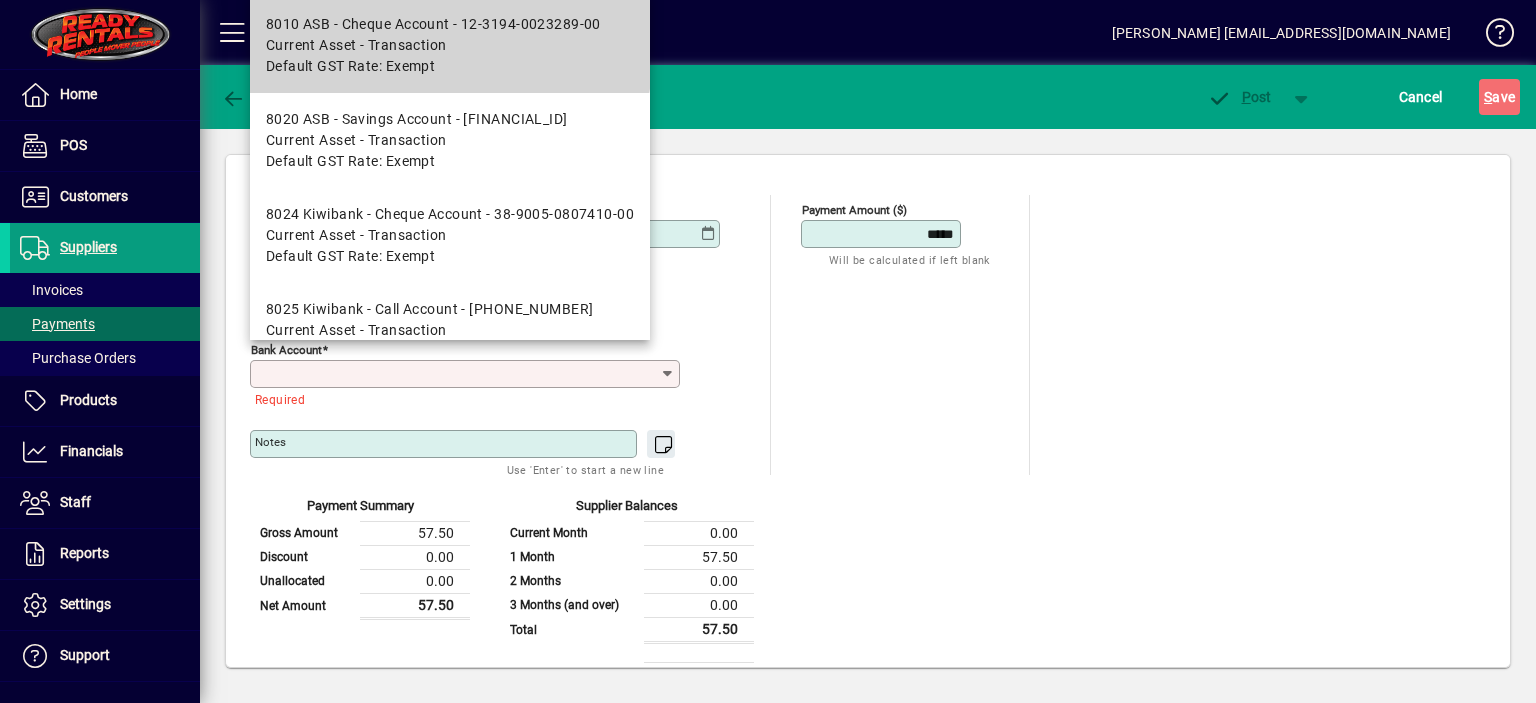 click on "8010 ASB - Cheque Account - 12-3194-0023289-00" at bounding box center [433, 24] 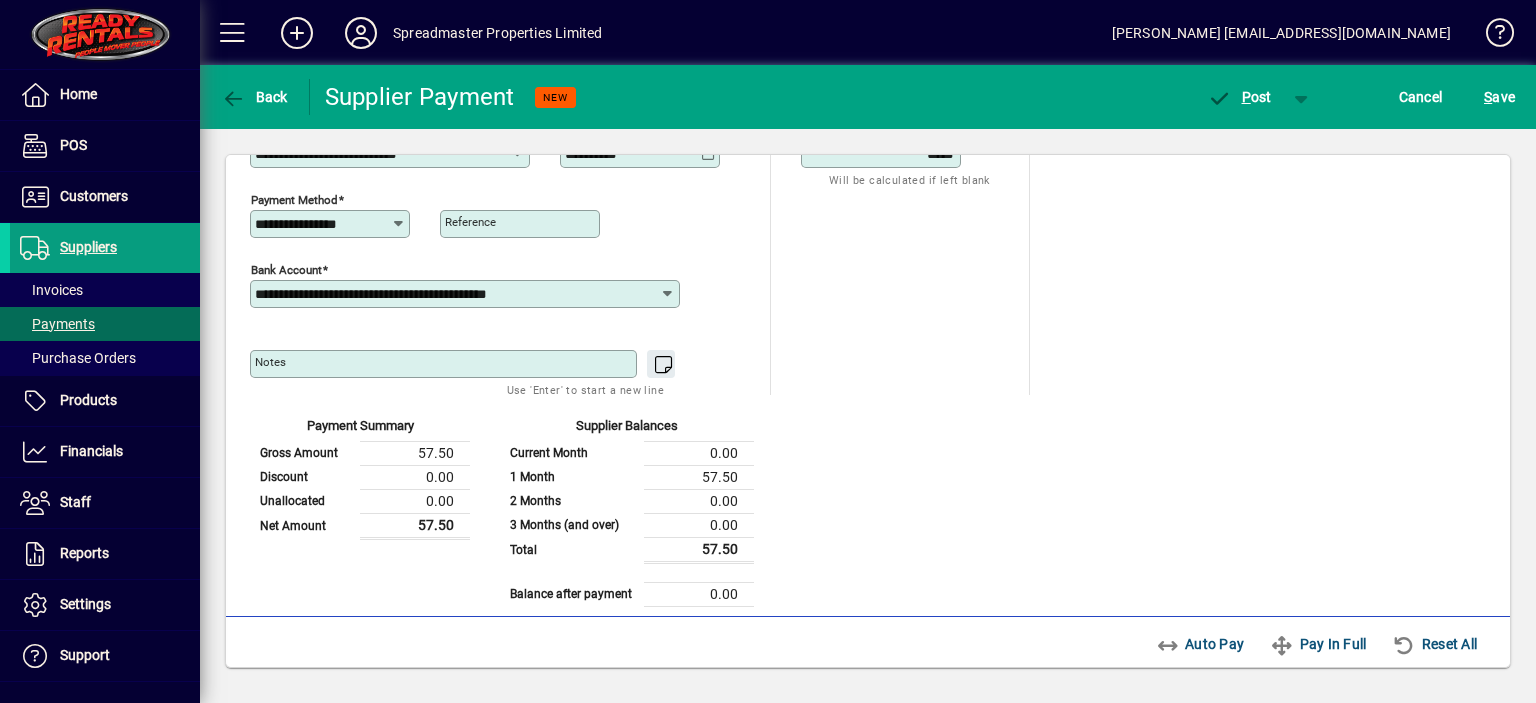 scroll, scrollTop: 0, scrollLeft: 0, axis: both 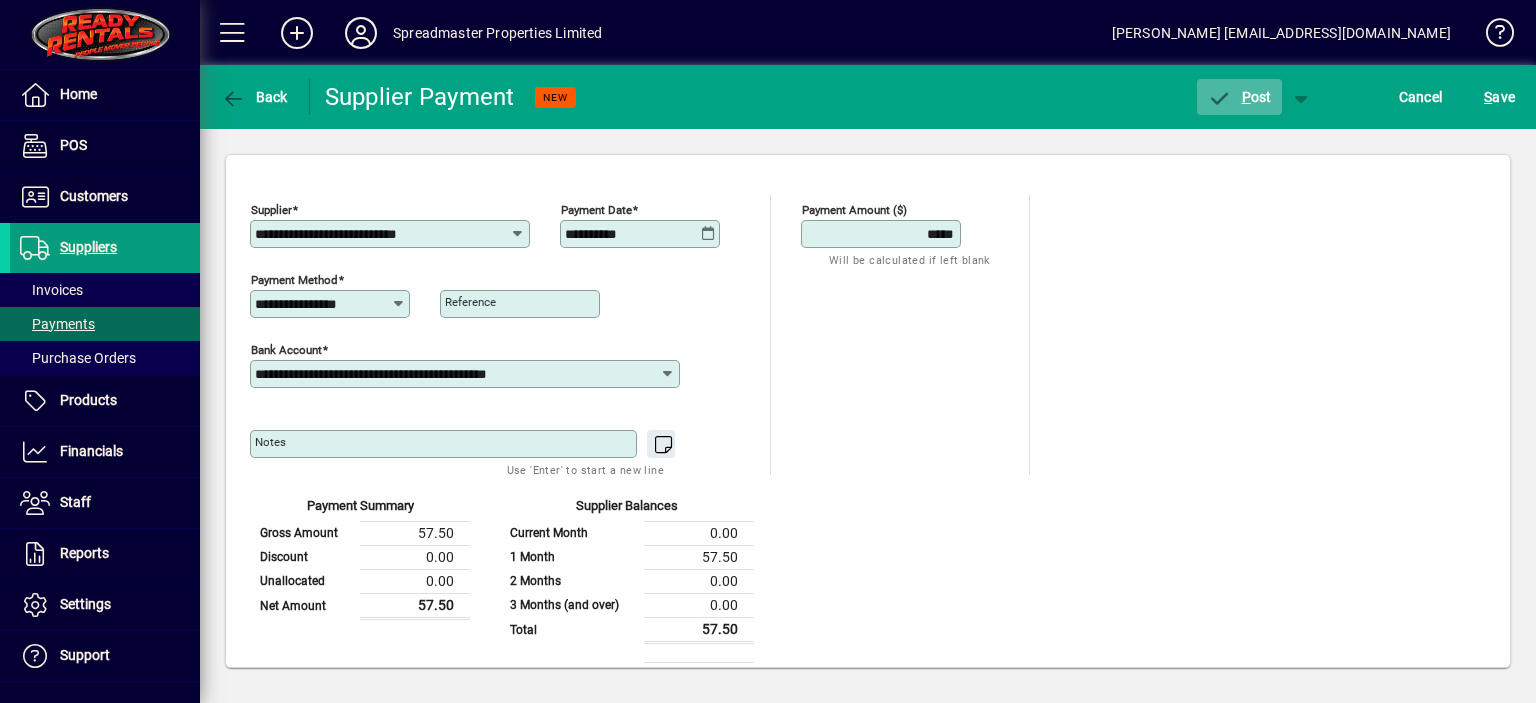 click on "P ost" 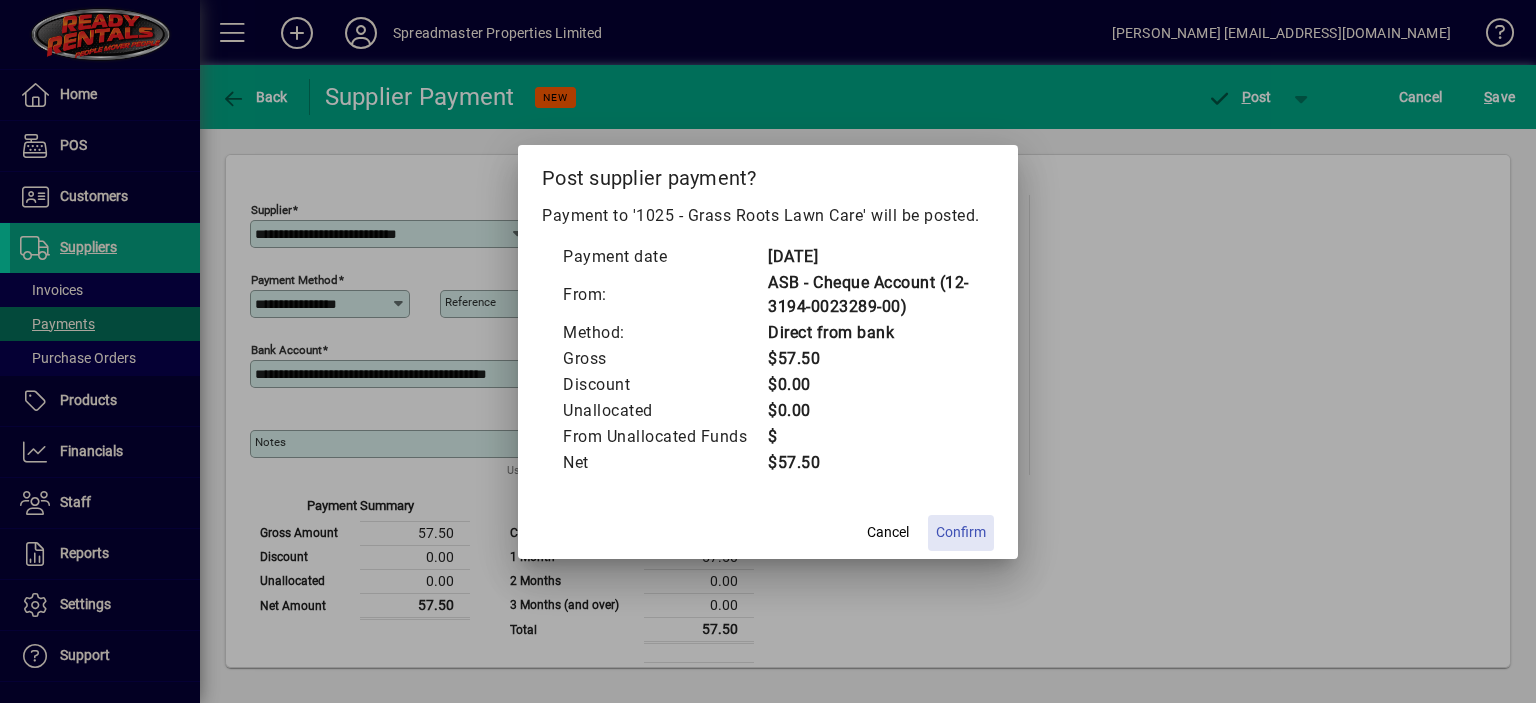click on "Confirm" 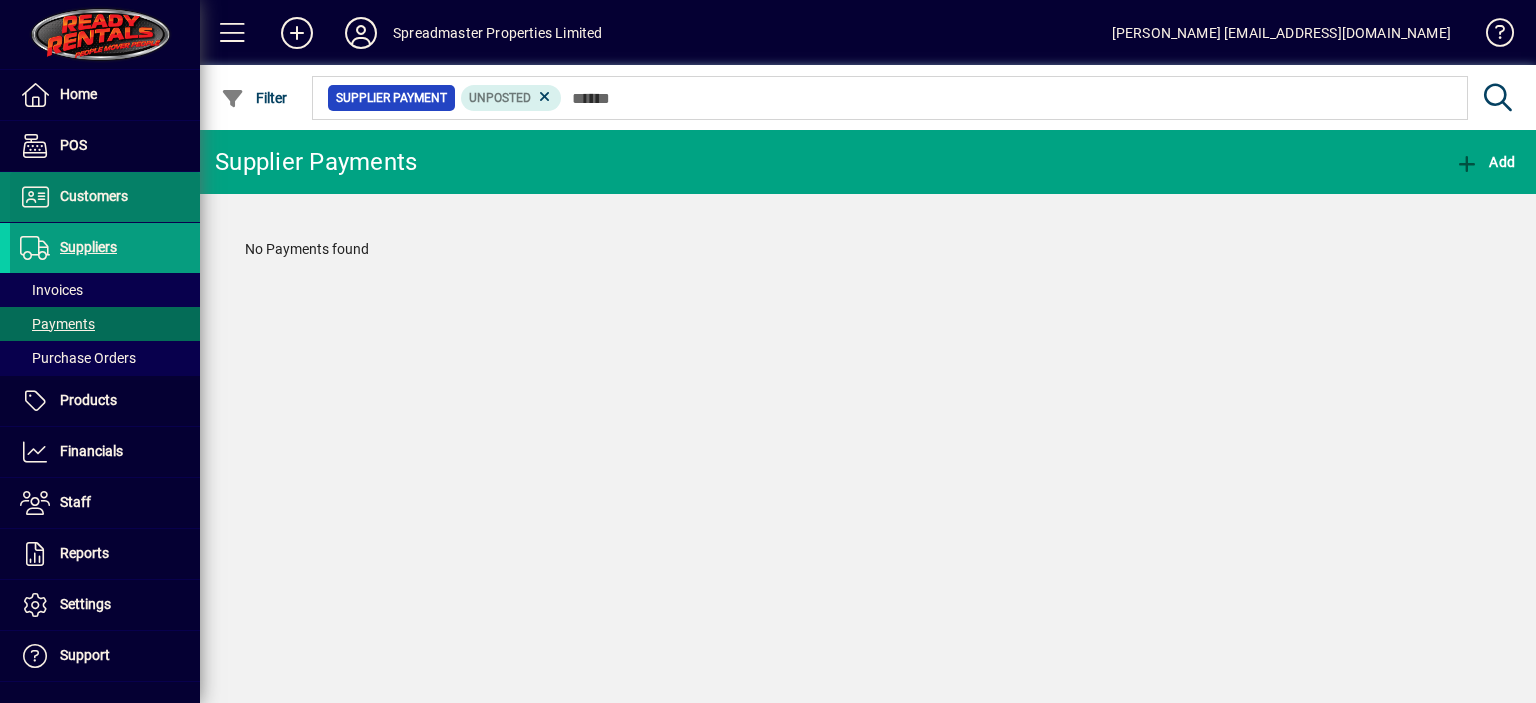click on "Customers" at bounding box center (94, 196) 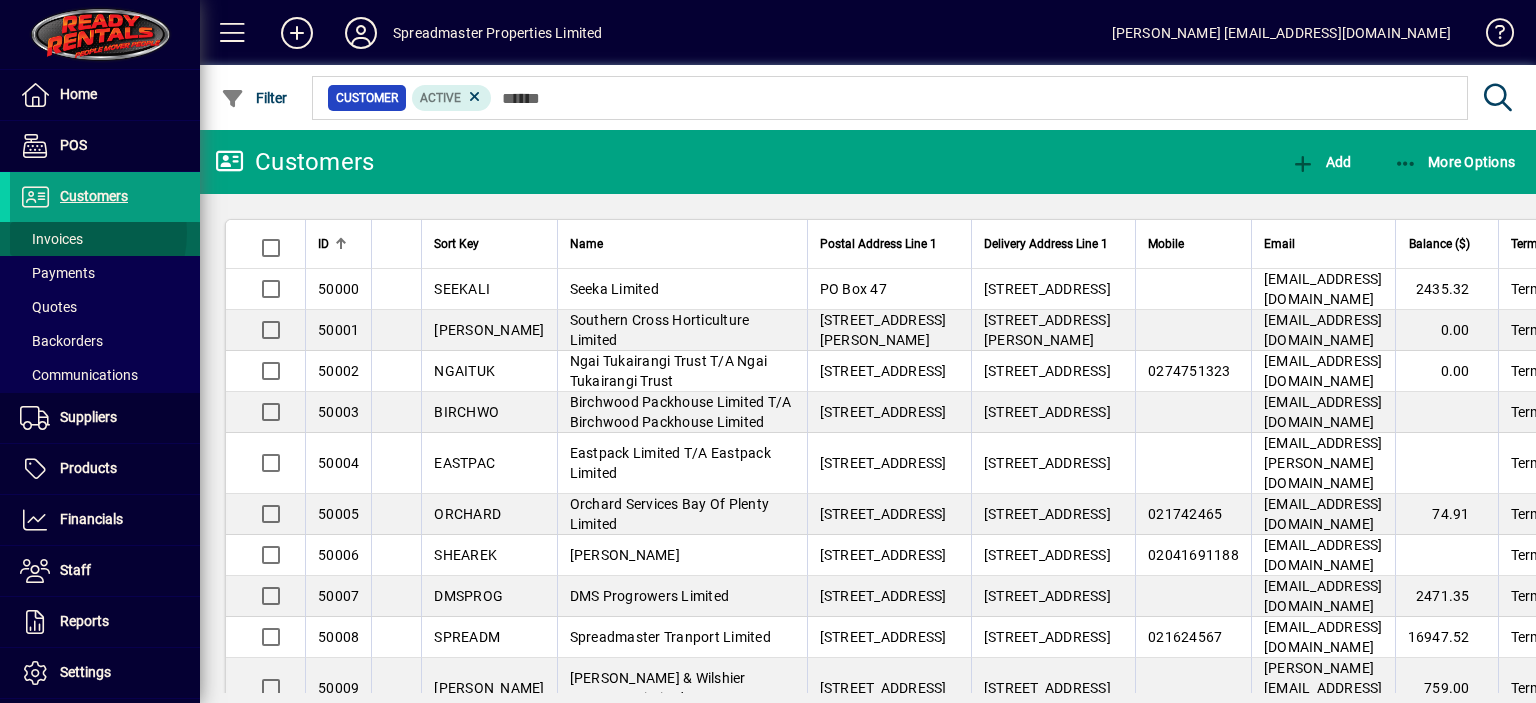 click on "Invoices" at bounding box center [51, 239] 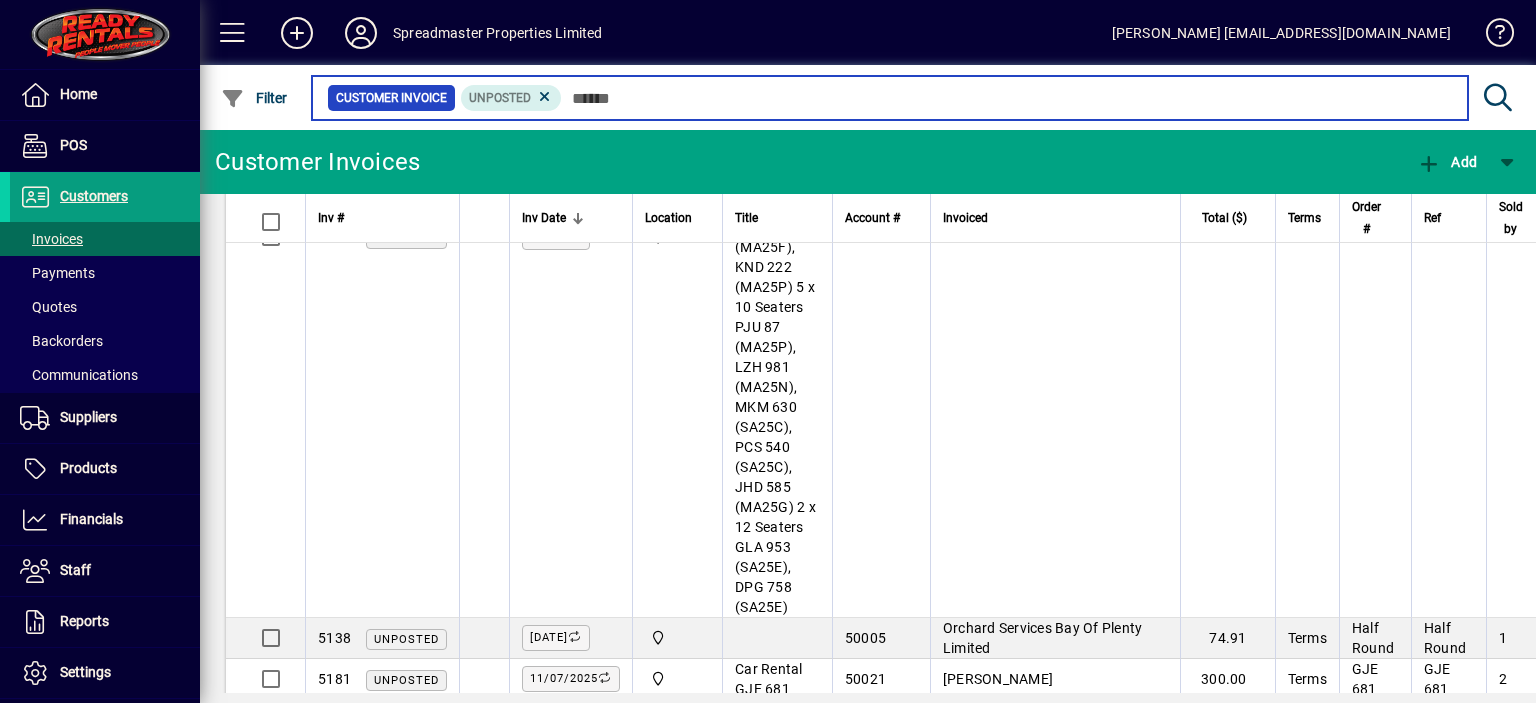 scroll, scrollTop: 1830, scrollLeft: 0, axis: vertical 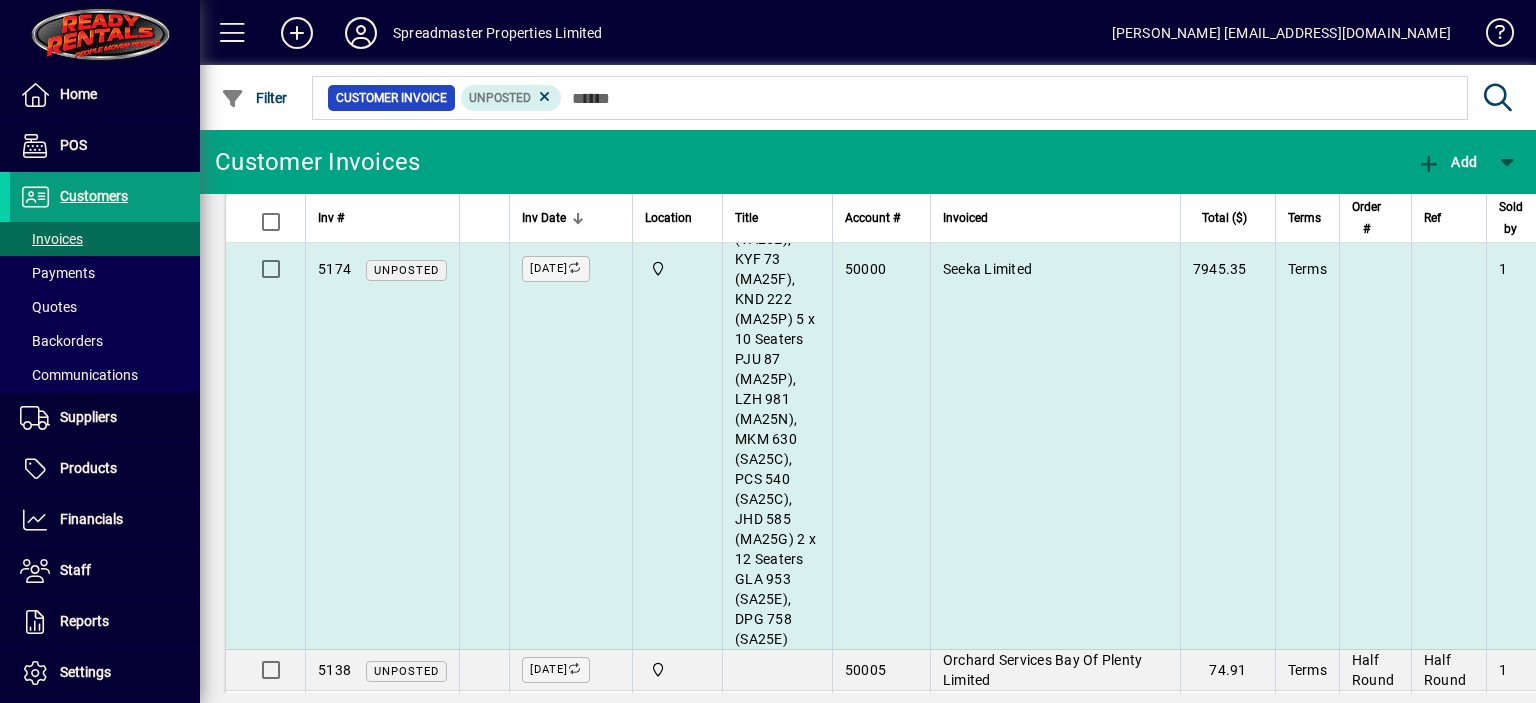 click on "50000" at bounding box center (881, 269) 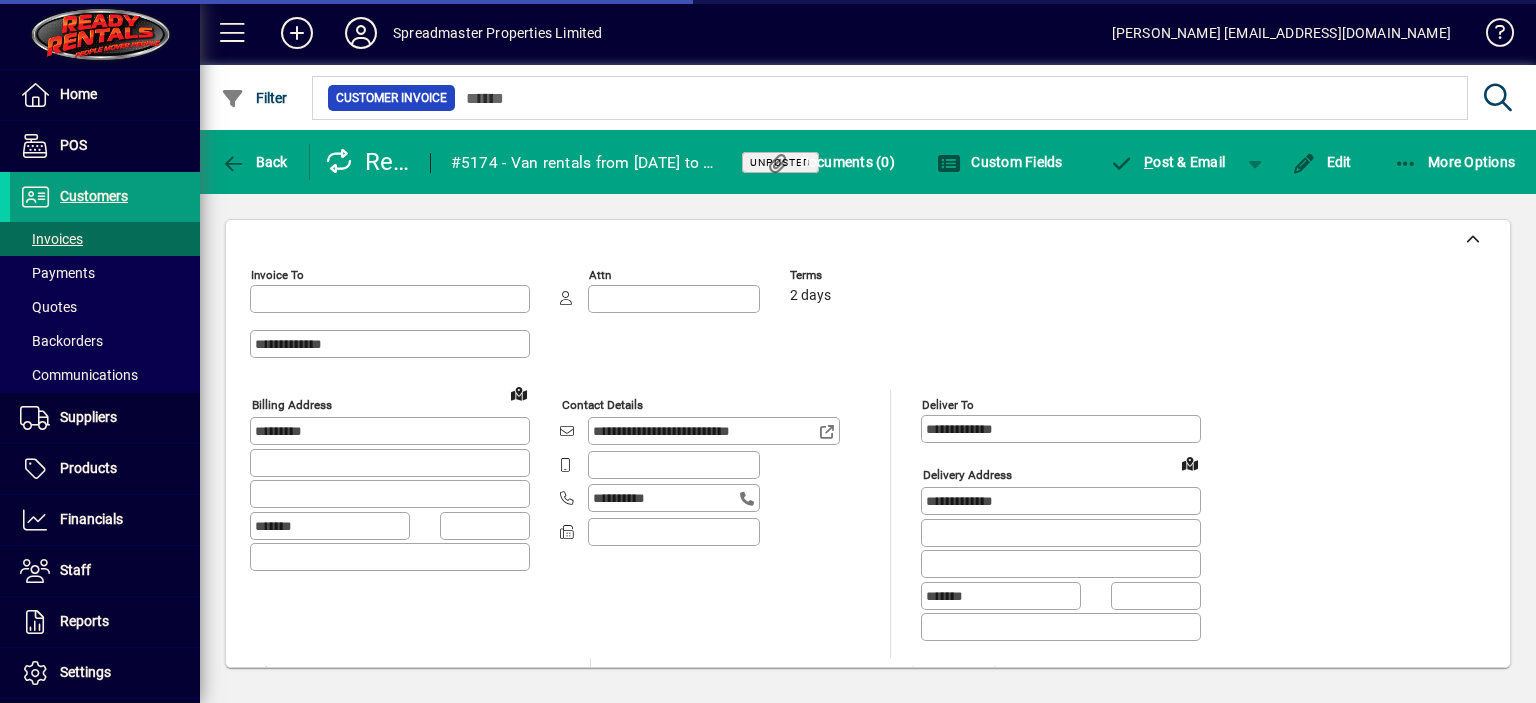 type on "*******" 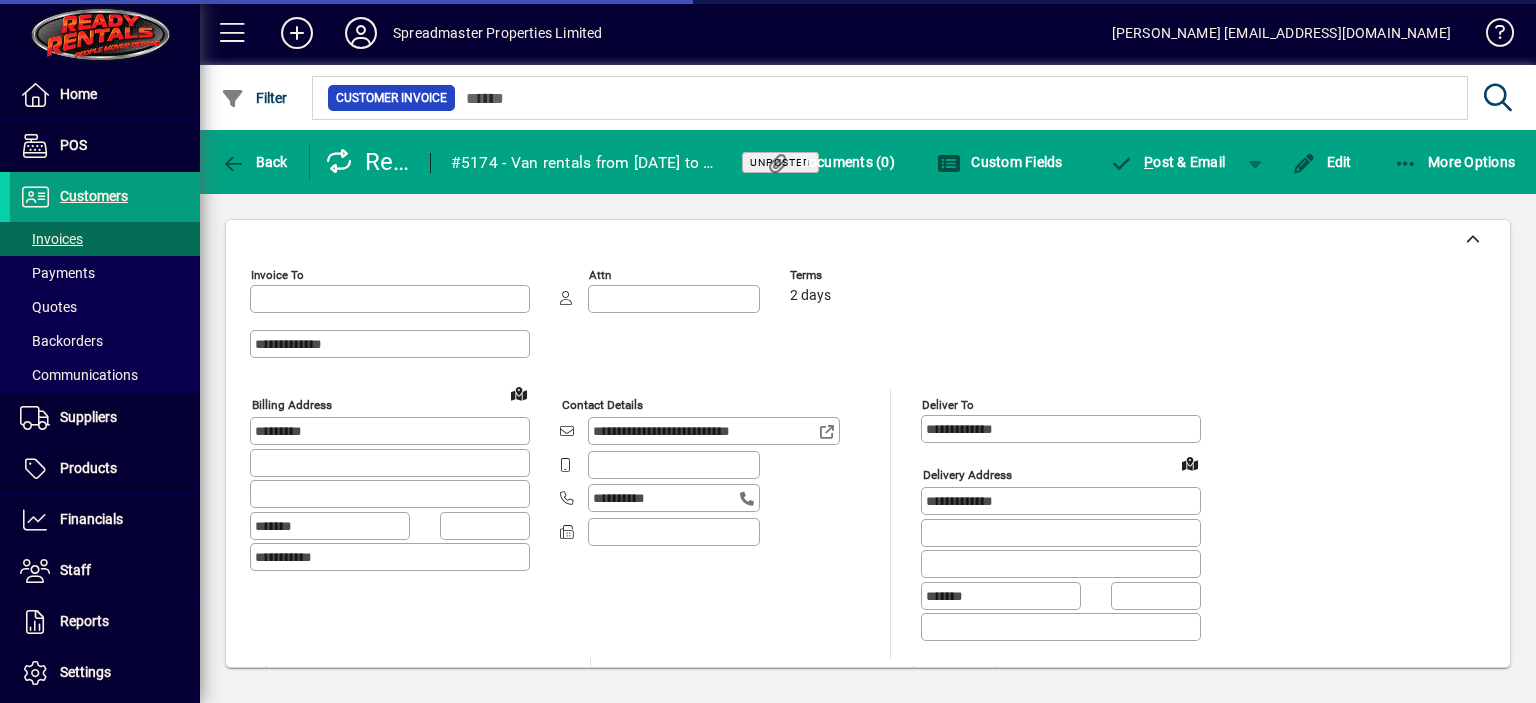 type on "**********" 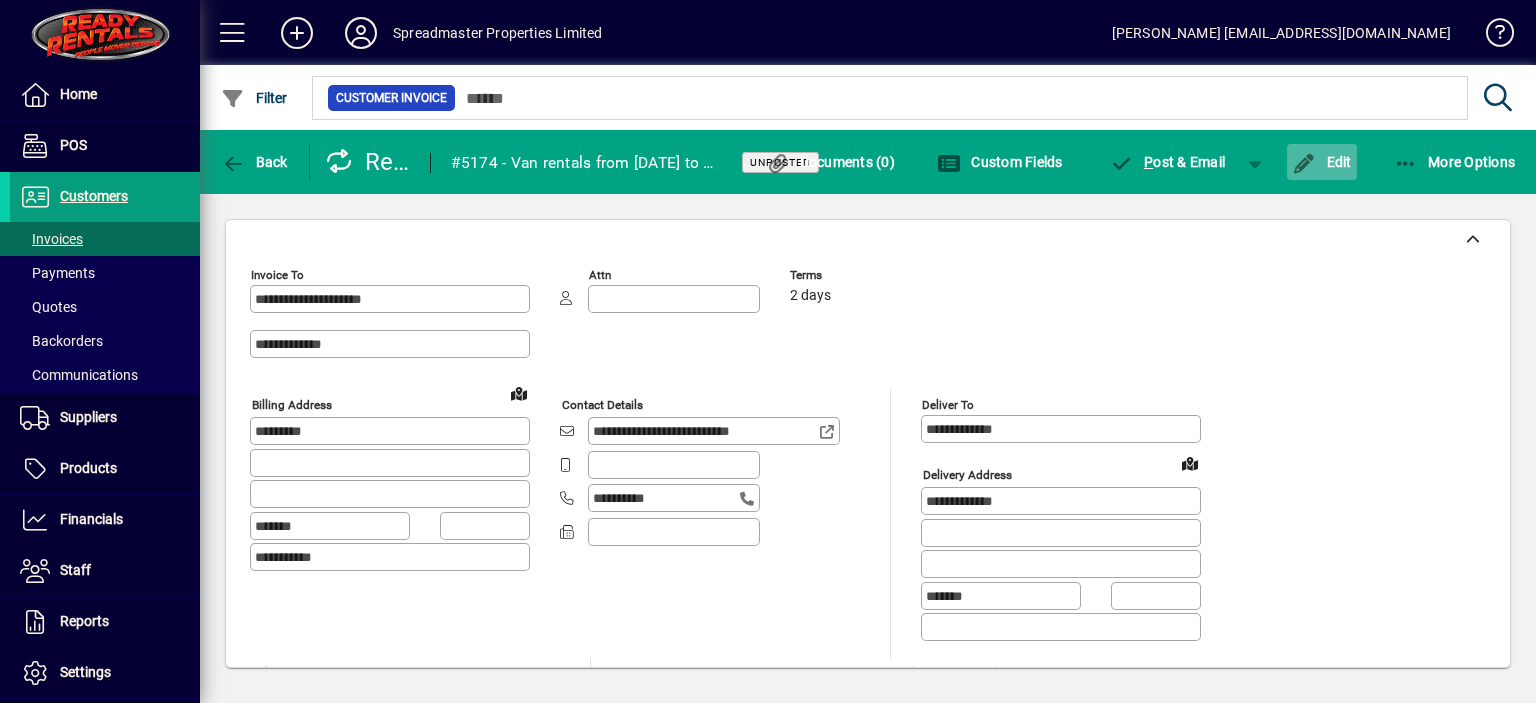 click on "Edit" 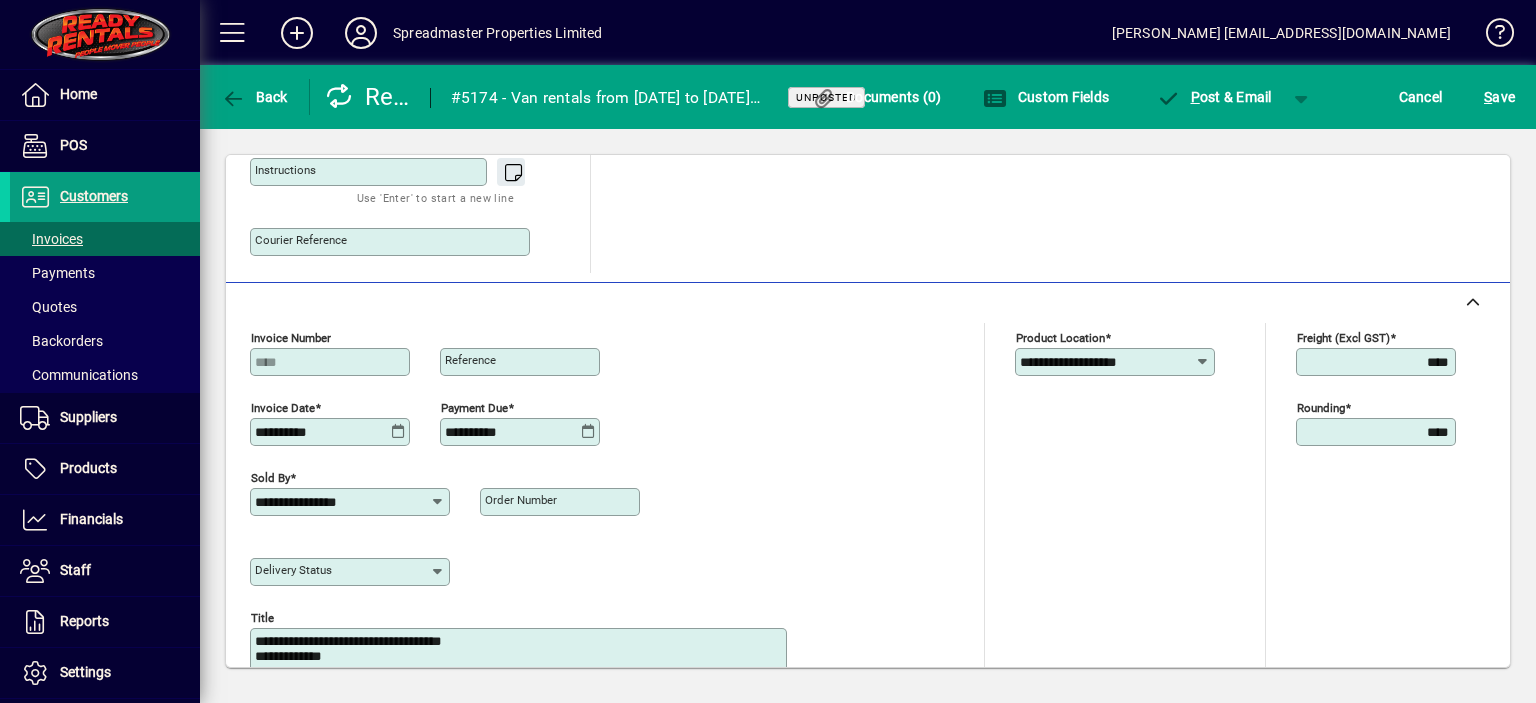 scroll, scrollTop: 800, scrollLeft: 0, axis: vertical 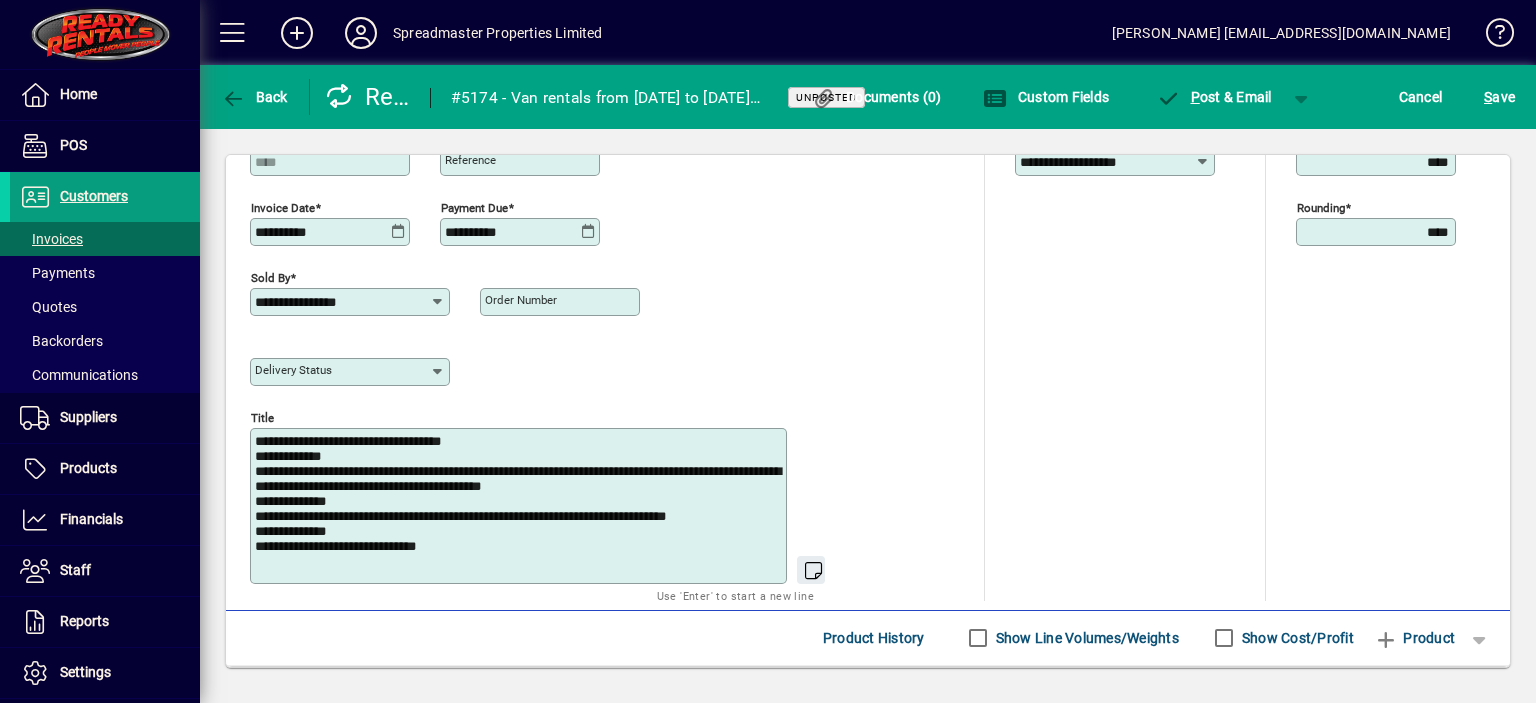 click on "**********" at bounding box center [520, 506] 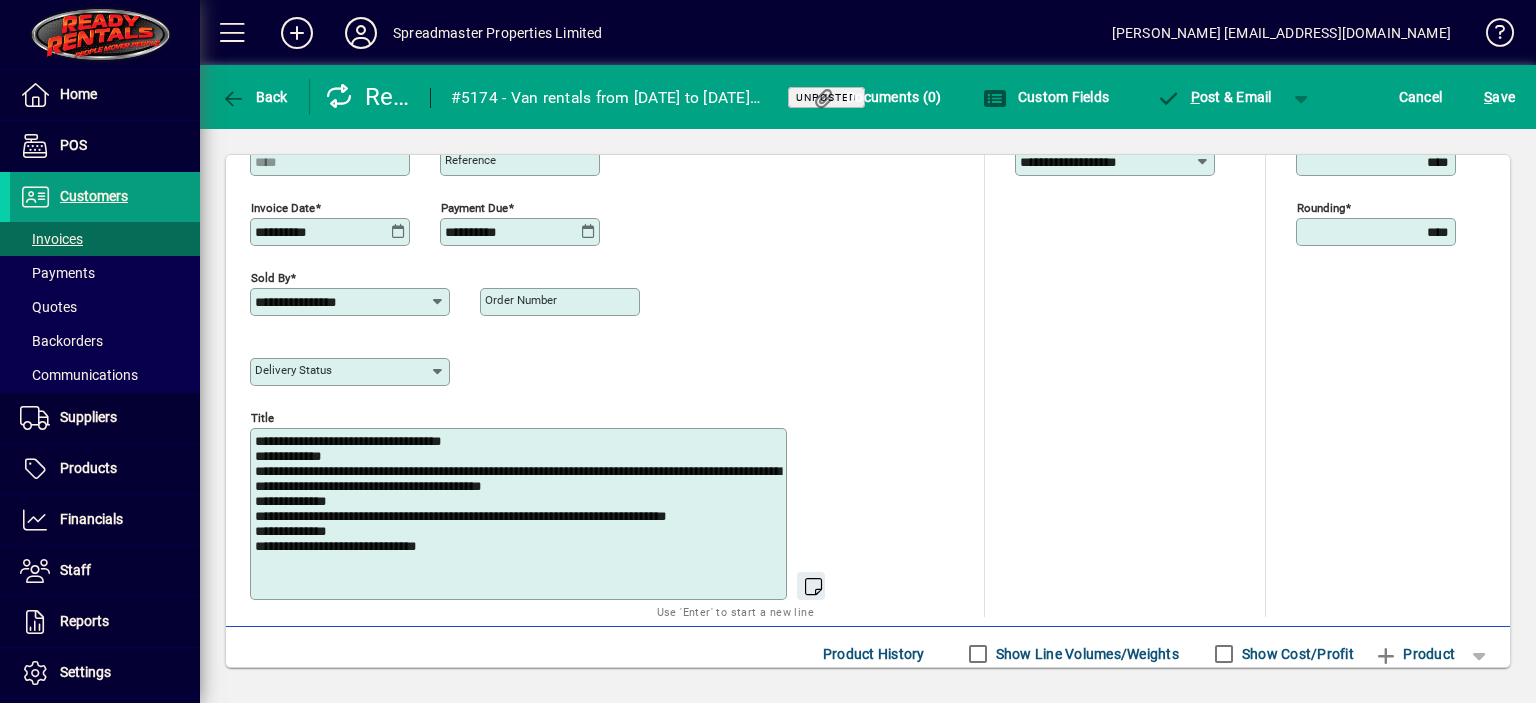 drag, startPoint x: 451, startPoint y: 438, endPoint x: 463, endPoint y: 435, distance: 12.369317 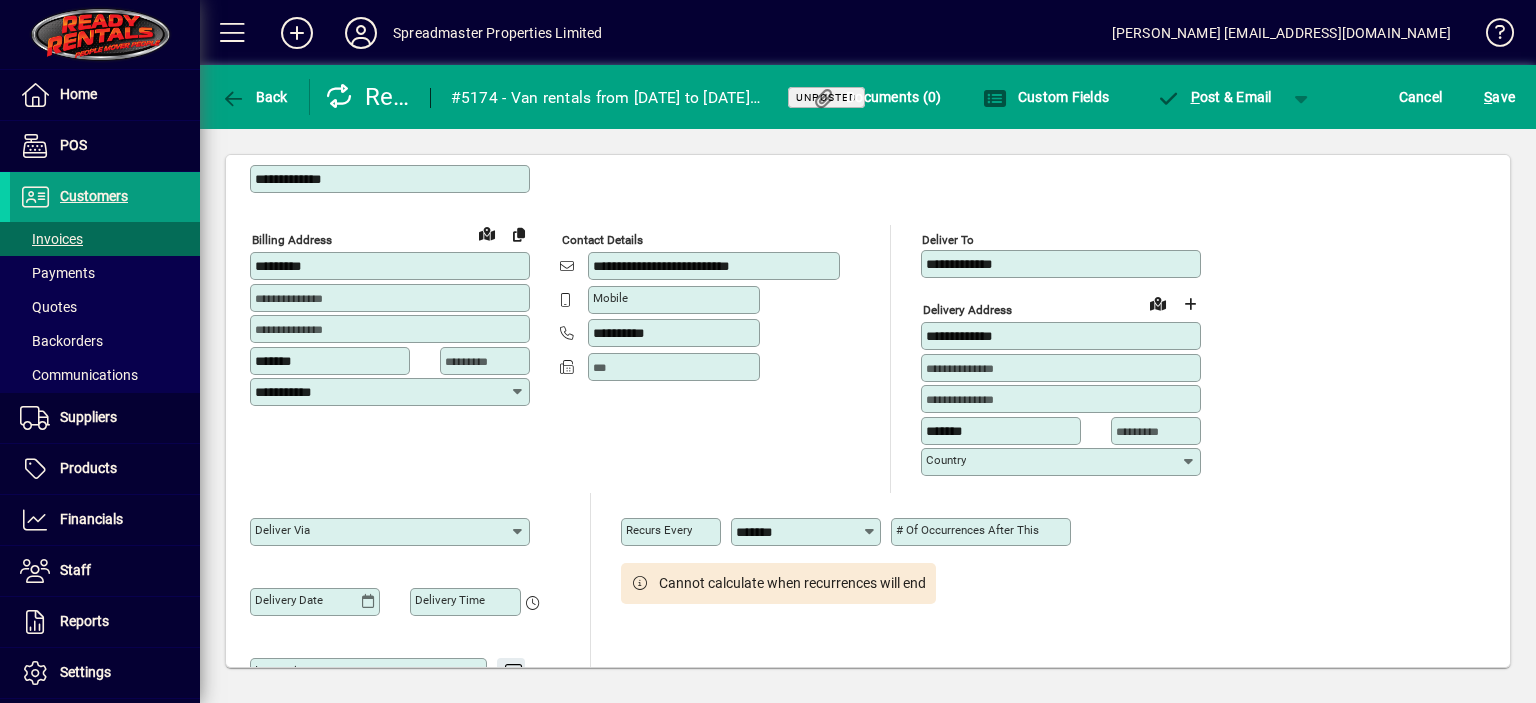 scroll, scrollTop: 0, scrollLeft: 0, axis: both 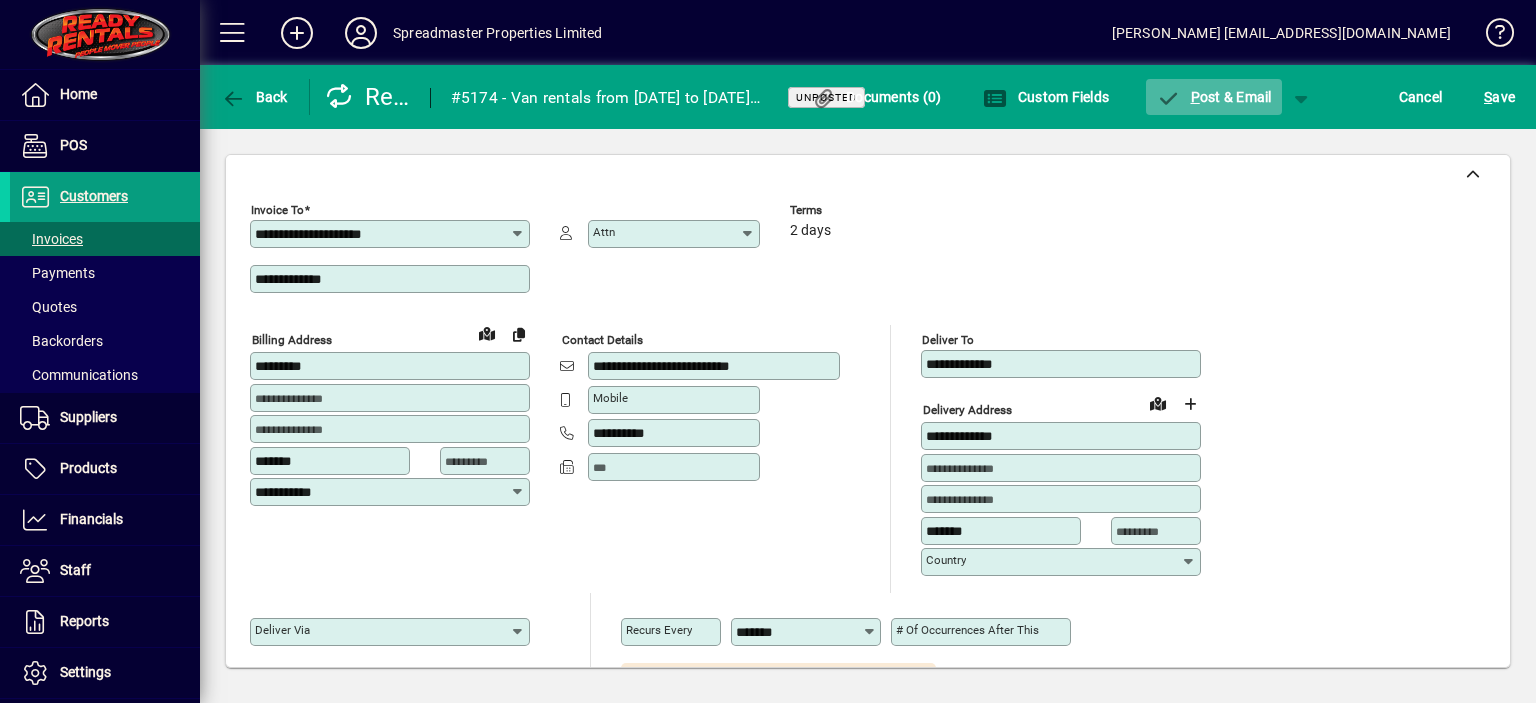 type on "**********" 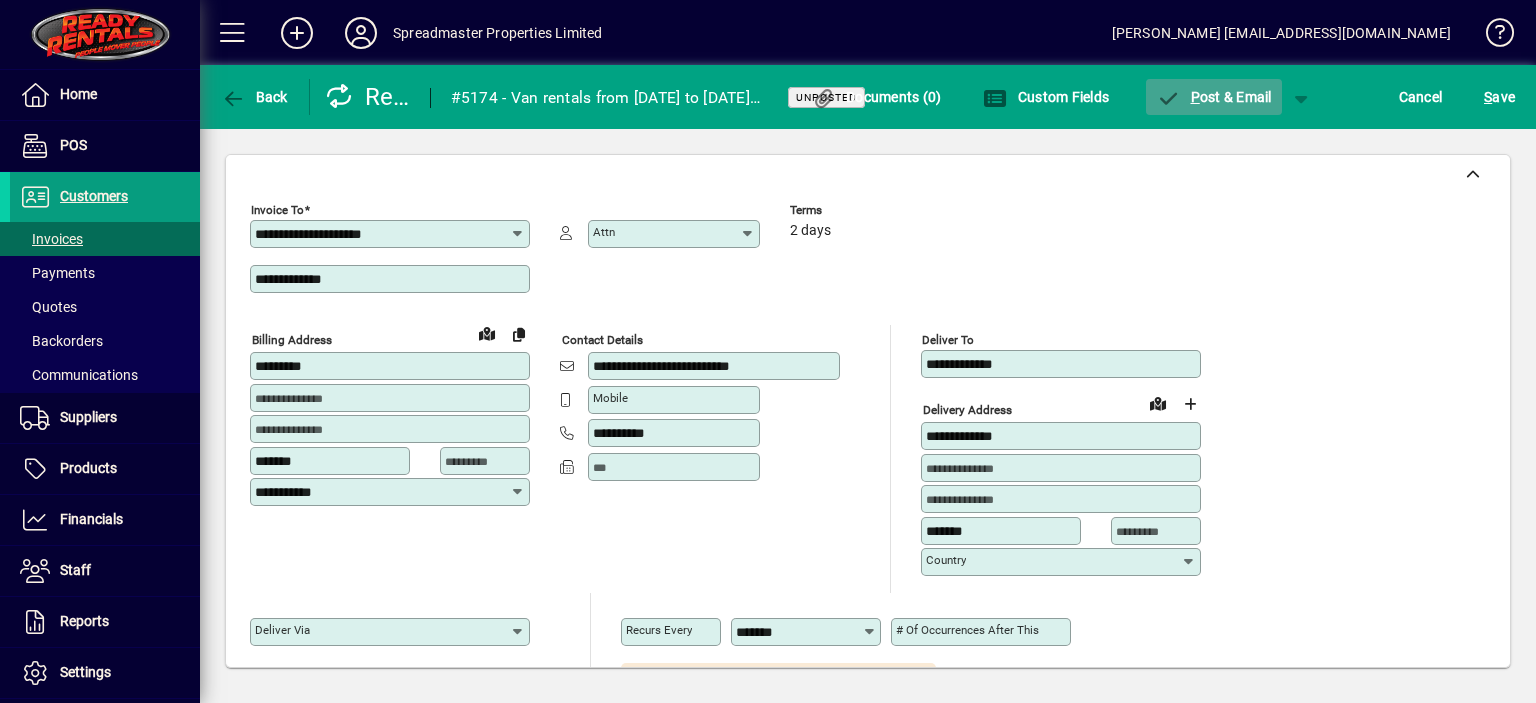 click on "P ost & Email" 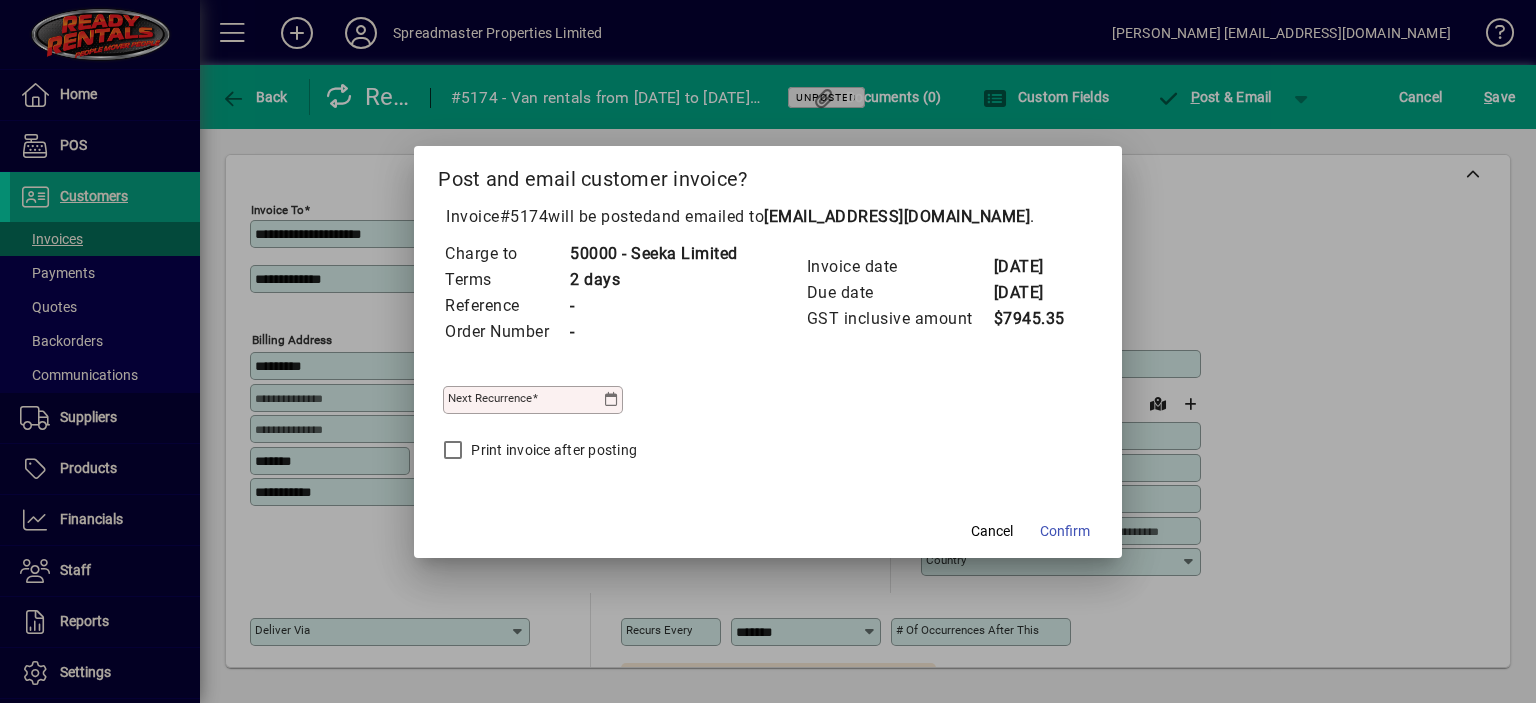 click at bounding box center [612, 400] 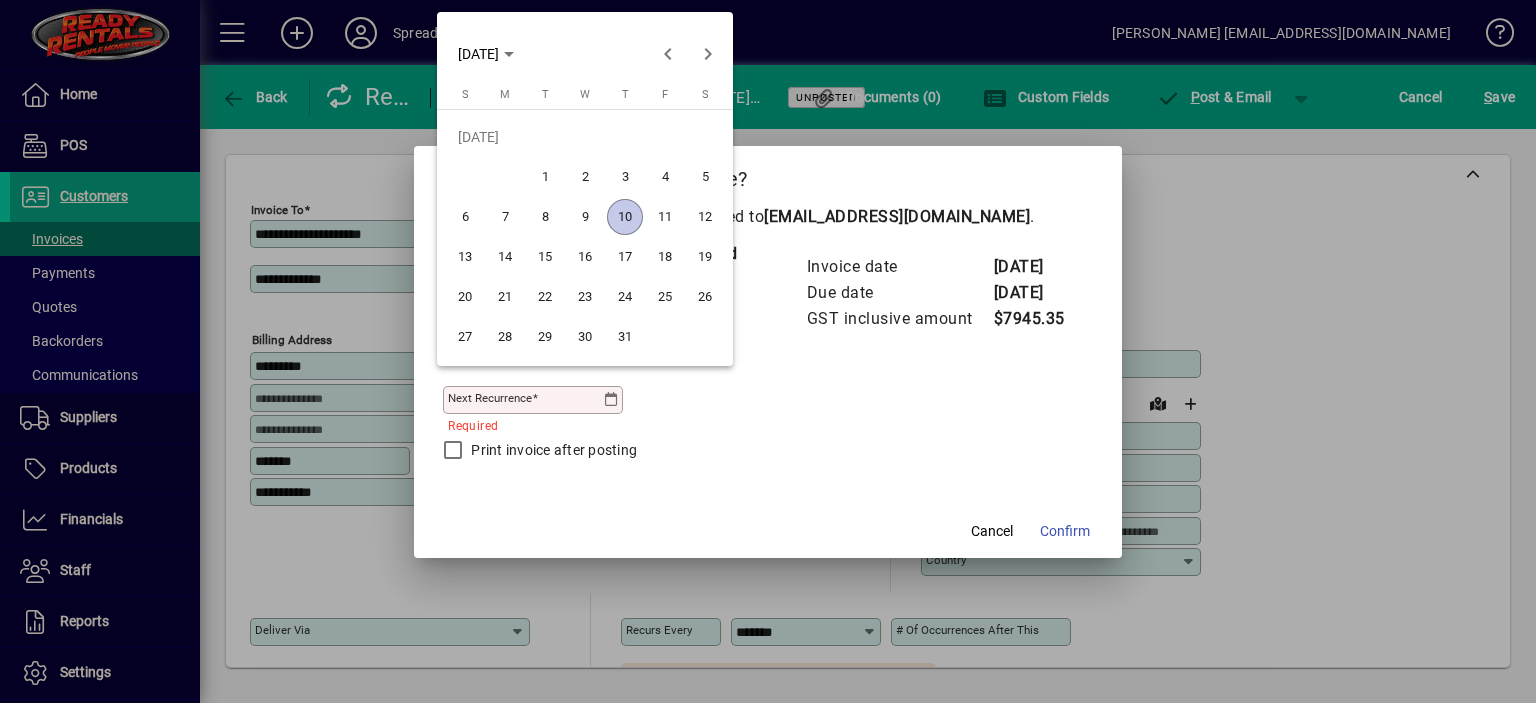 click on "21" at bounding box center [505, 297] 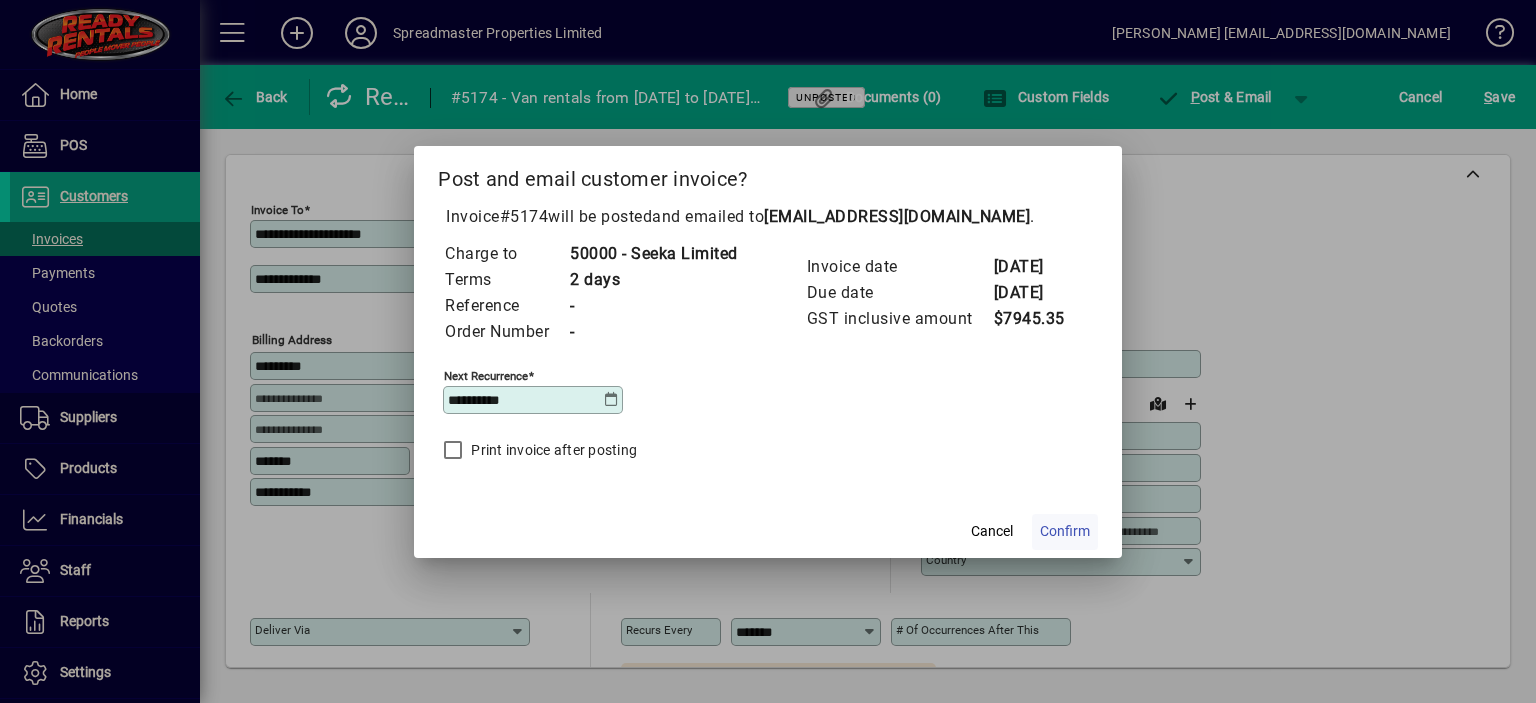 click on "Confirm" 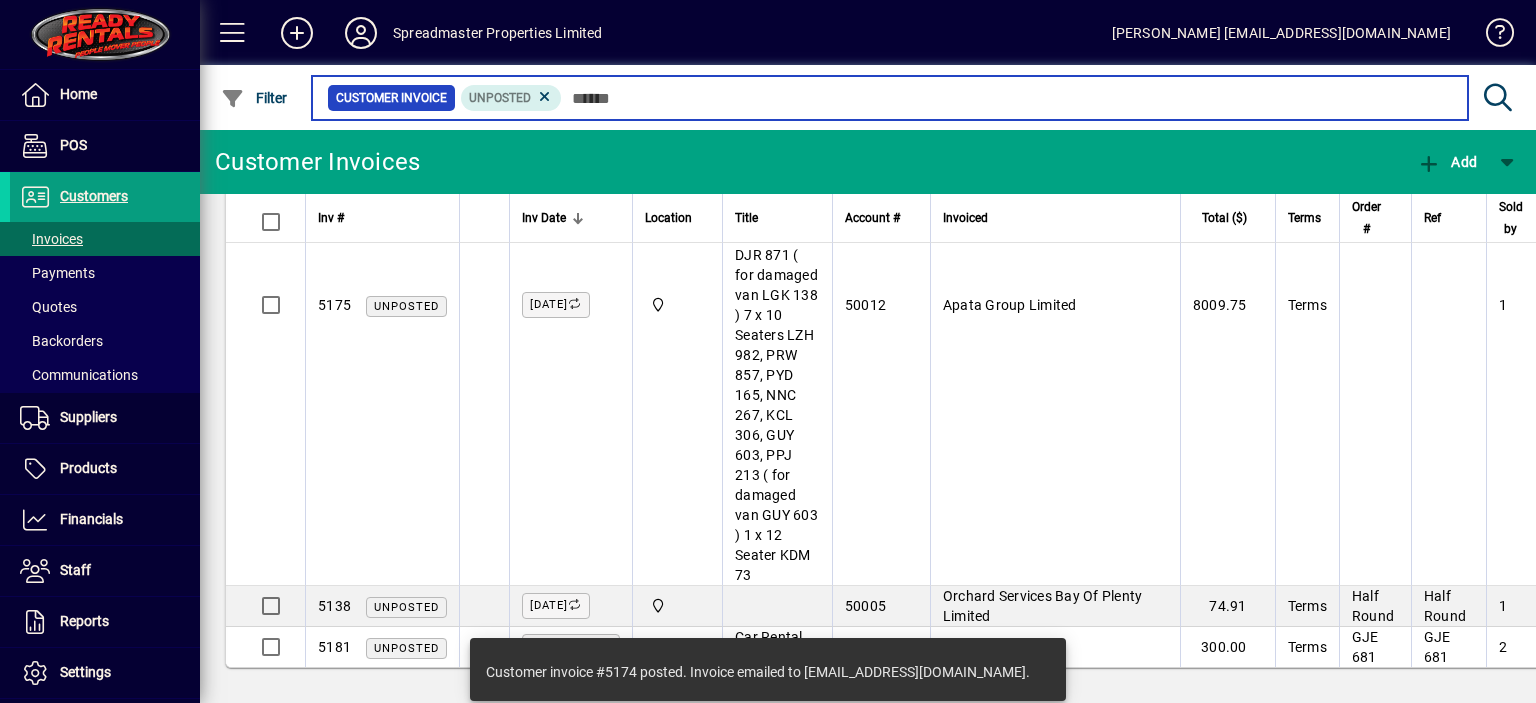 scroll, scrollTop: 1930, scrollLeft: 0, axis: vertical 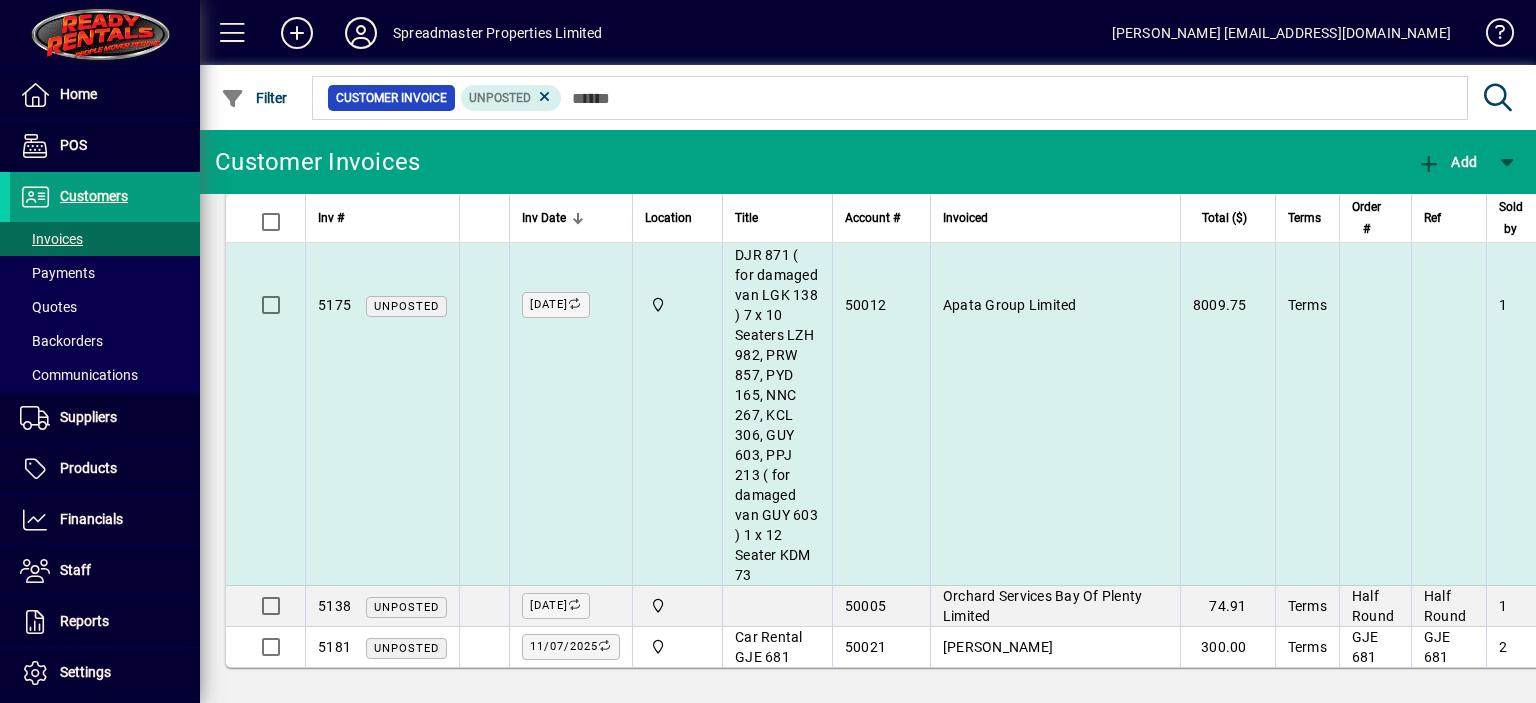 click on "Apata Group Limited" at bounding box center (1010, 305) 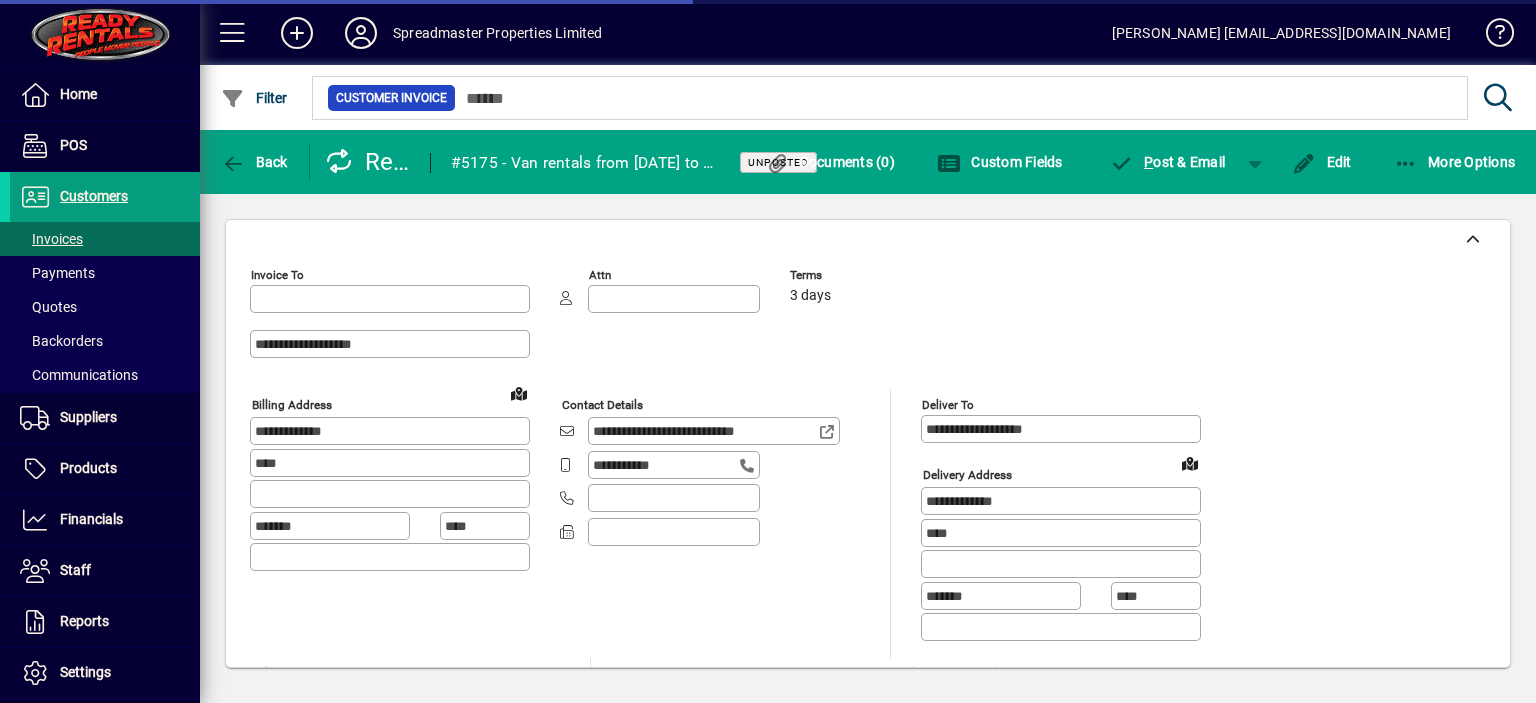type on "**********" 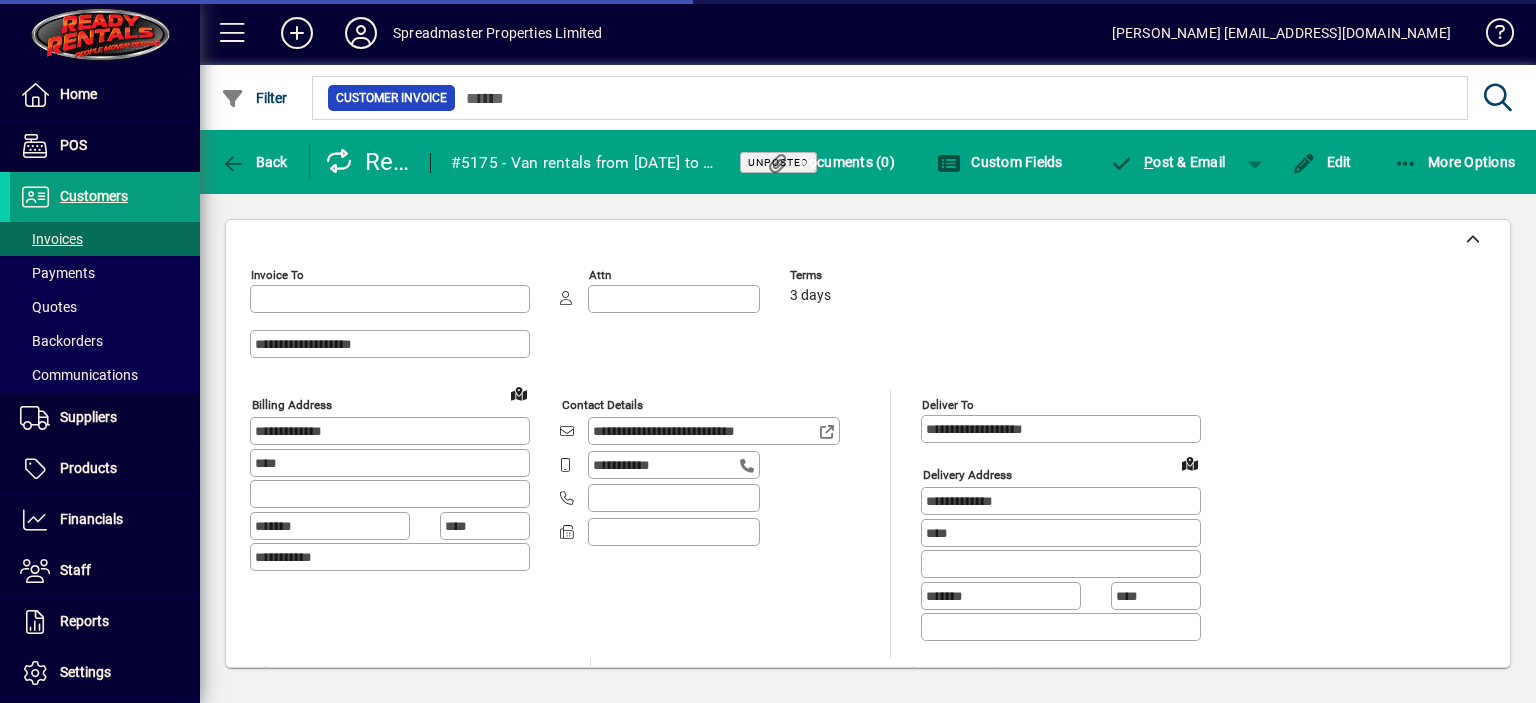 type on "**********" 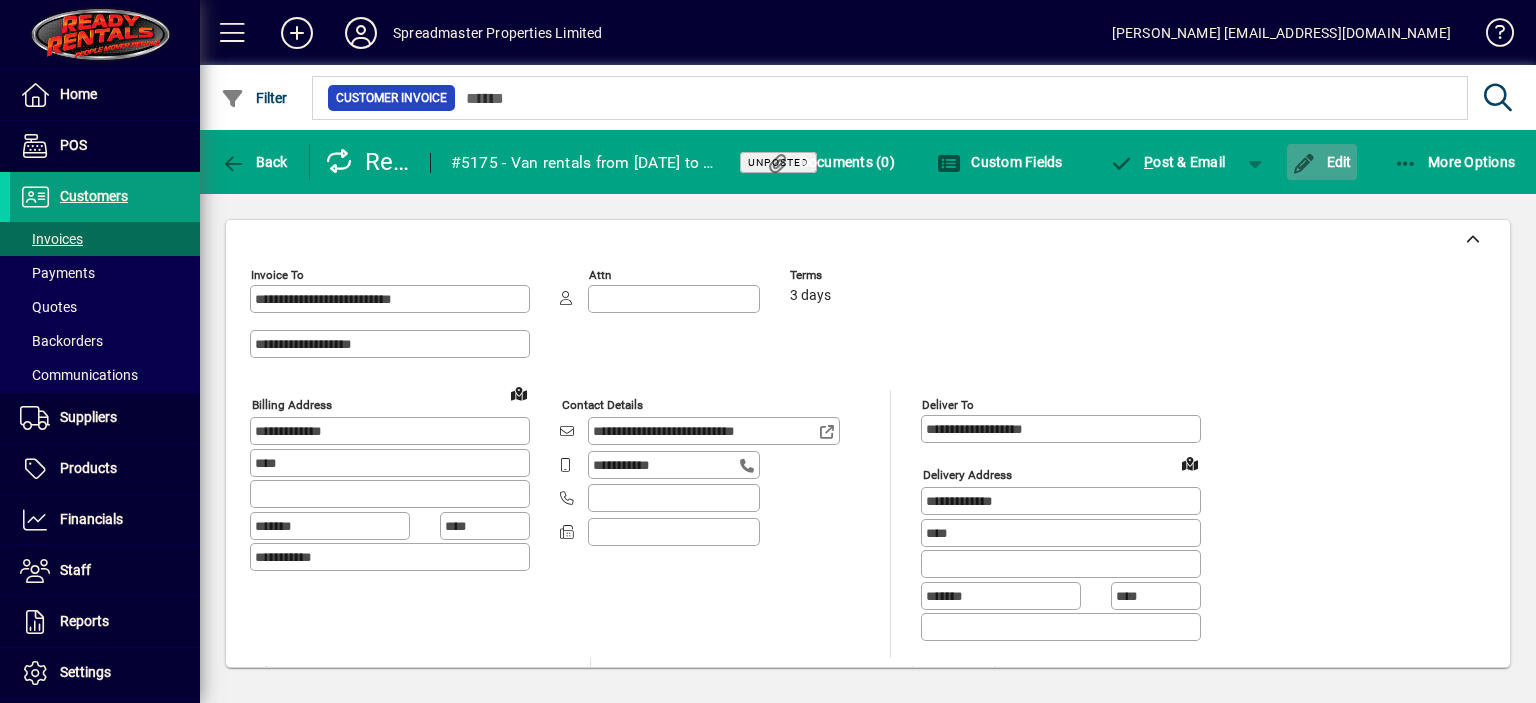 click on "Edit" 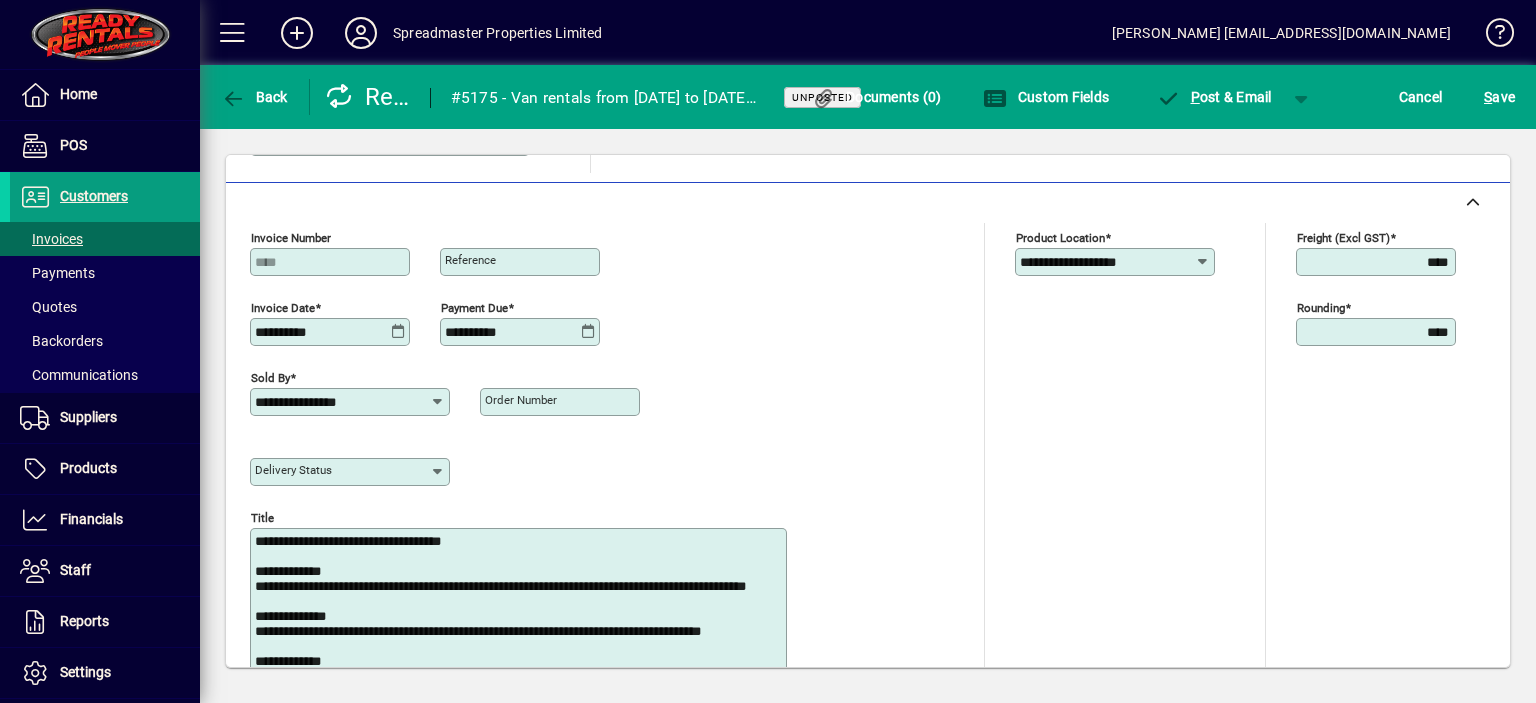 scroll, scrollTop: 800, scrollLeft: 0, axis: vertical 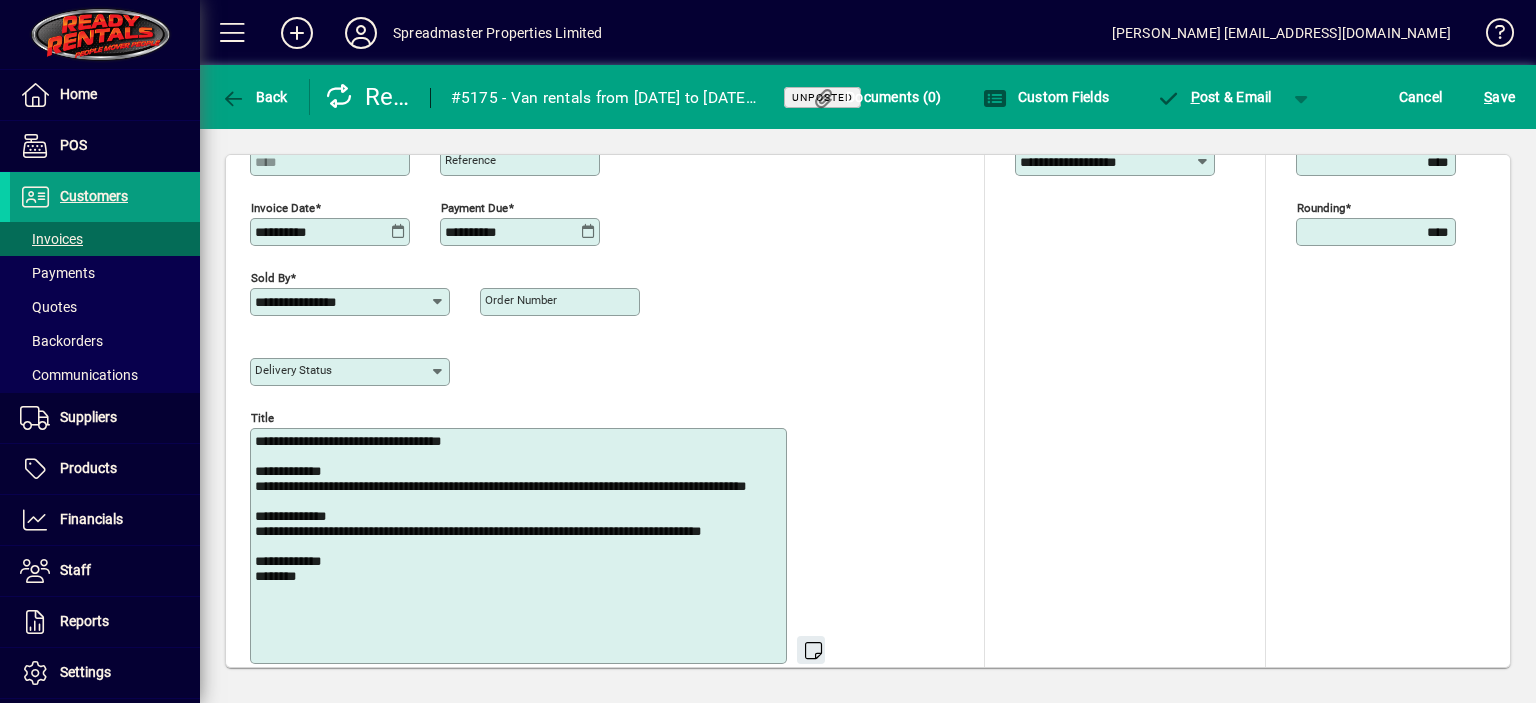 click on "**********" at bounding box center [520, 546] 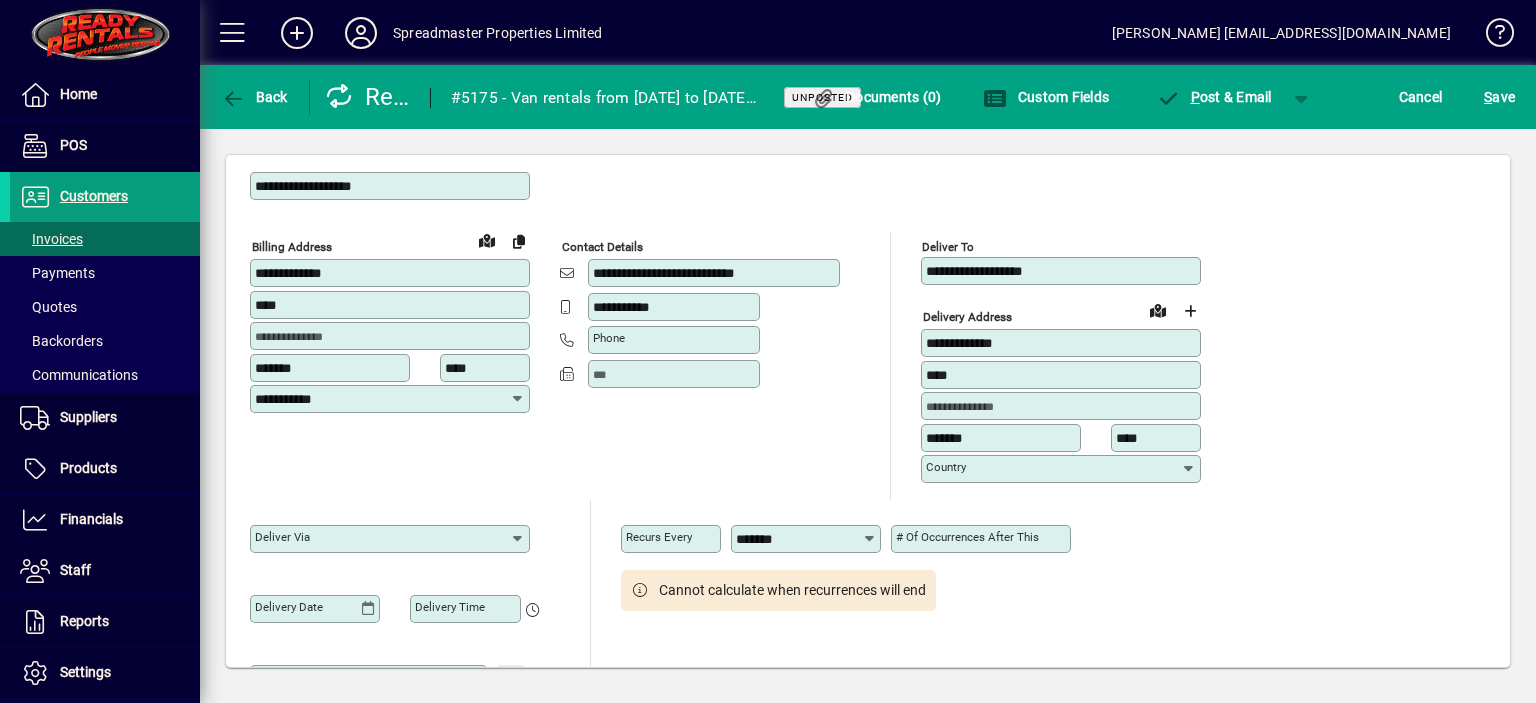 scroll, scrollTop: 0, scrollLeft: 0, axis: both 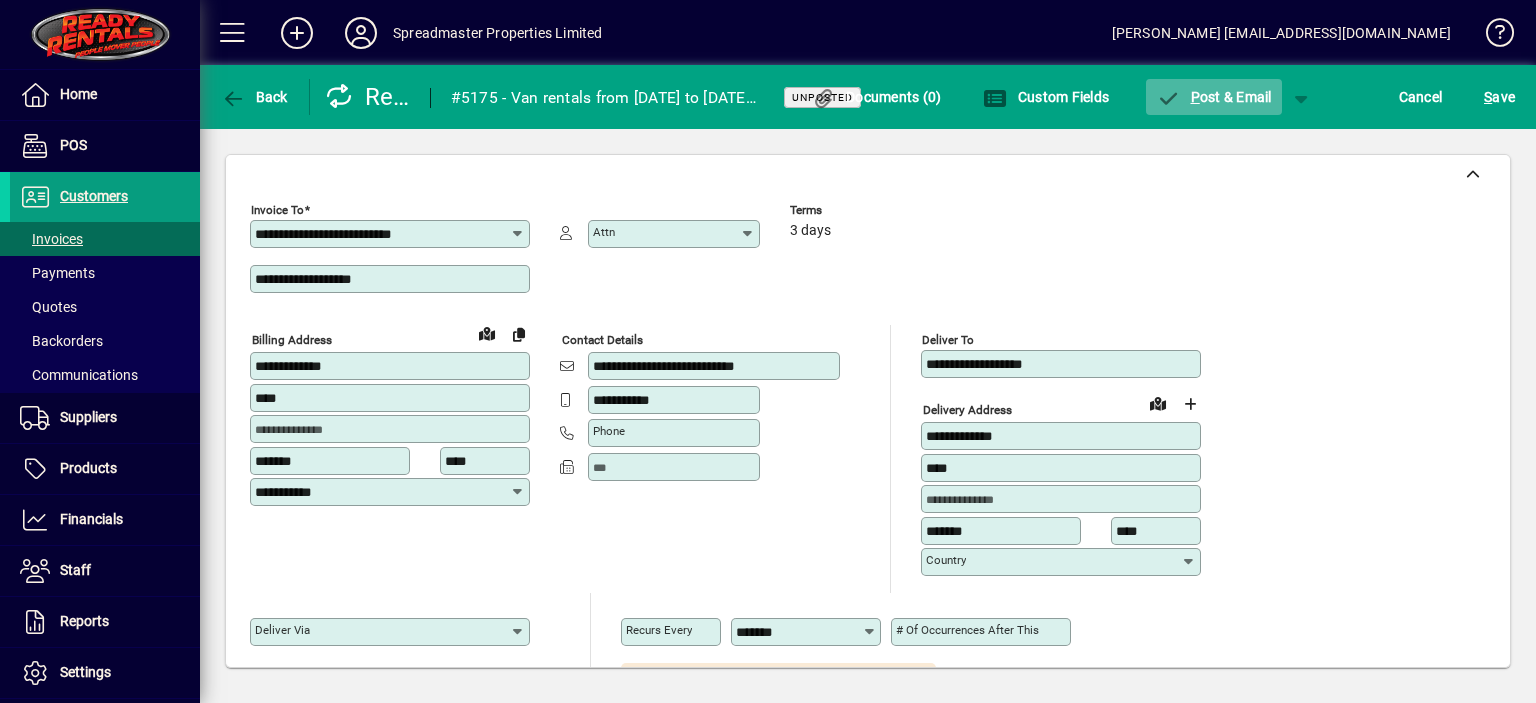 type on "**********" 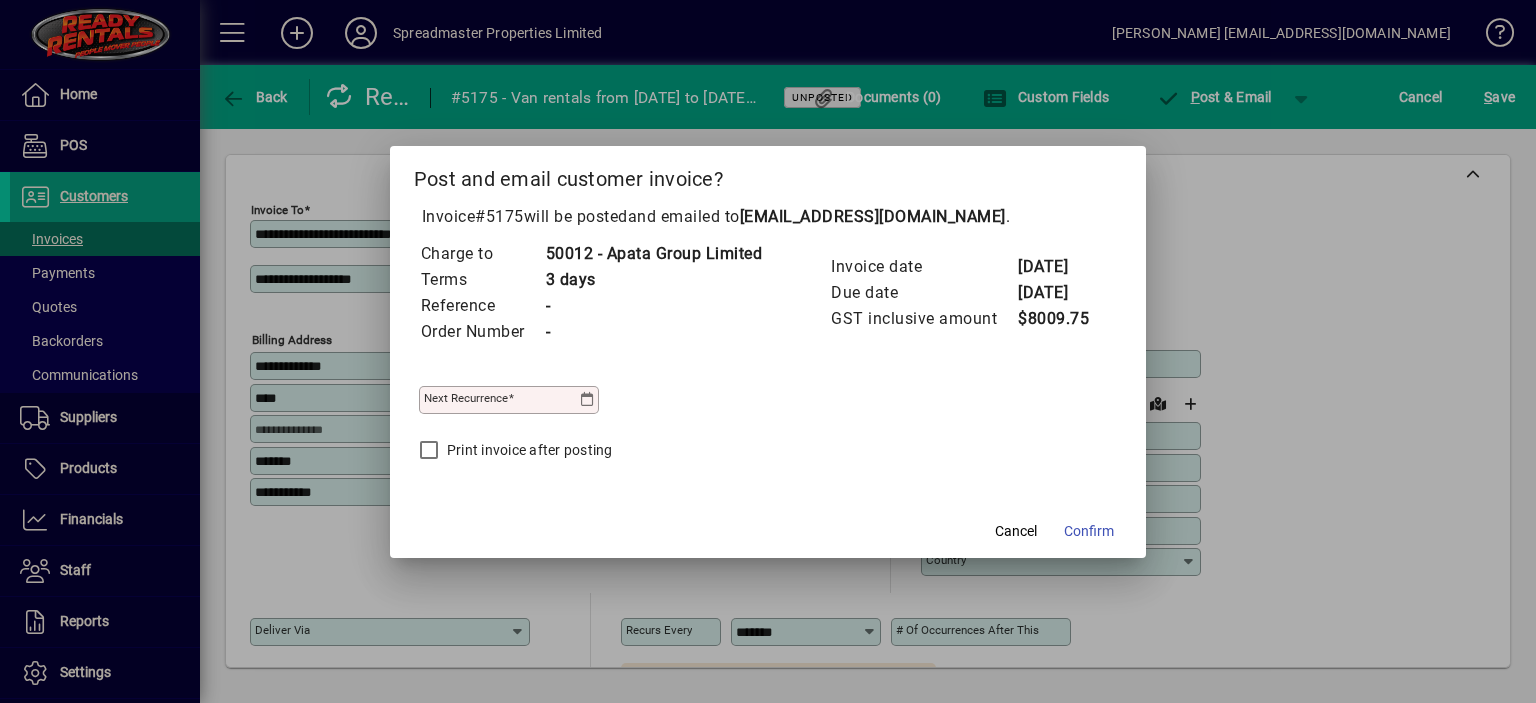 click at bounding box center [587, 400] 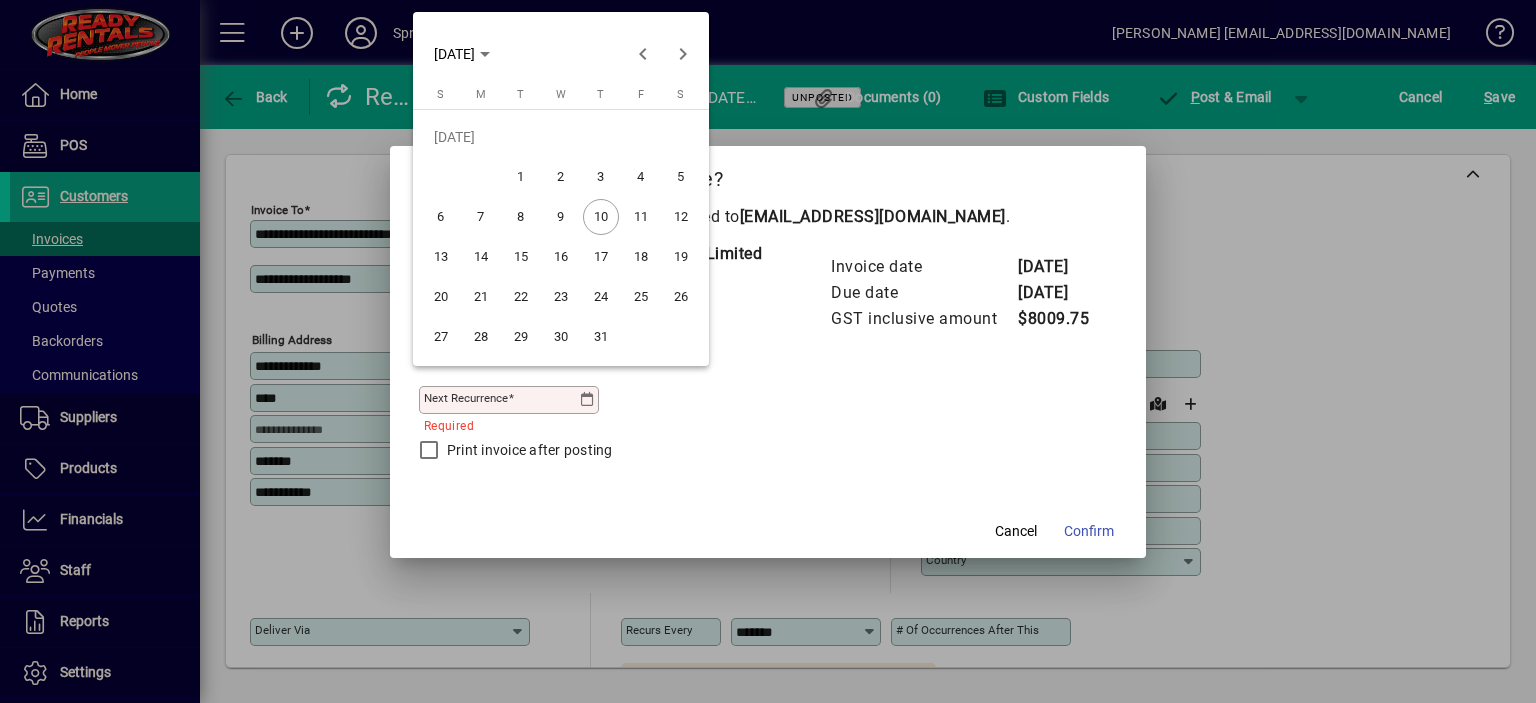 click on "21" at bounding box center (481, 297) 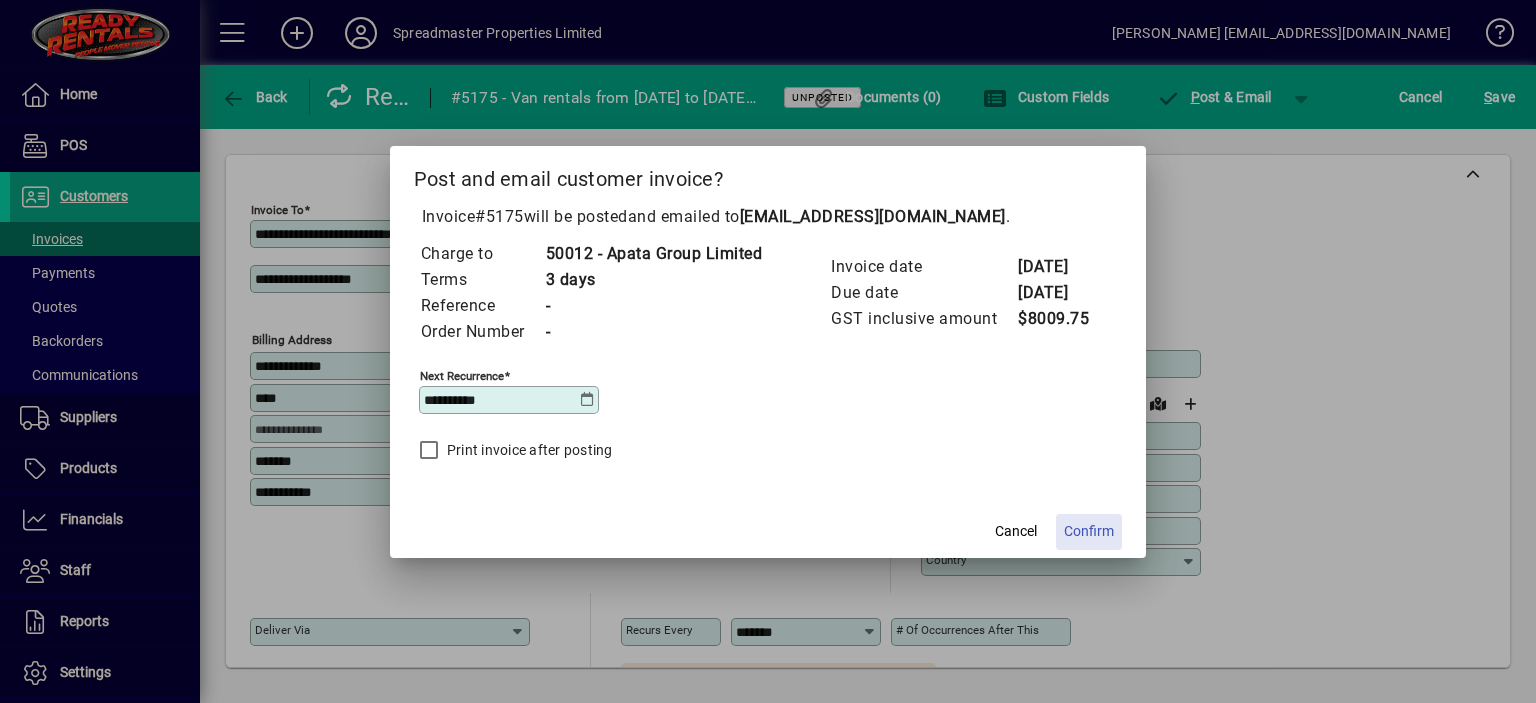 click on "Confirm" 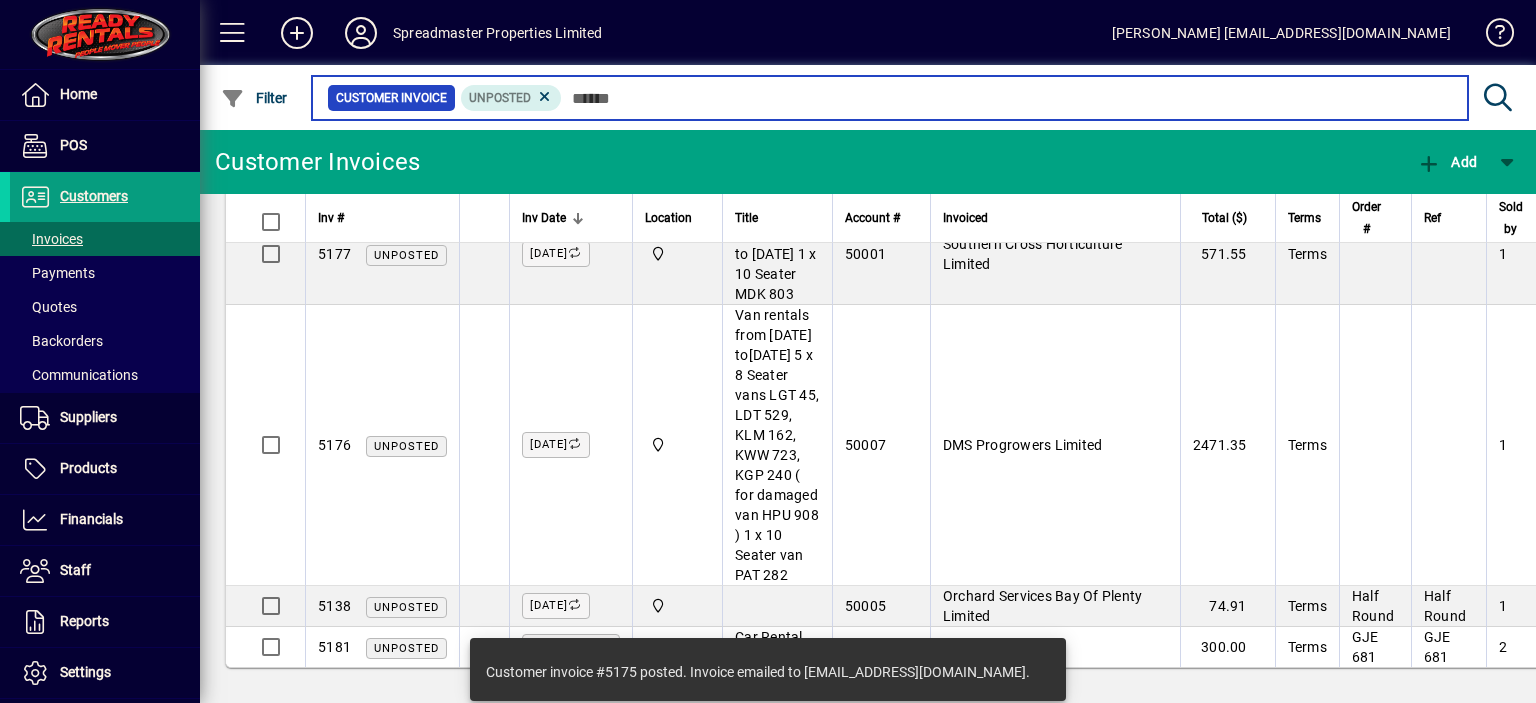 scroll, scrollTop: 2030, scrollLeft: 0, axis: vertical 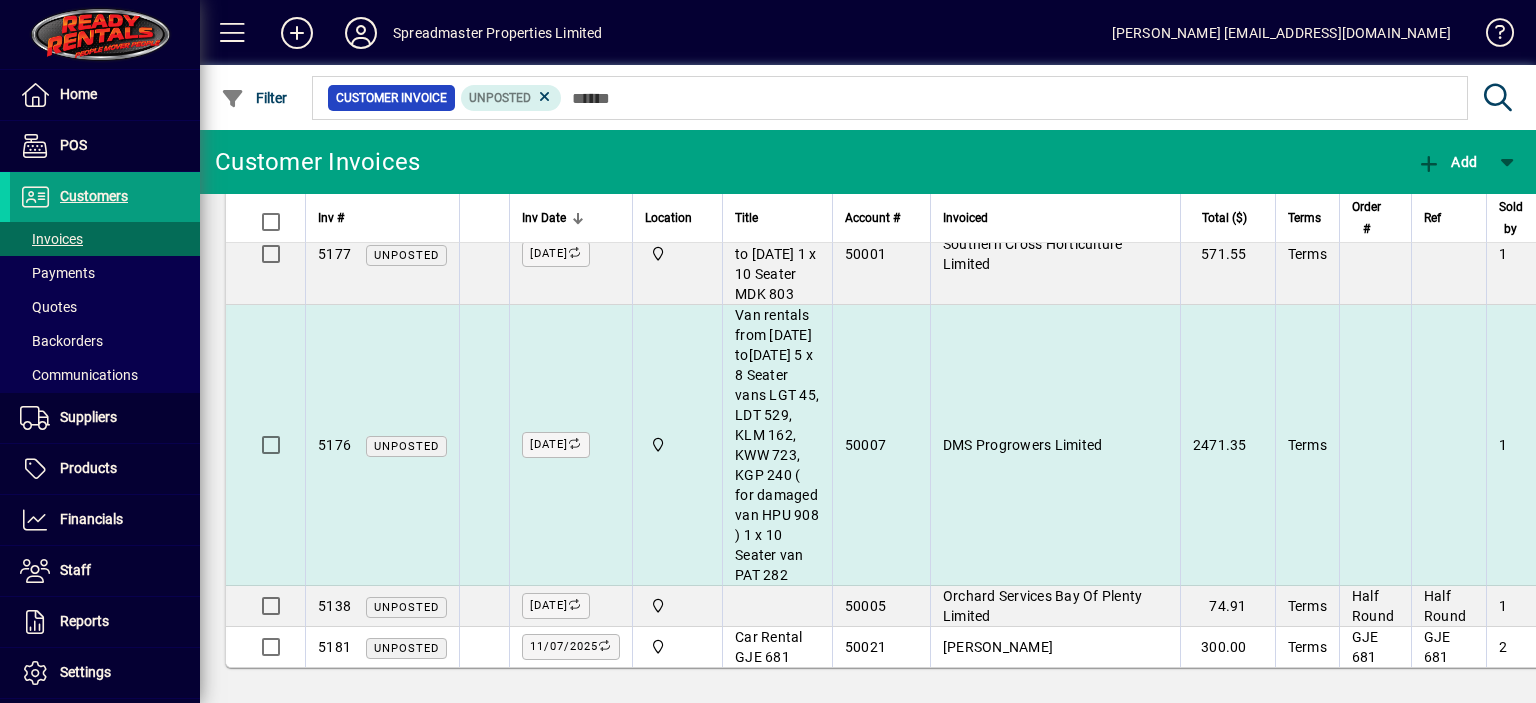 click on "DMS Progrowers Limited" at bounding box center [1023, 445] 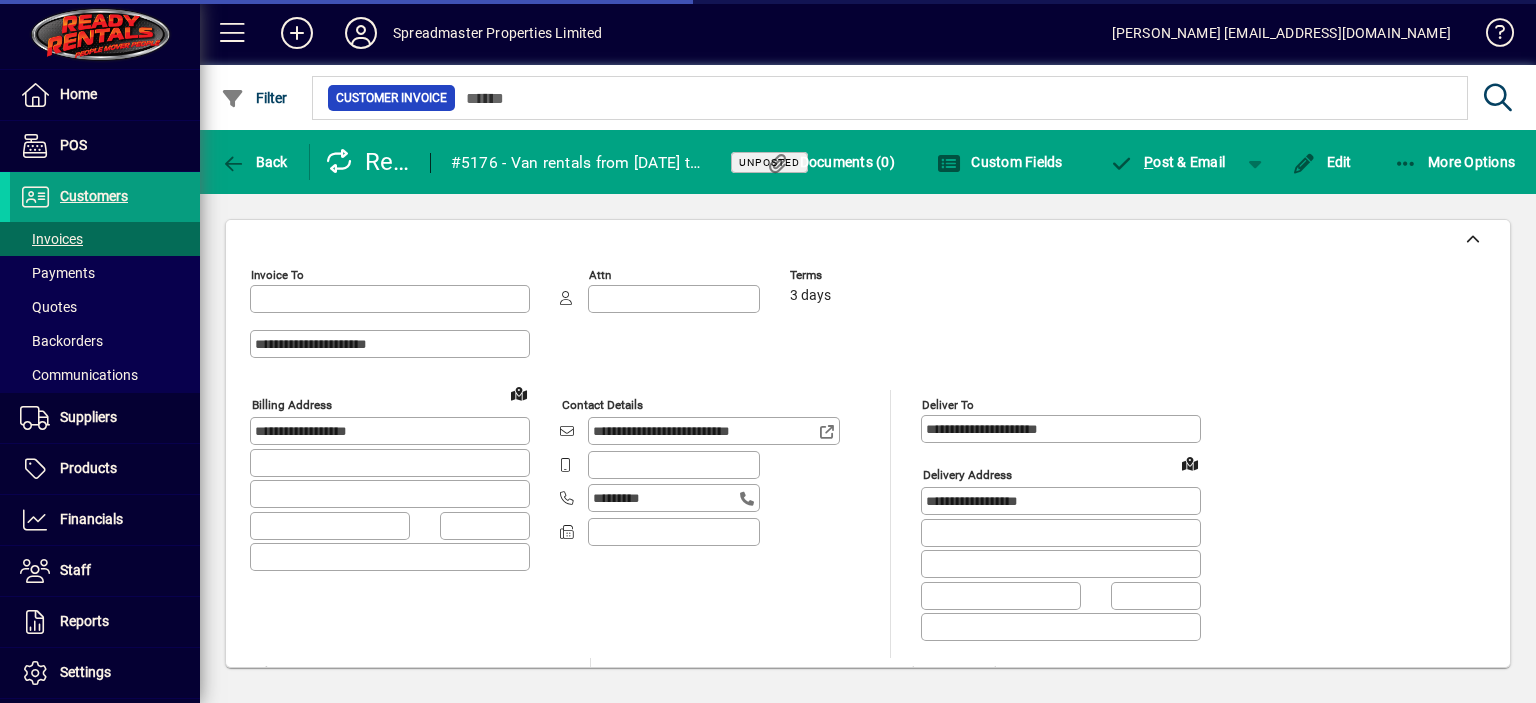 type on "**********" 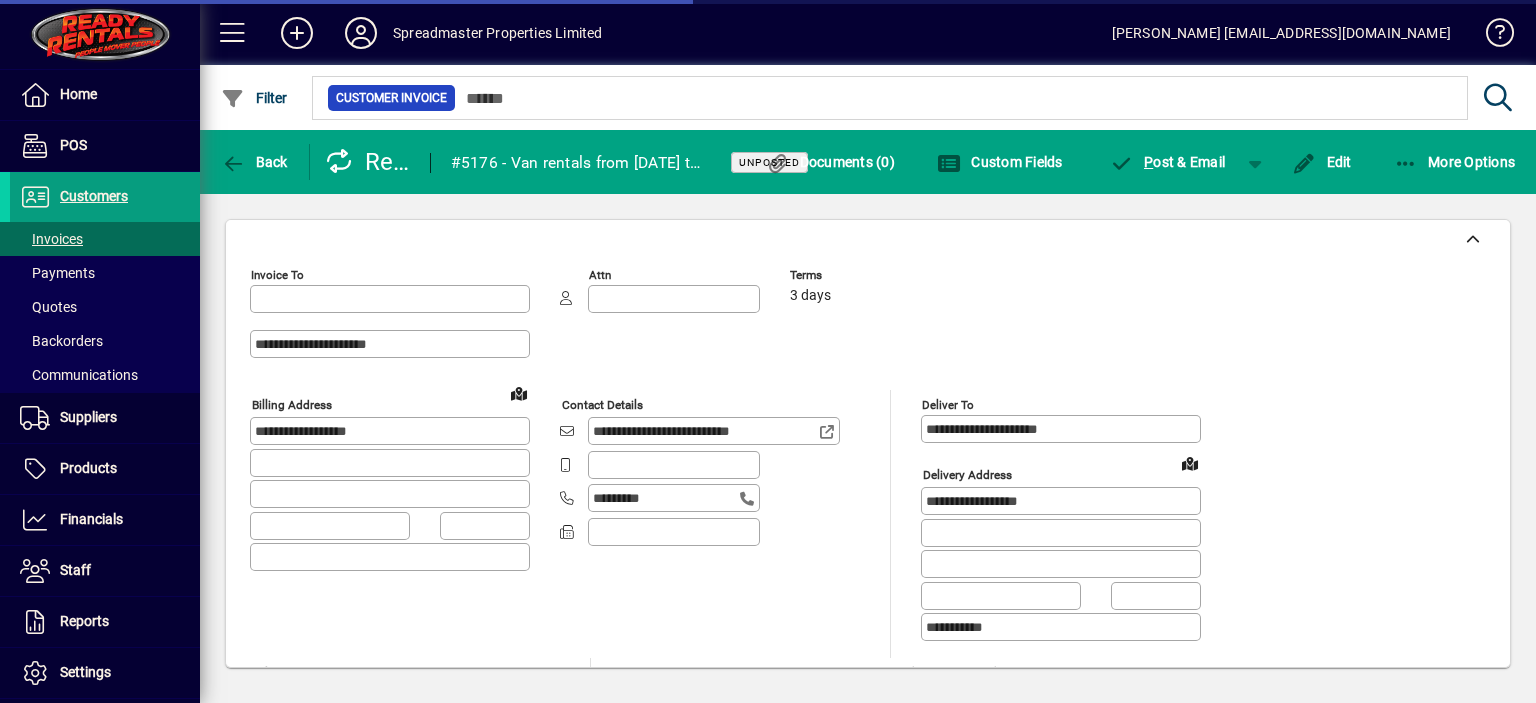 type on "**********" 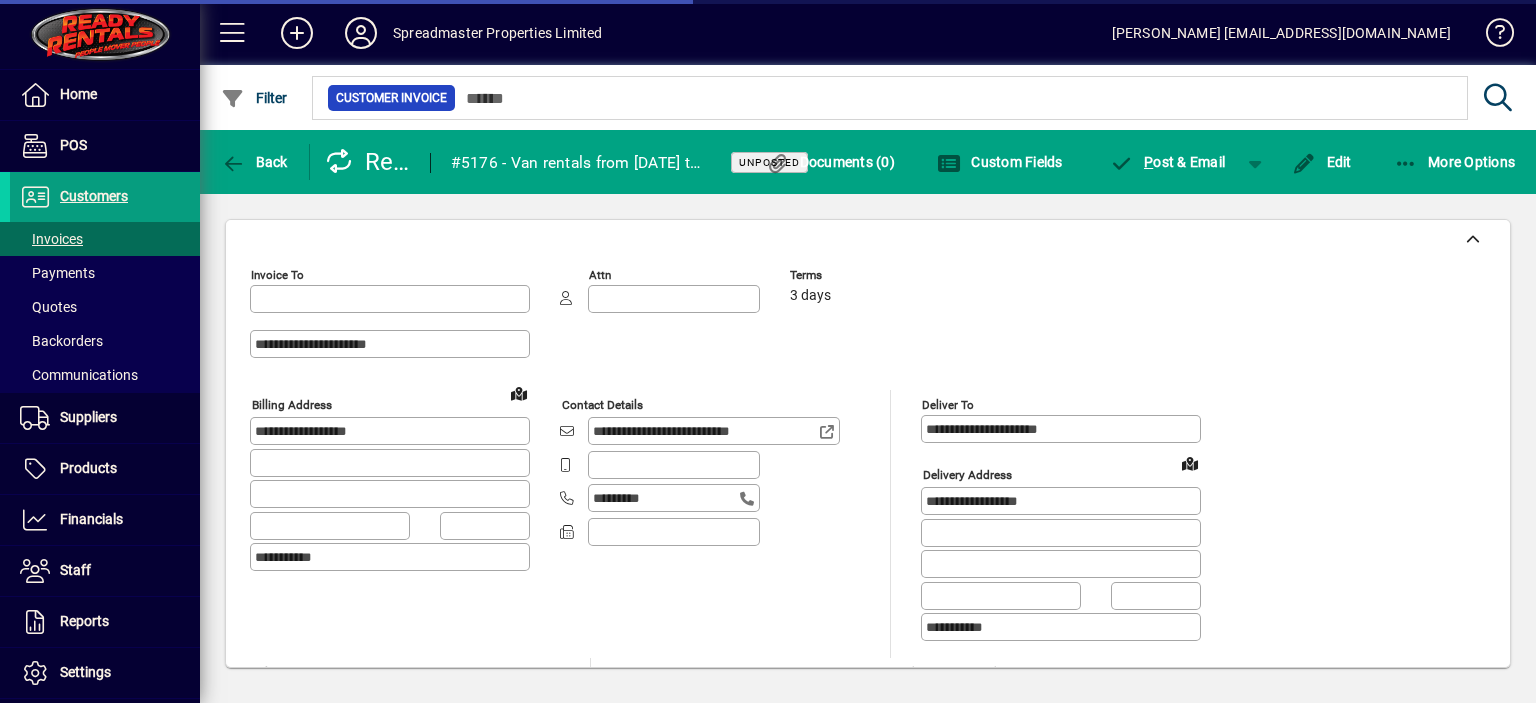 type on "**********" 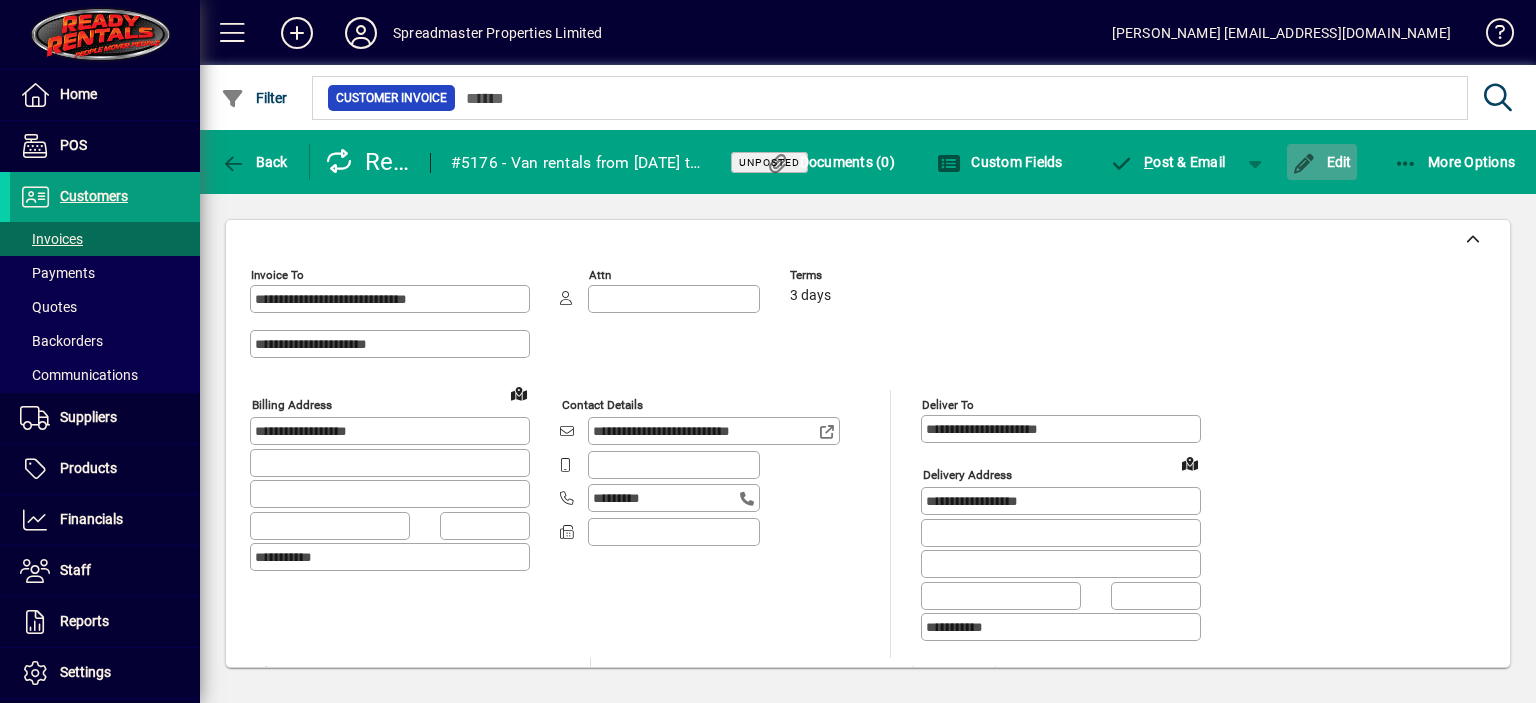 click on "Edit" 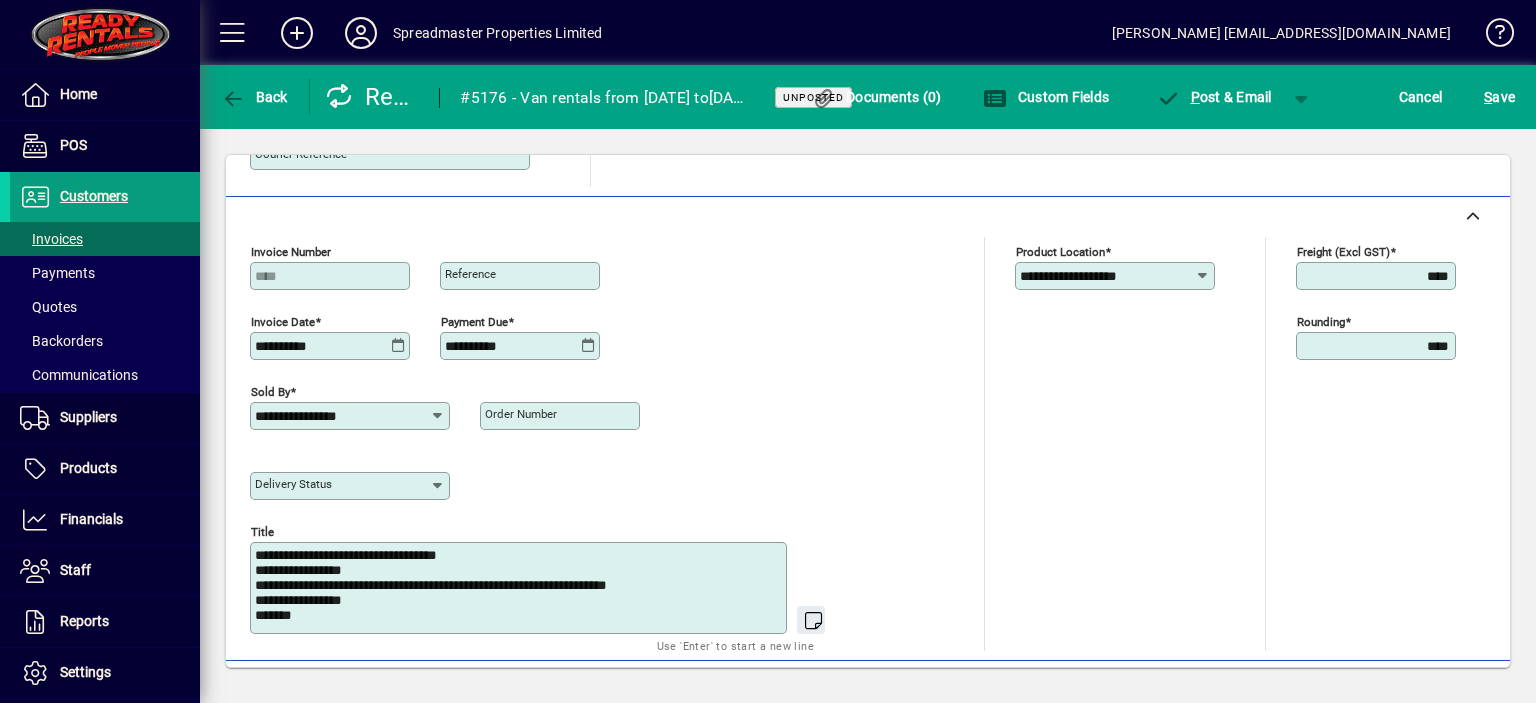 scroll, scrollTop: 800, scrollLeft: 0, axis: vertical 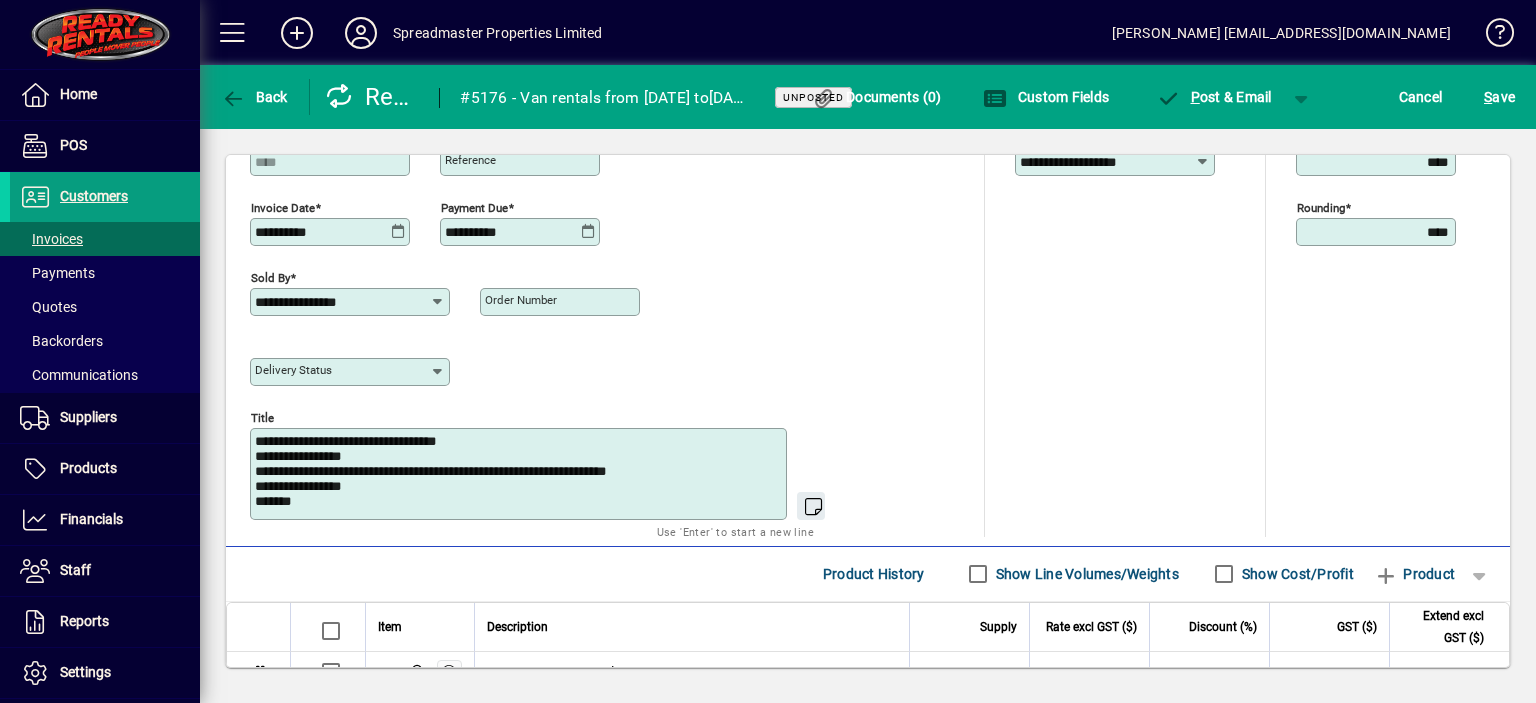 click on "**********" at bounding box center [520, 474] 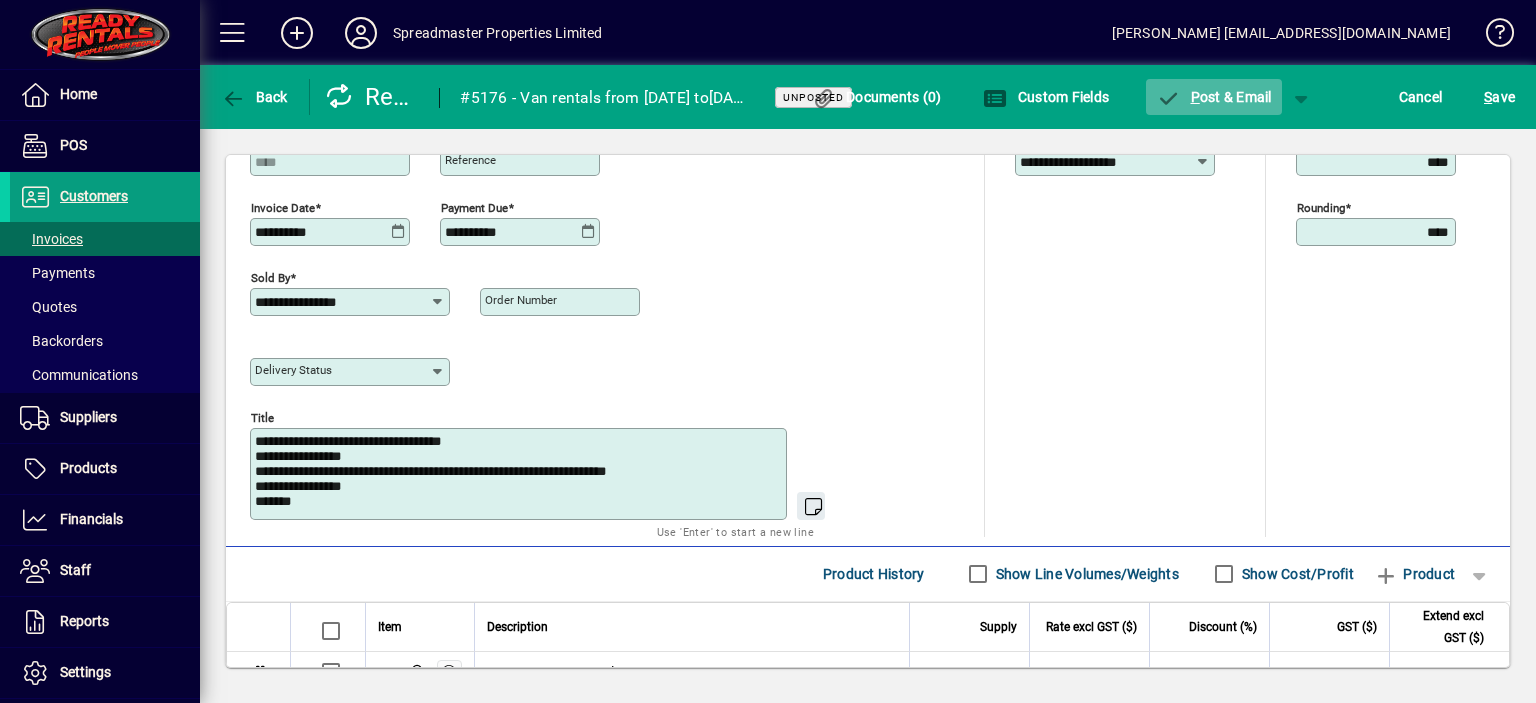 type on "**********" 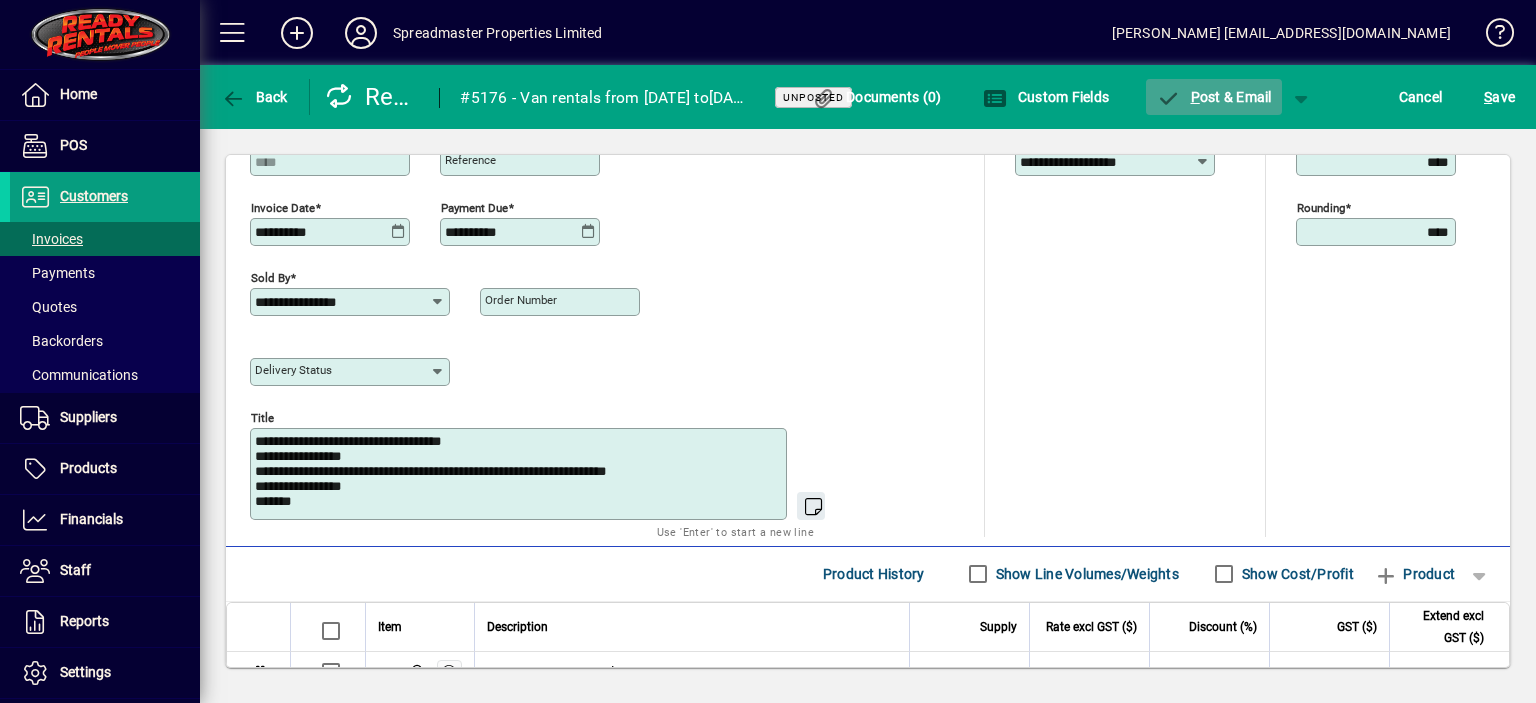 click on "P ost & Email" 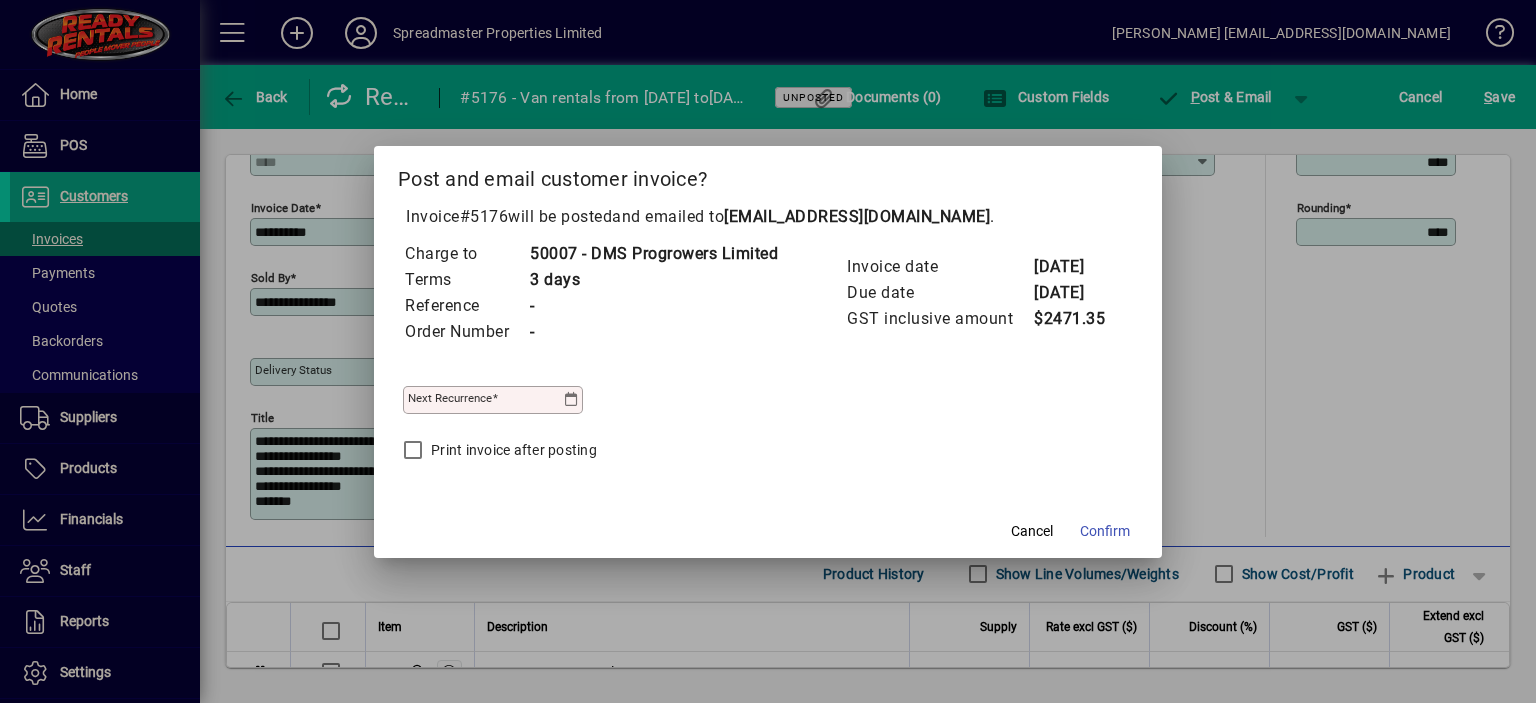 click at bounding box center (571, 400) 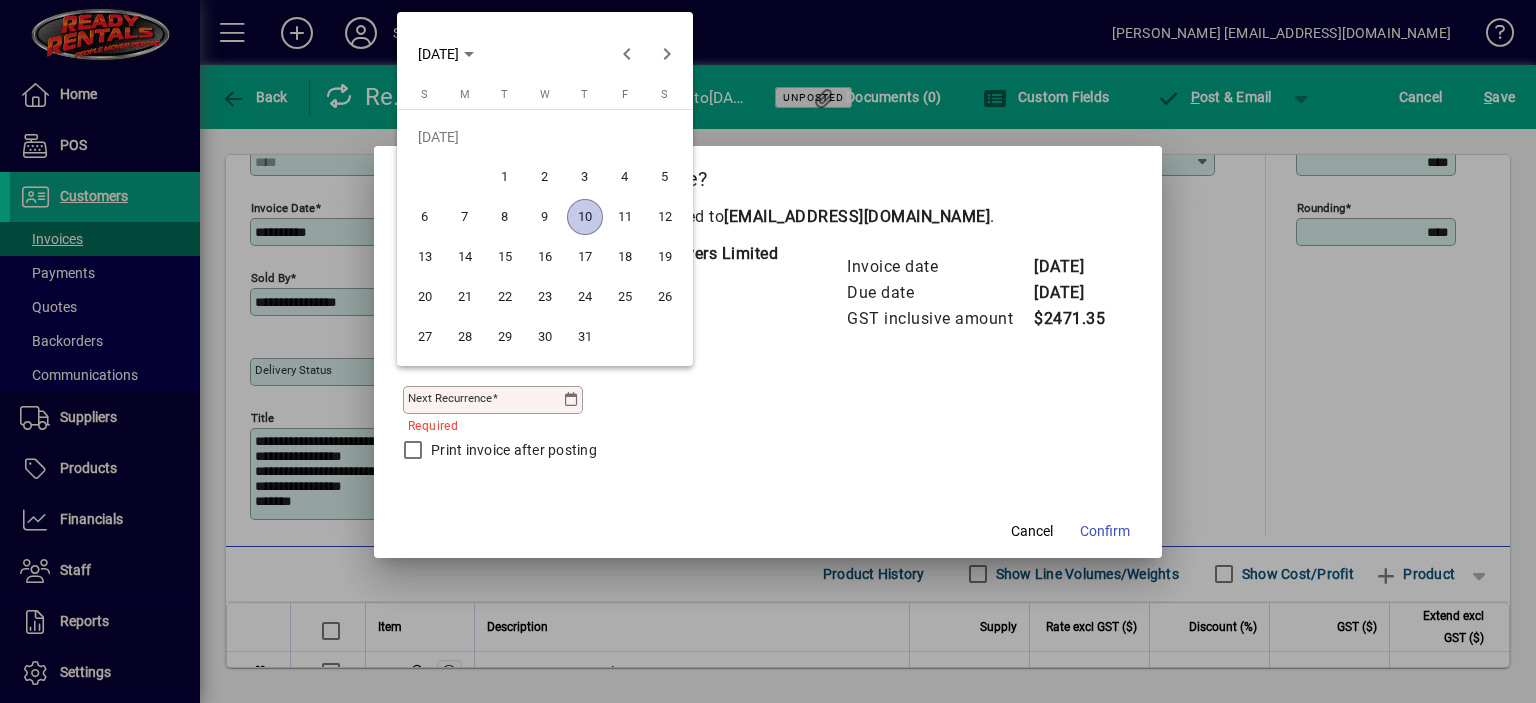 click on "21" at bounding box center [465, 297] 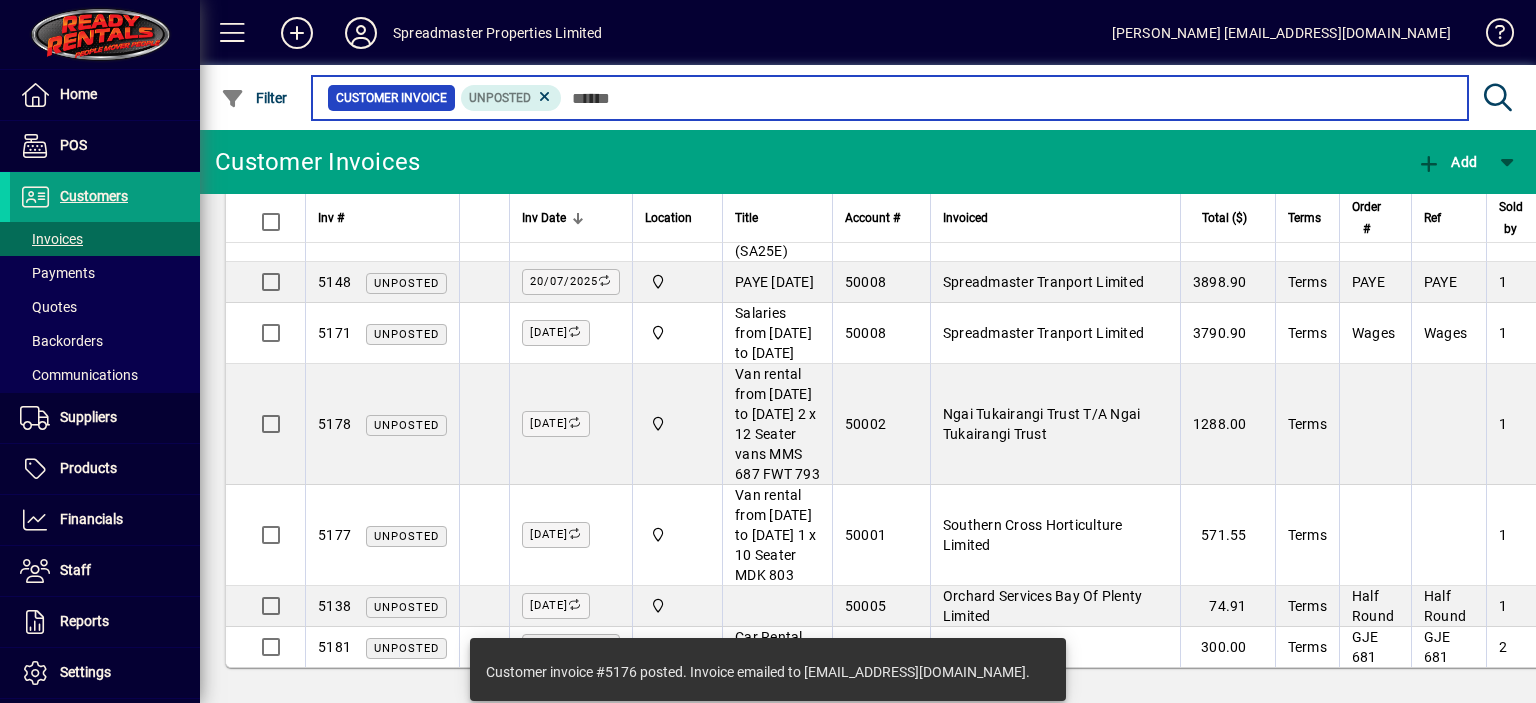 scroll, scrollTop: 2030, scrollLeft: 0, axis: vertical 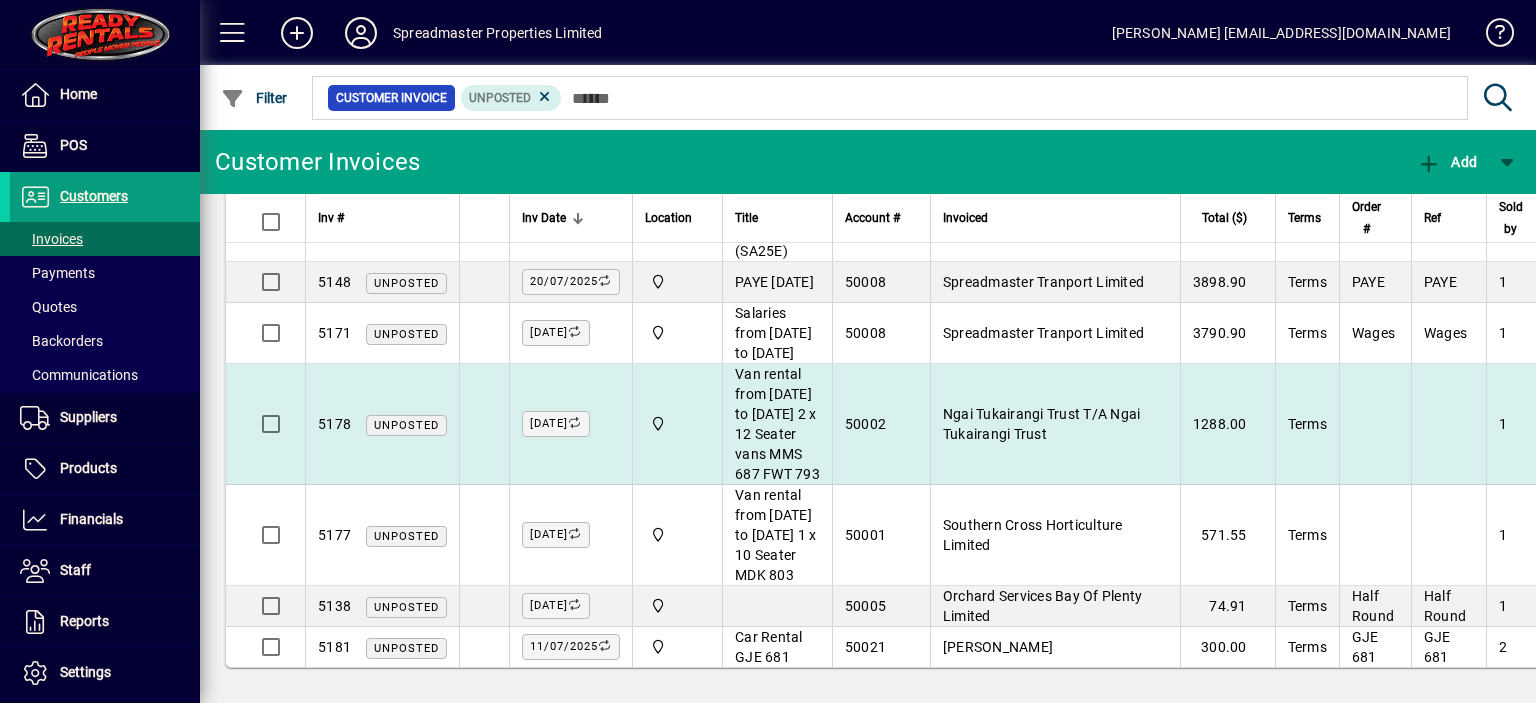 click on "Ngai Tukairangi Trust T/A Ngai Tukairangi Trust" at bounding box center [1042, 424] 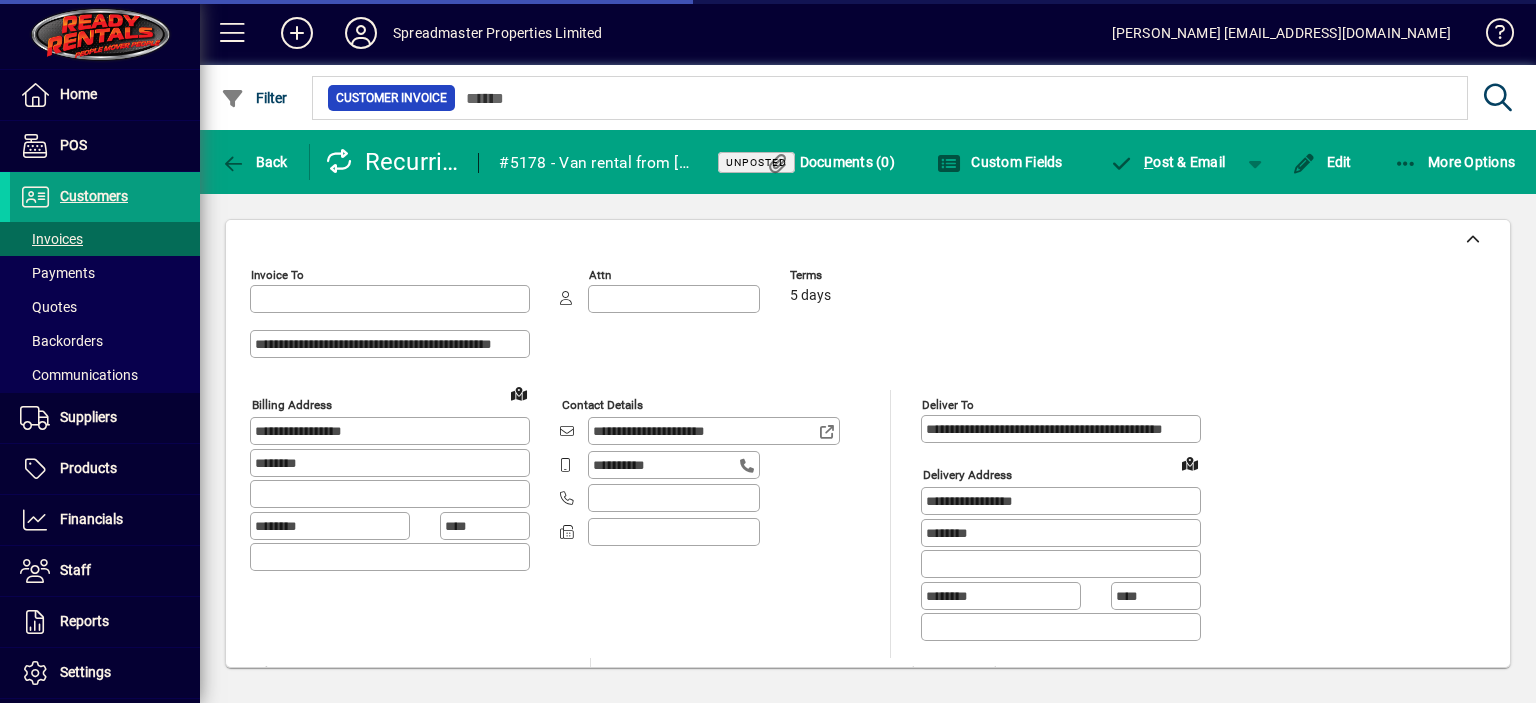 type on "**********" 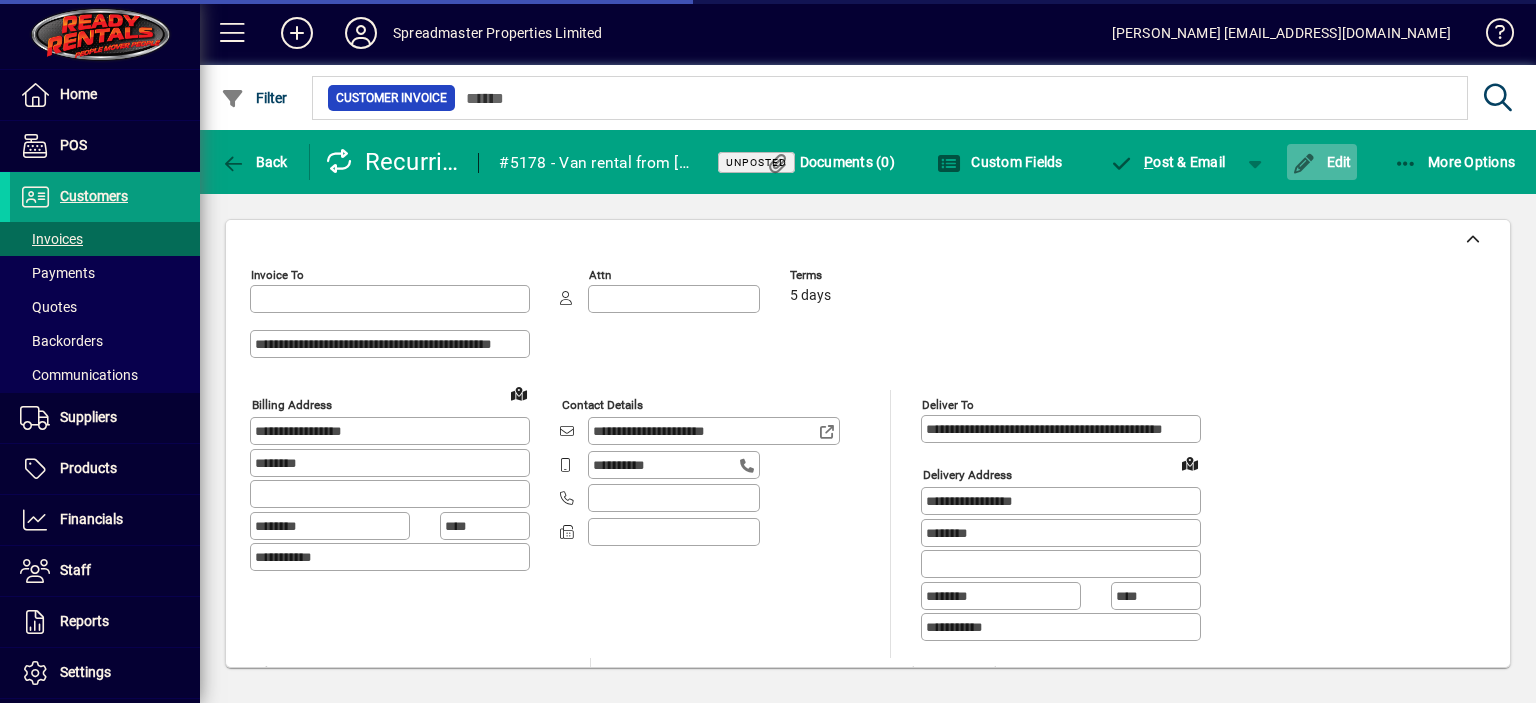 type on "**********" 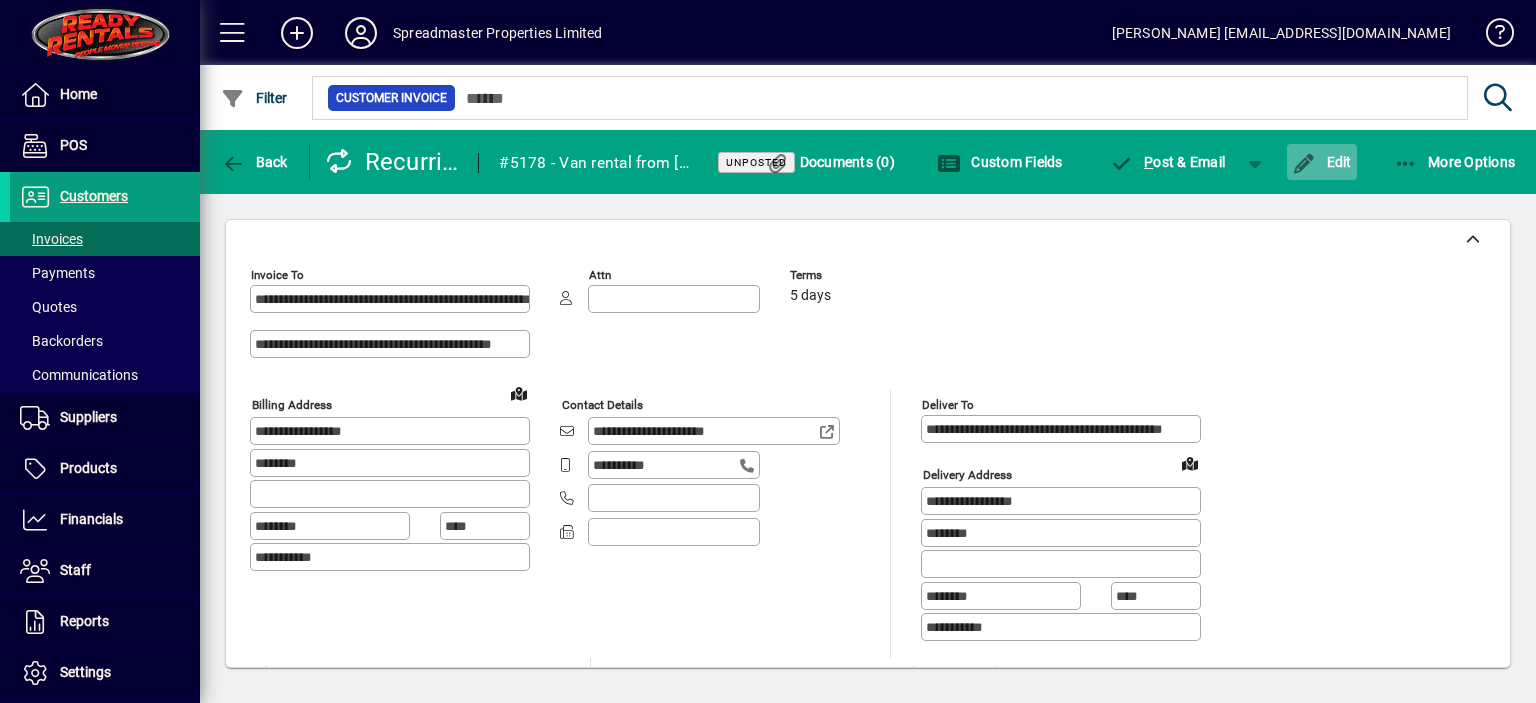 click on "Edit" 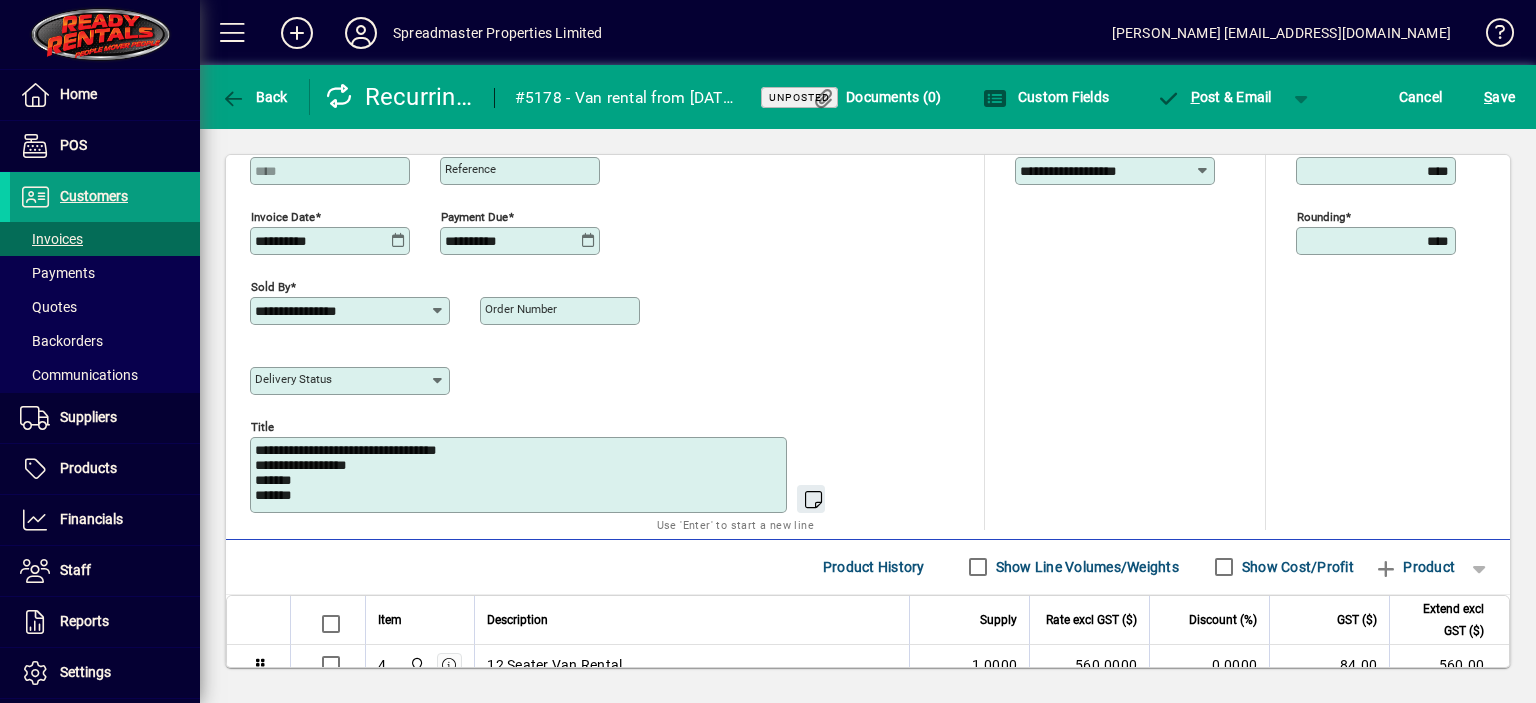 scroll, scrollTop: 800, scrollLeft: 0, axis: vertical 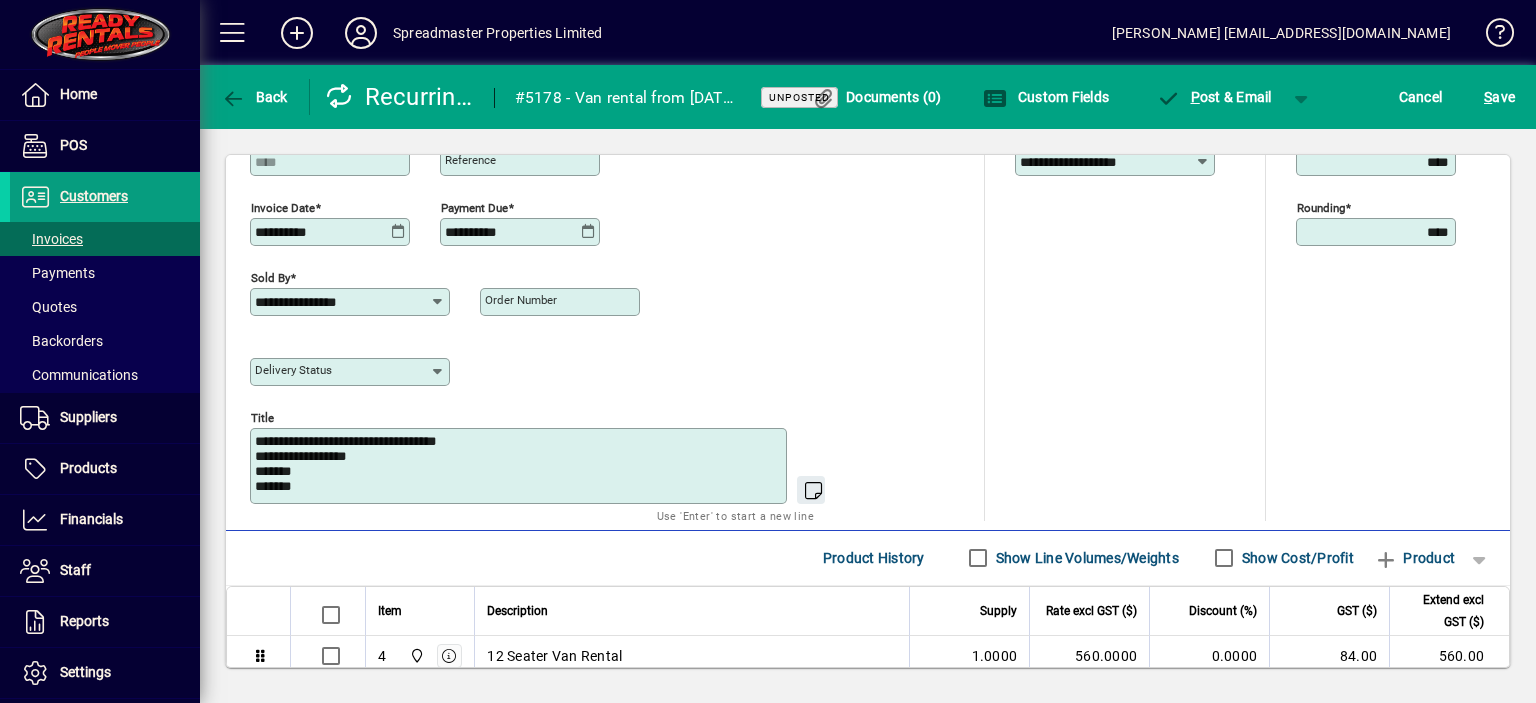 click on "**********" at bounding box center (520, 466) 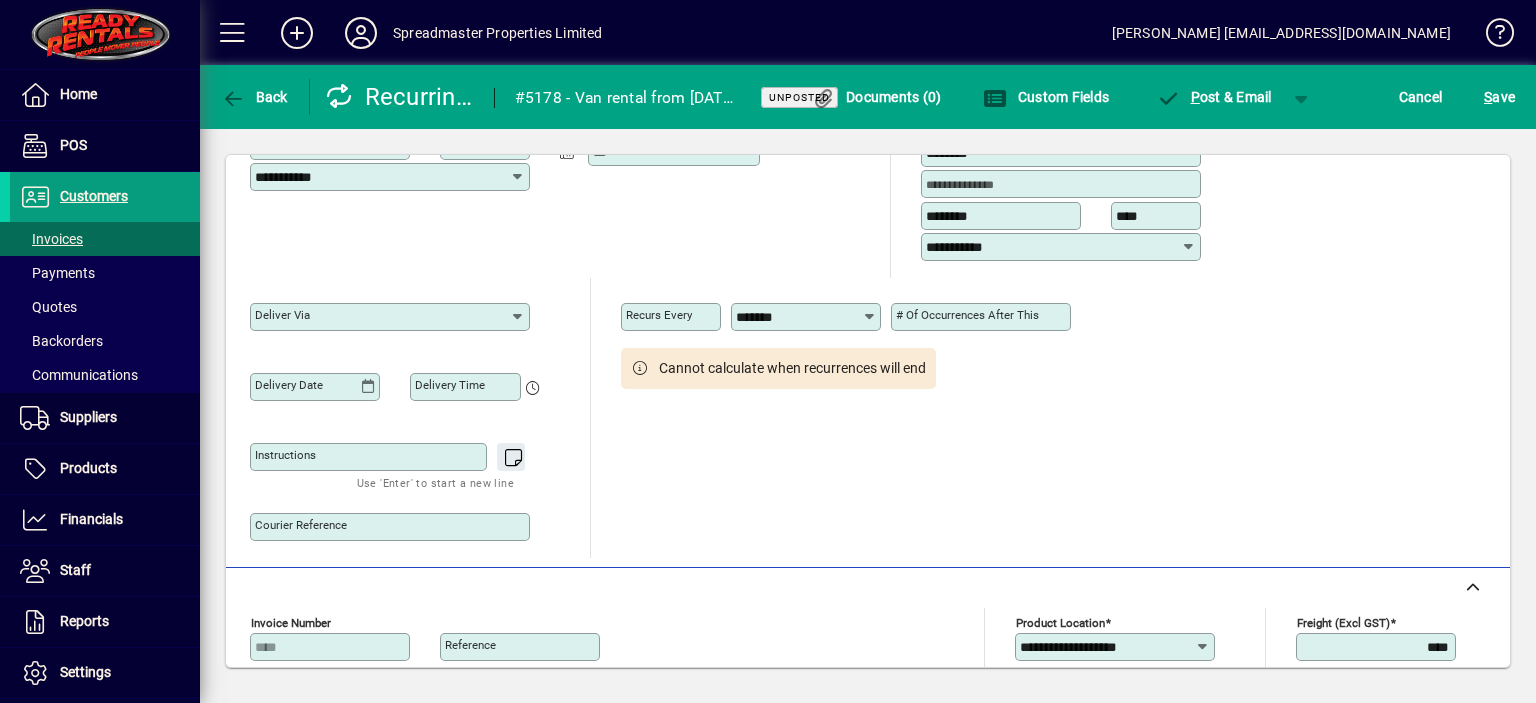 scroll, scrollTop: 300, scrollLeft: 0, axis: vertical 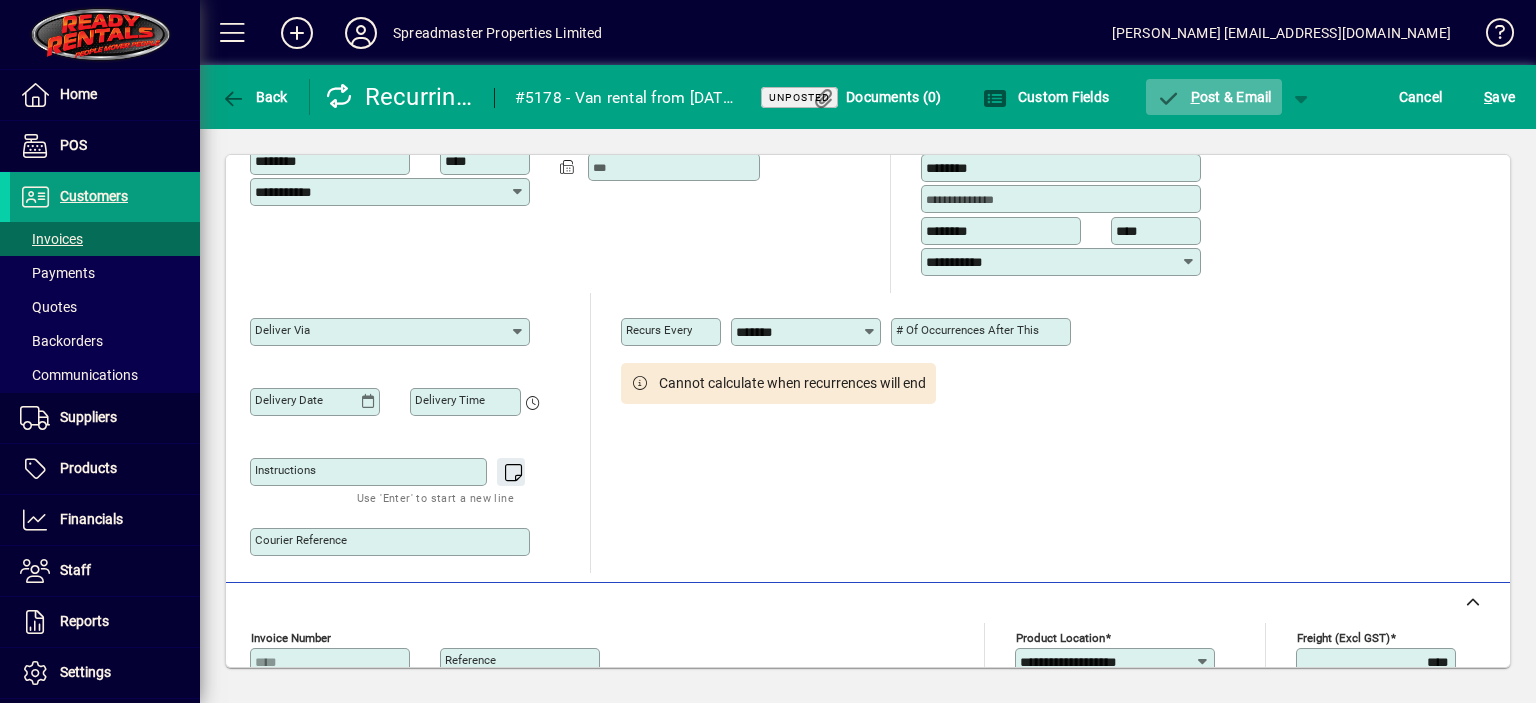 type on "**********" 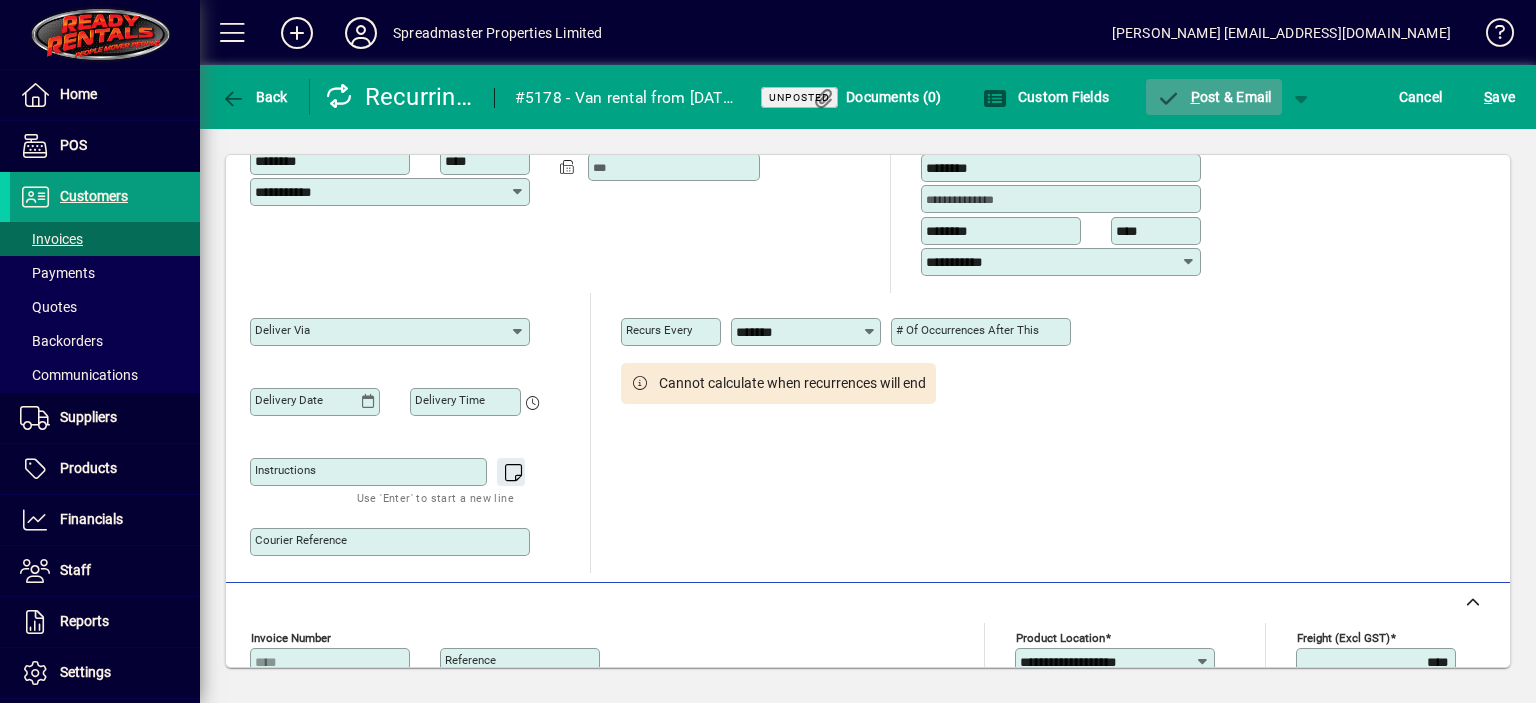 click on "P ost & Email" 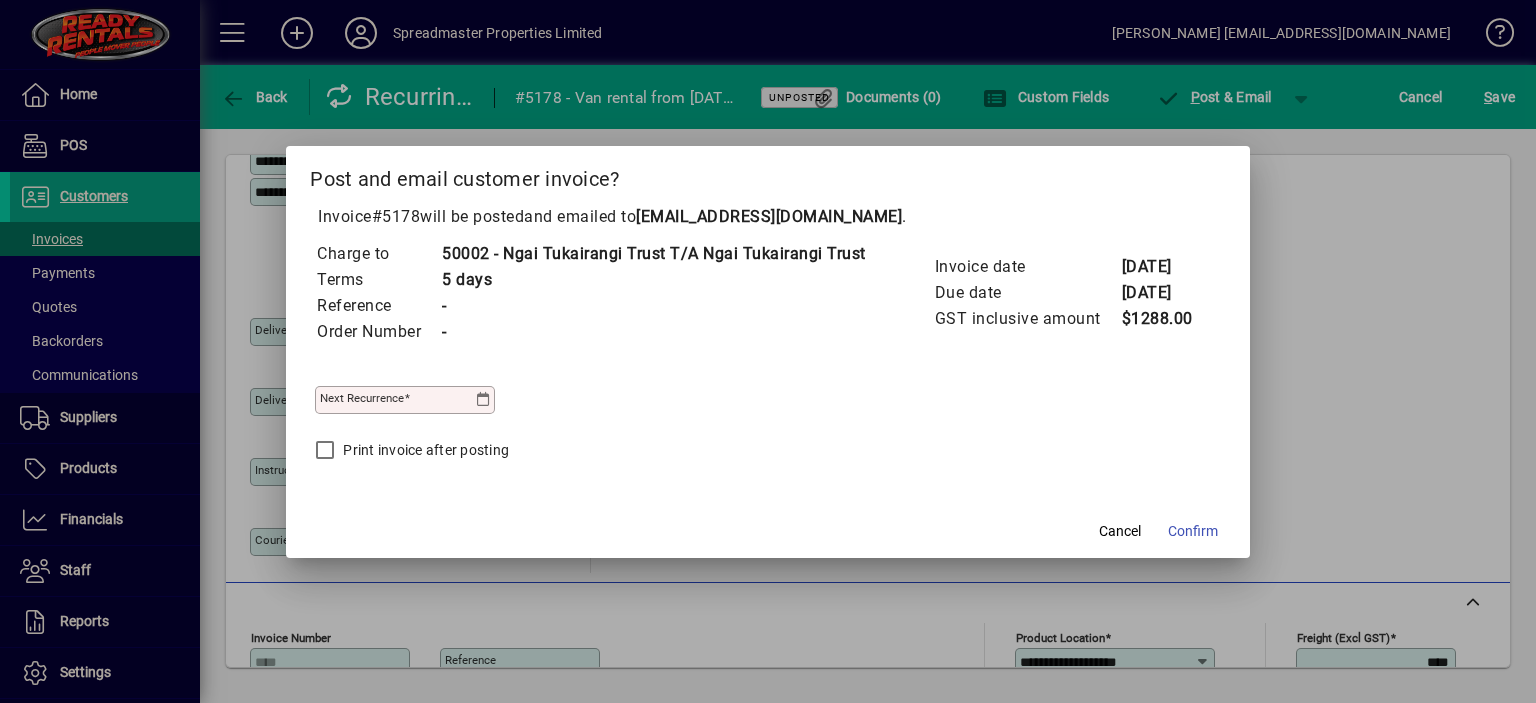 click at bounding box center (484, 400) 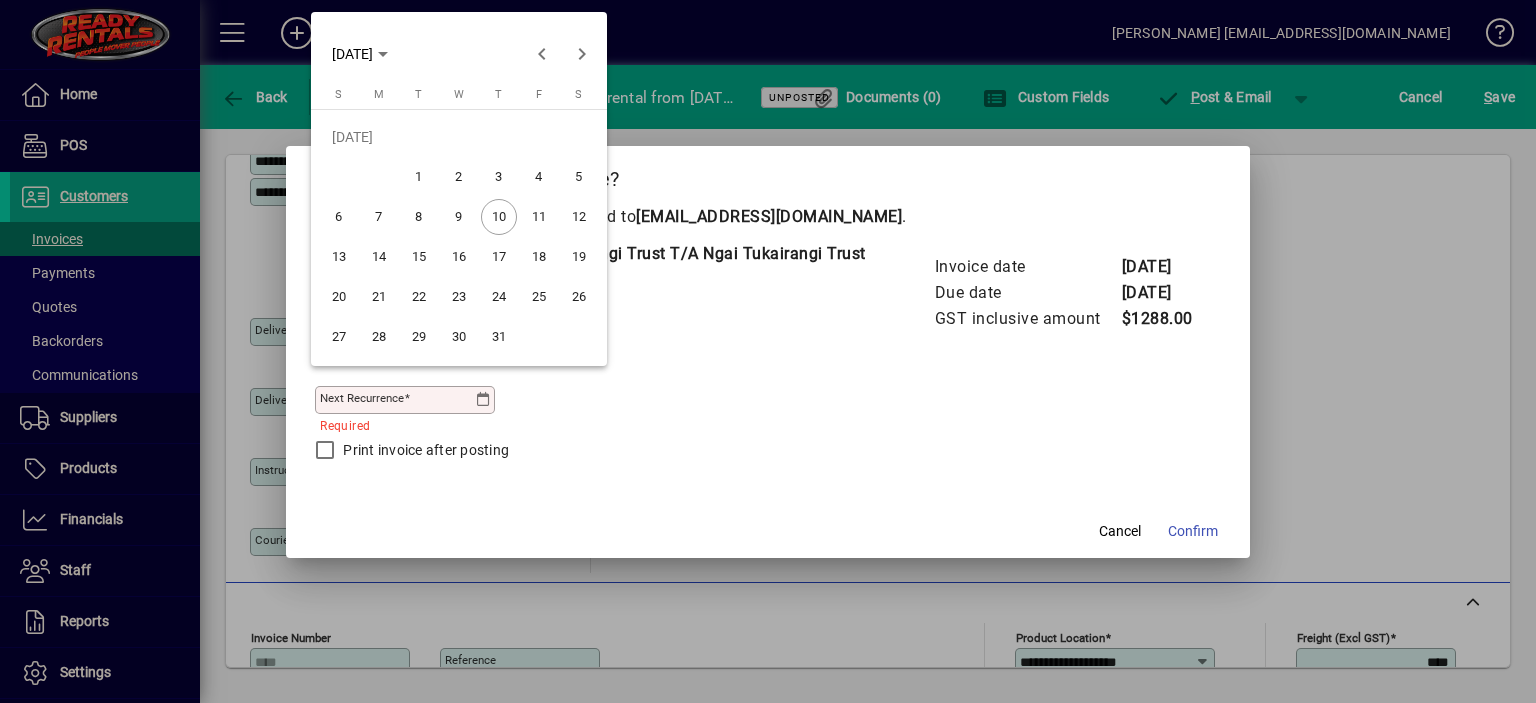 click on "21" at bounding box center (379, 297) 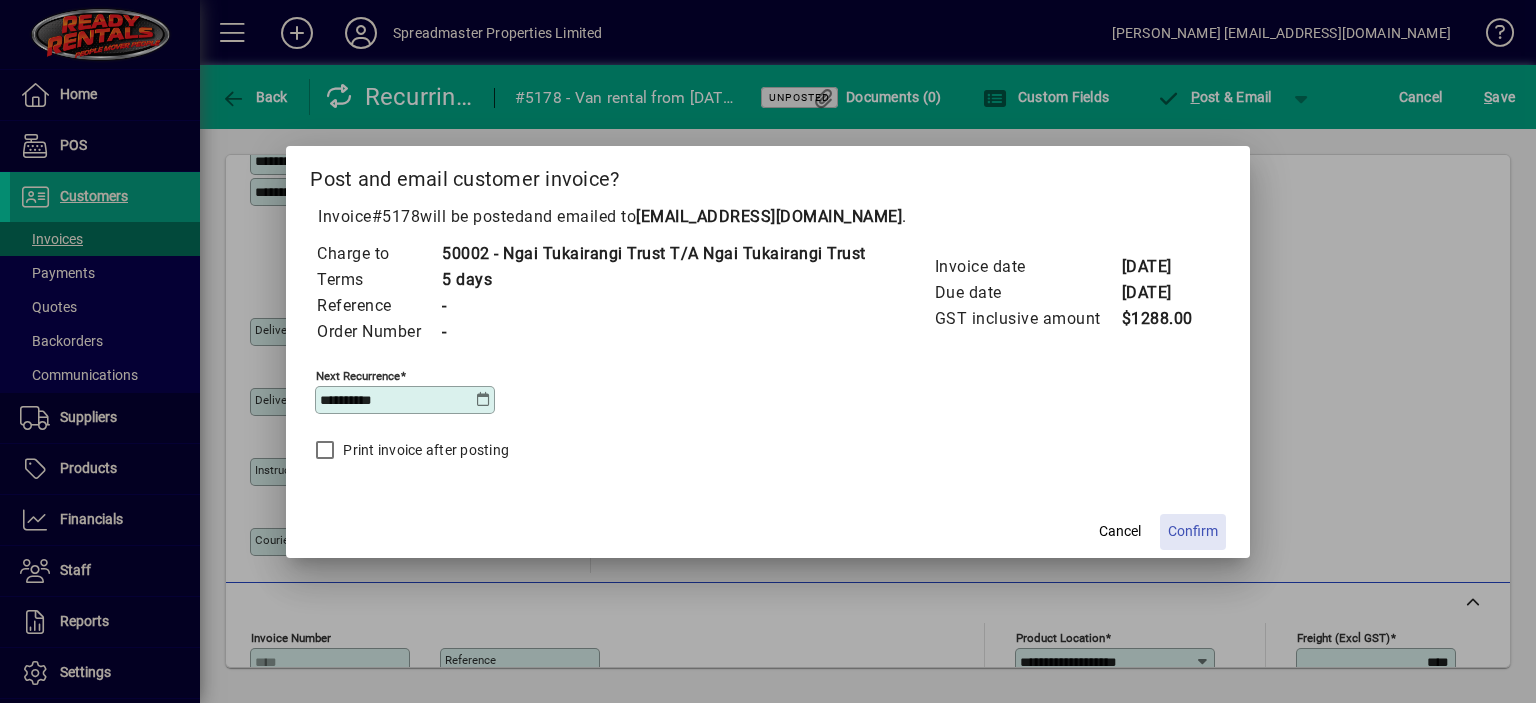 click on "Confirm" 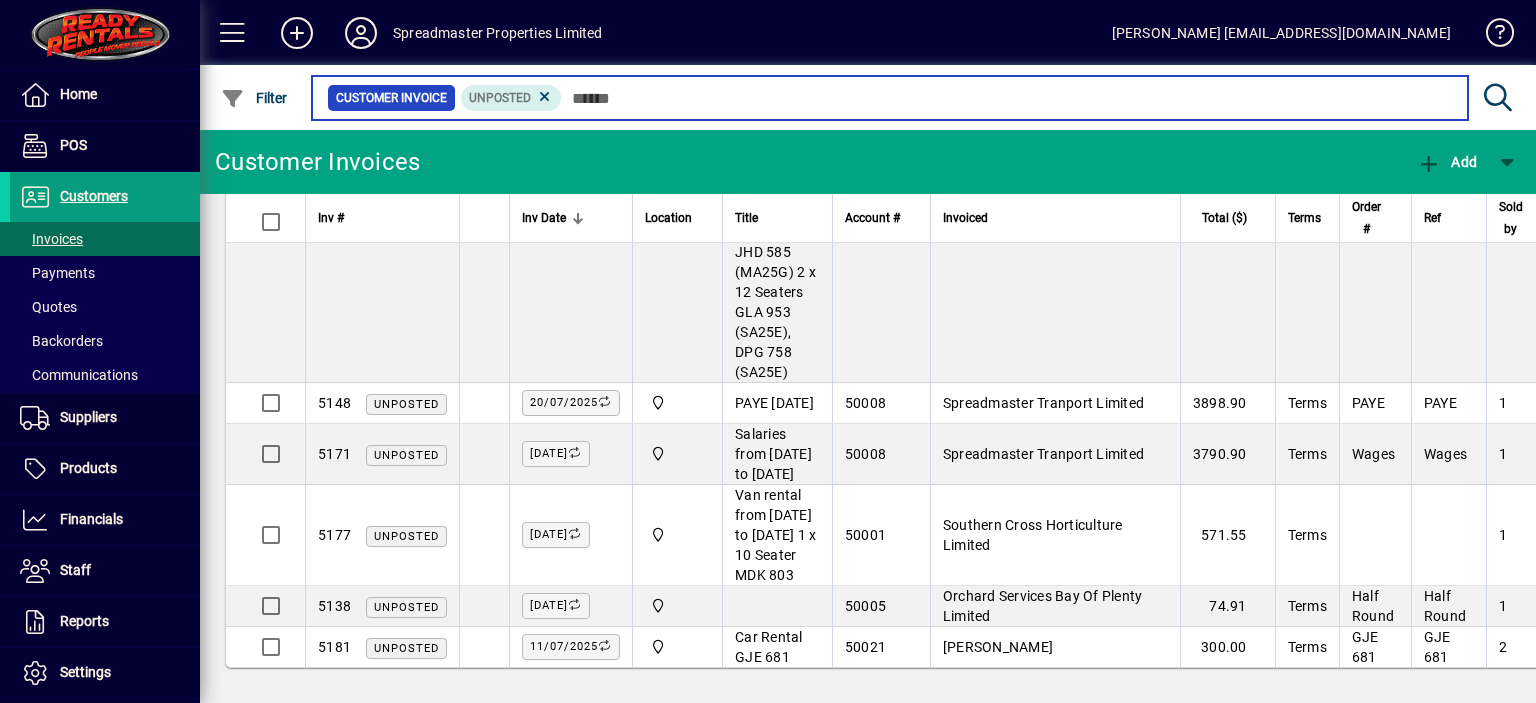 scroll, scrollTop: 2030, scrollLeft: 0, axis: vertical 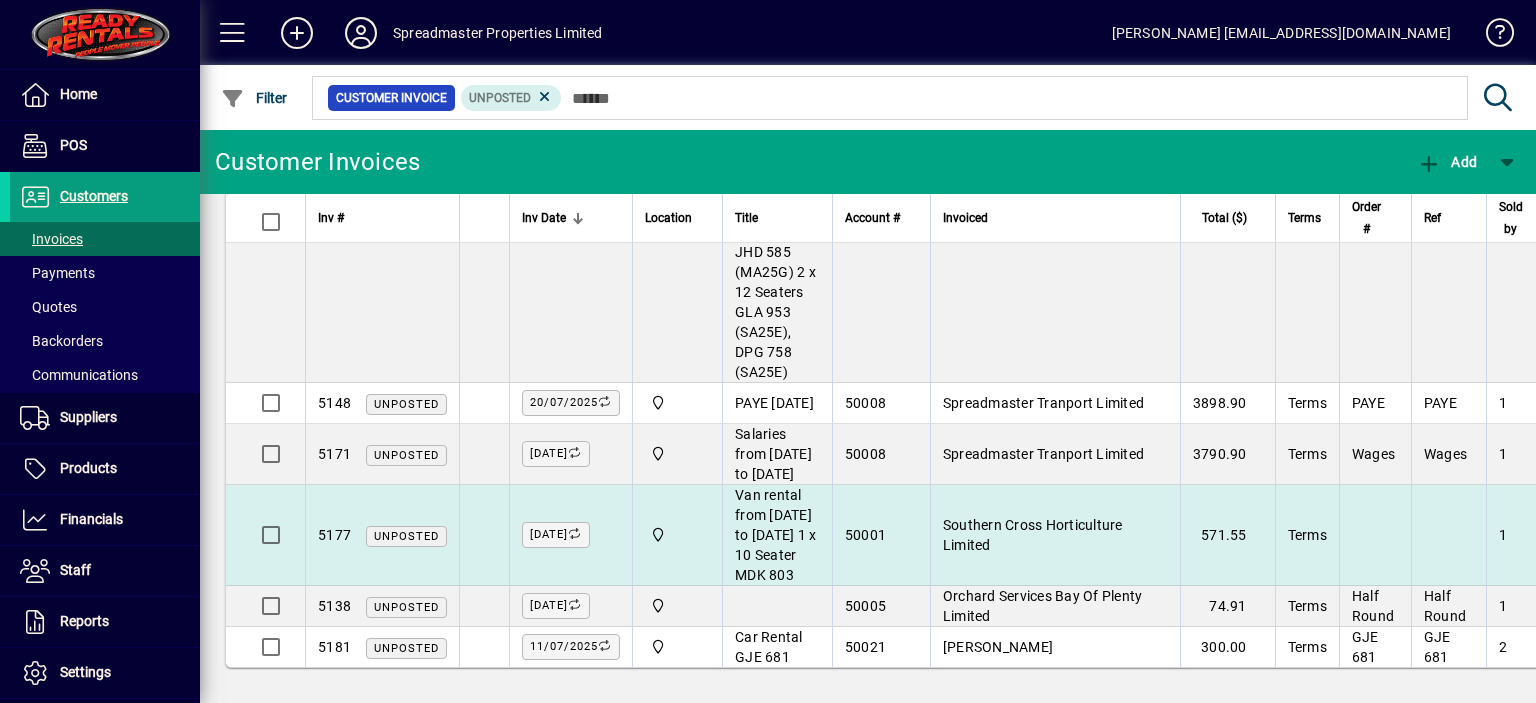 click on "Southern Cross Horticulture Limited" at bounding box center [1033, 535] 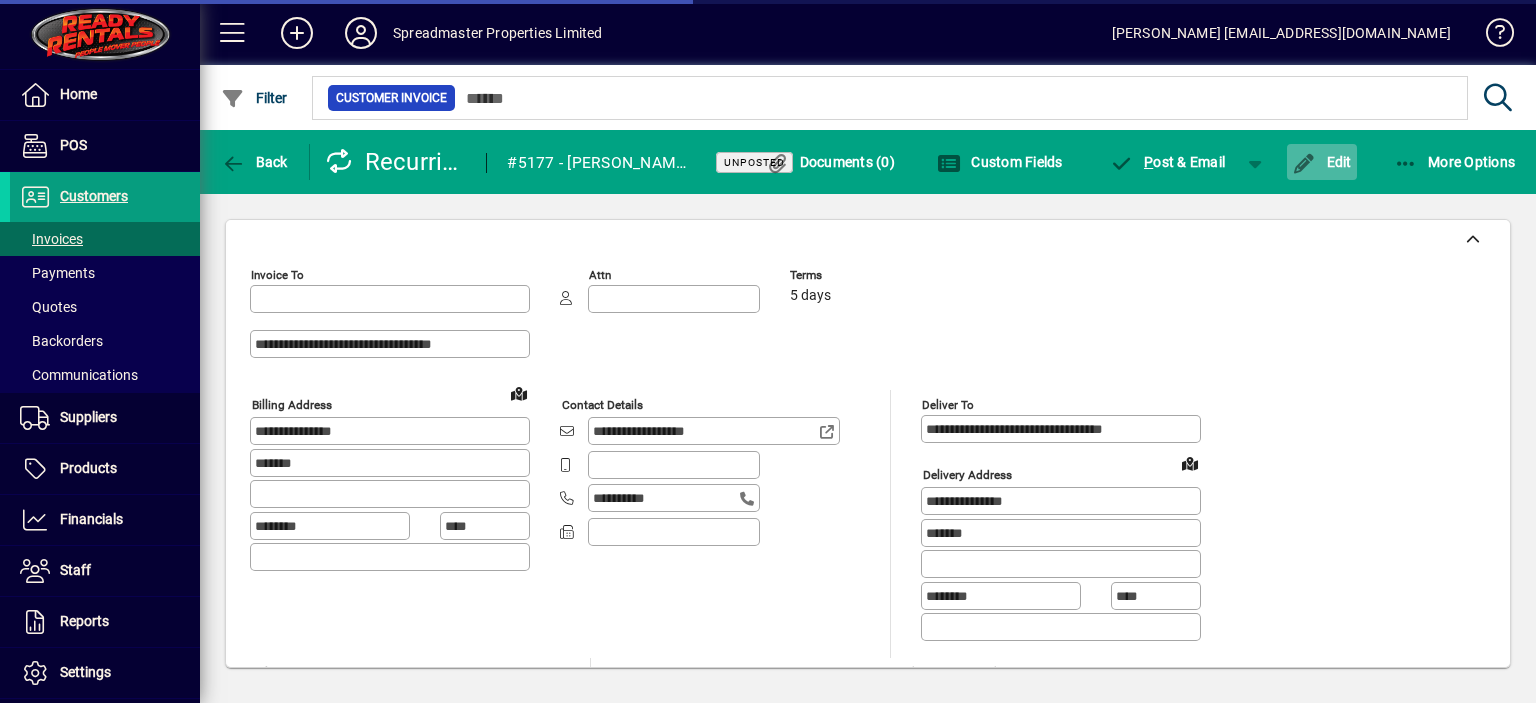 type on "**********" 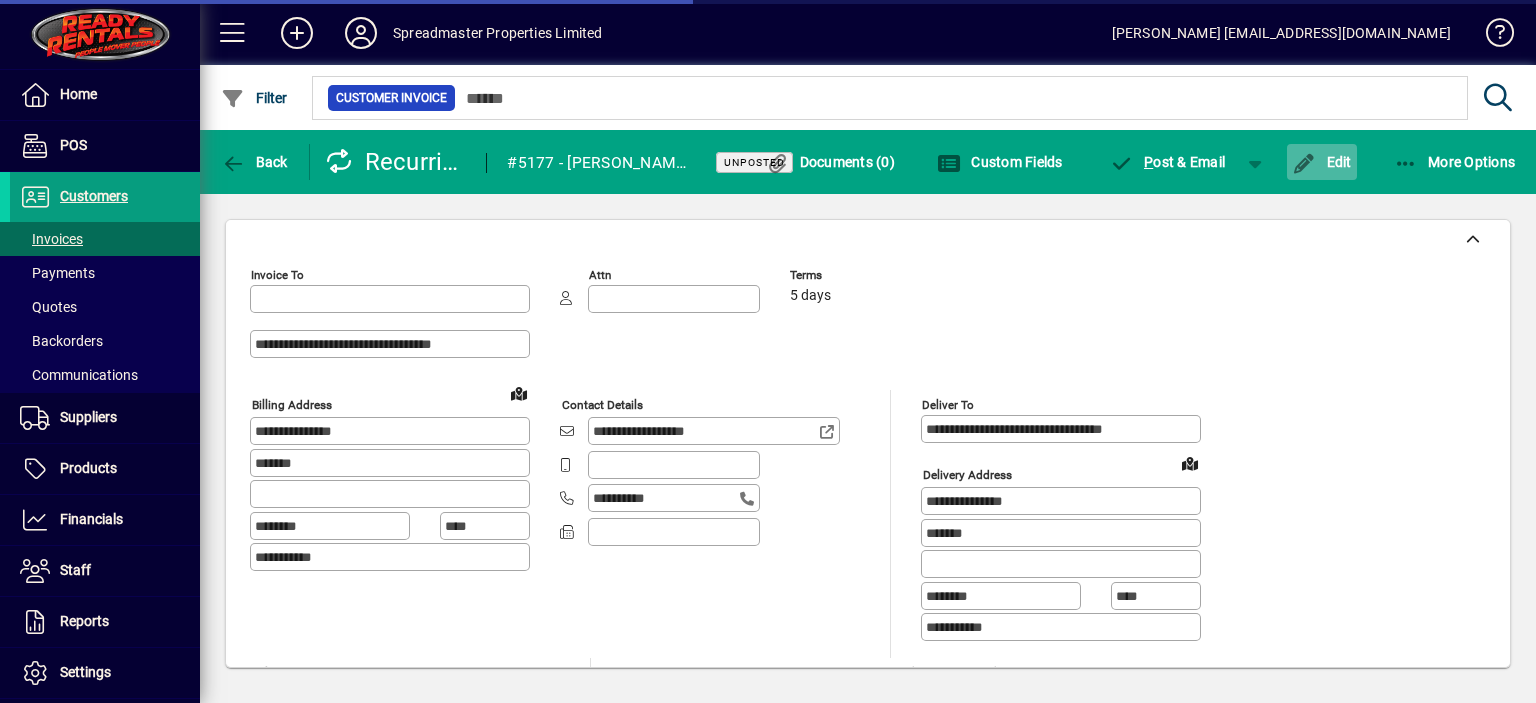 type on "**********" 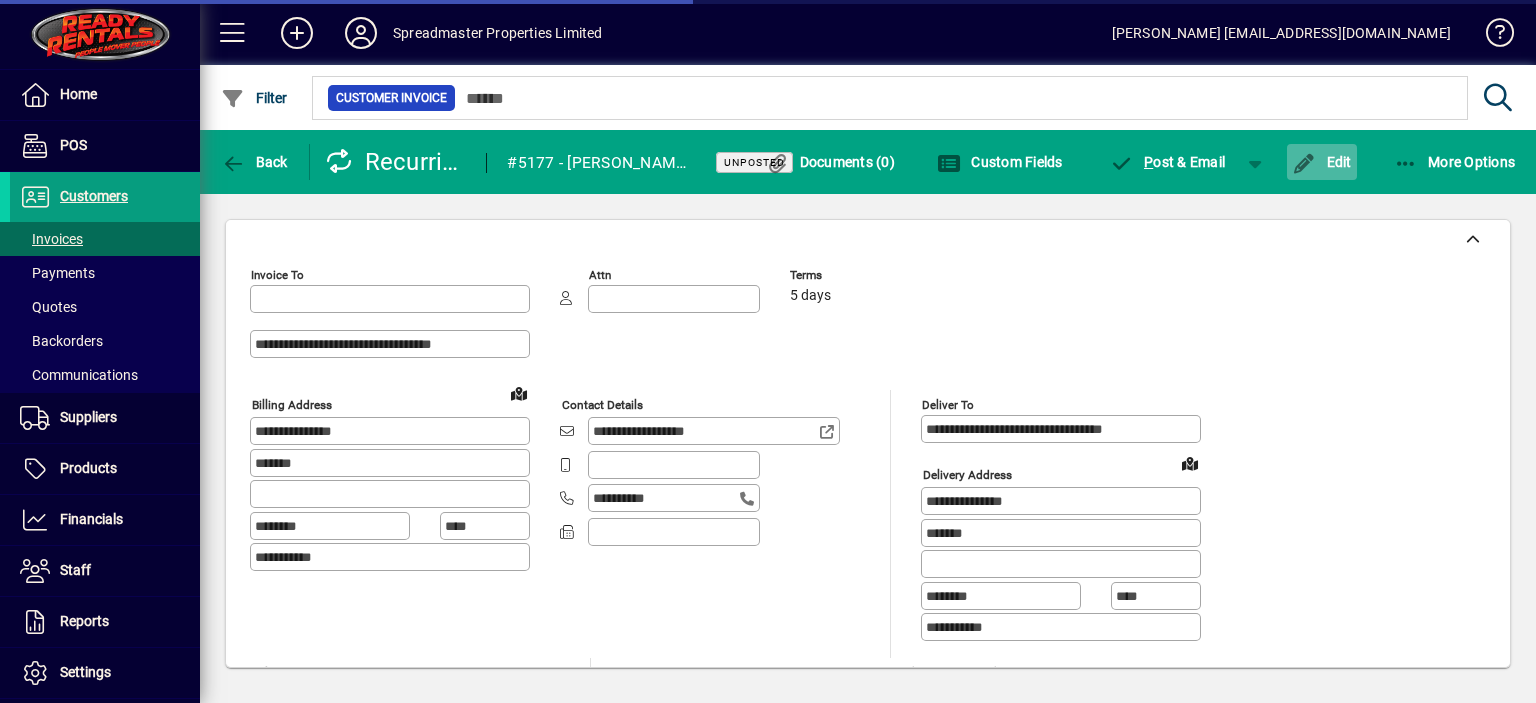 type on "**********" 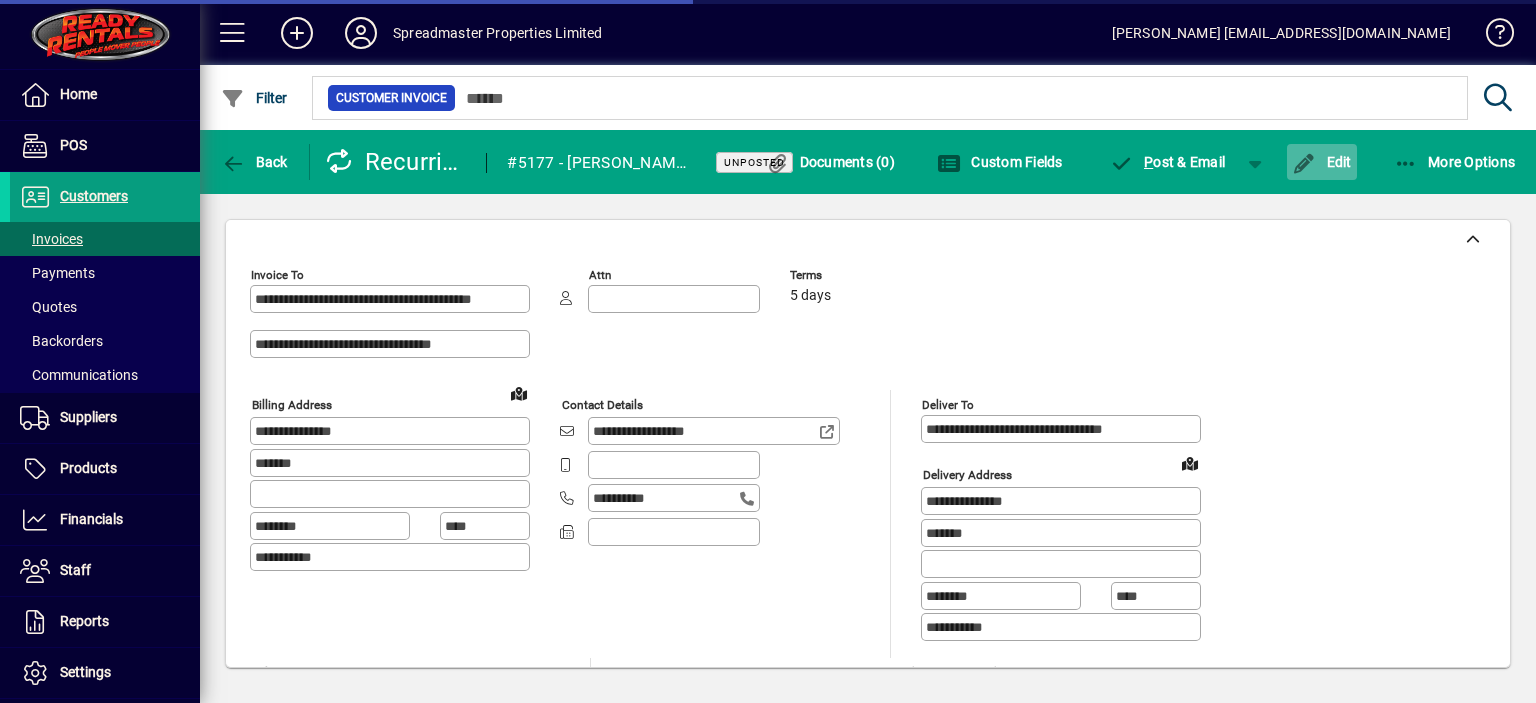 click on "Edit" 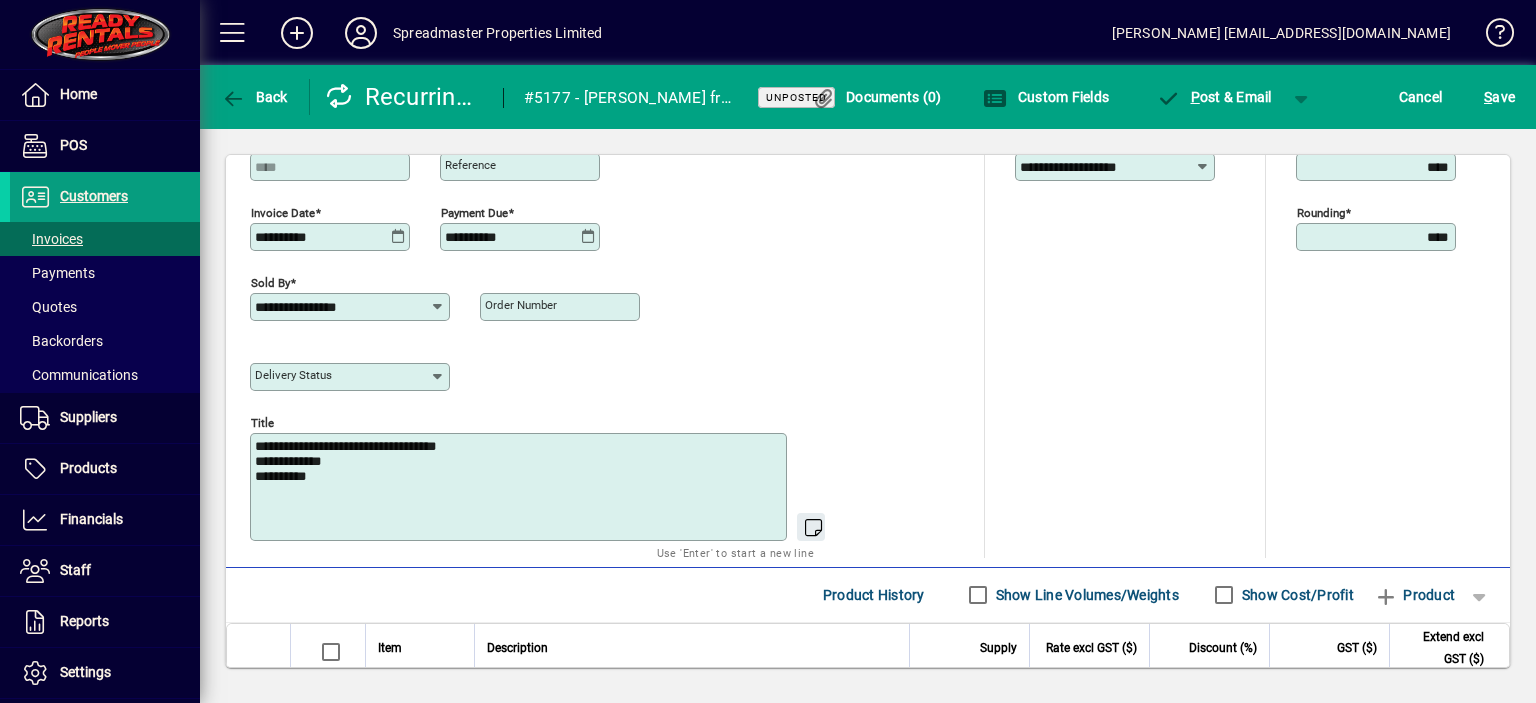 scroll, scrollTop: 800, scrollLeft: 0, axis: vertical 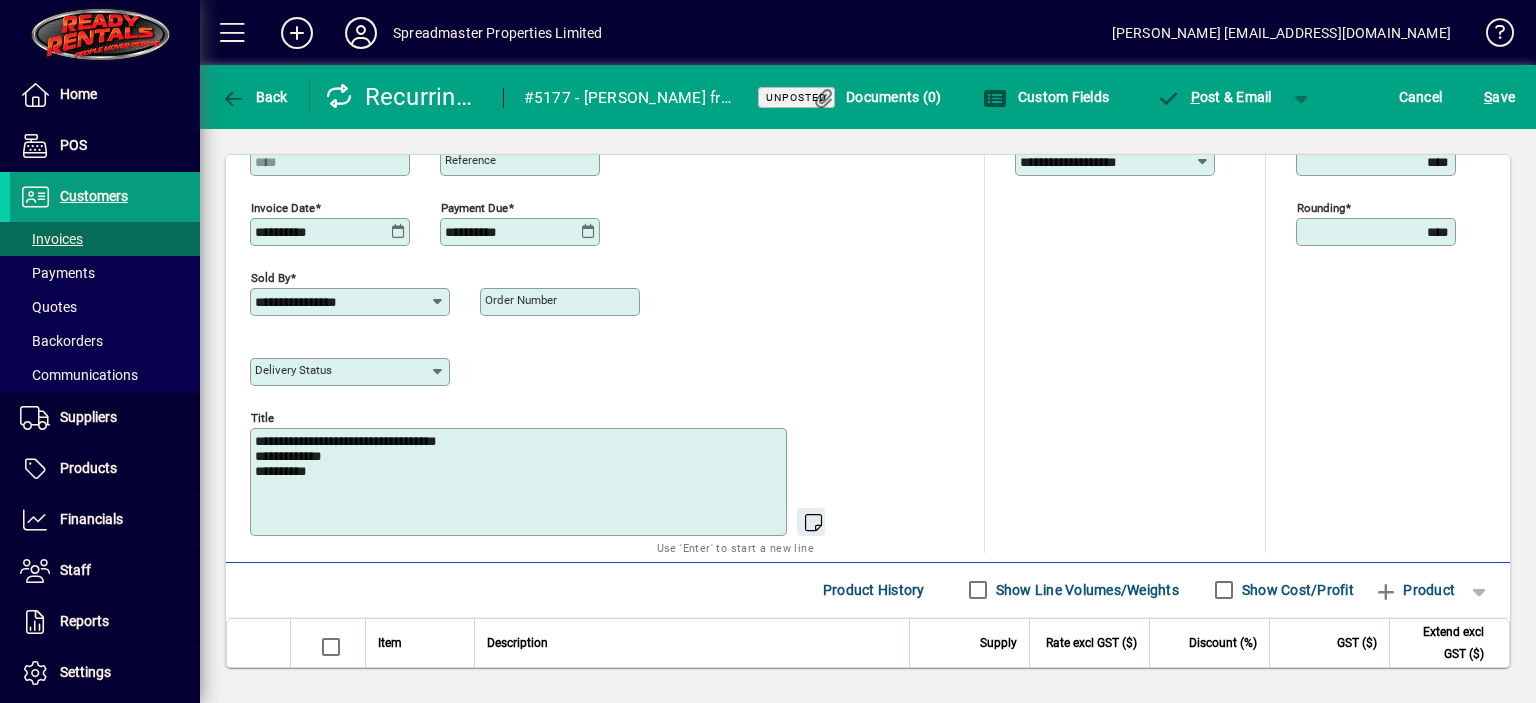 click on "**********" at bounding box center [520, 482] 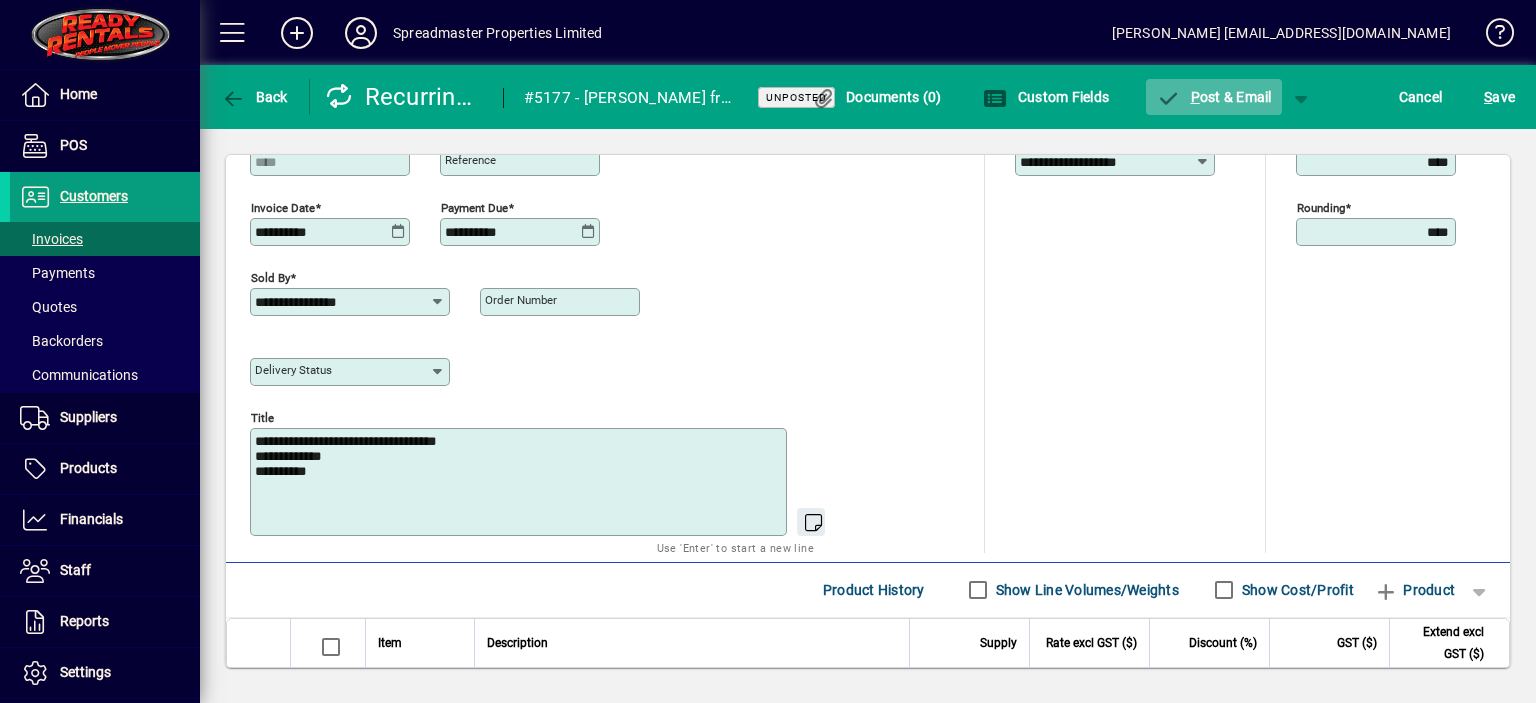 type on "**********" 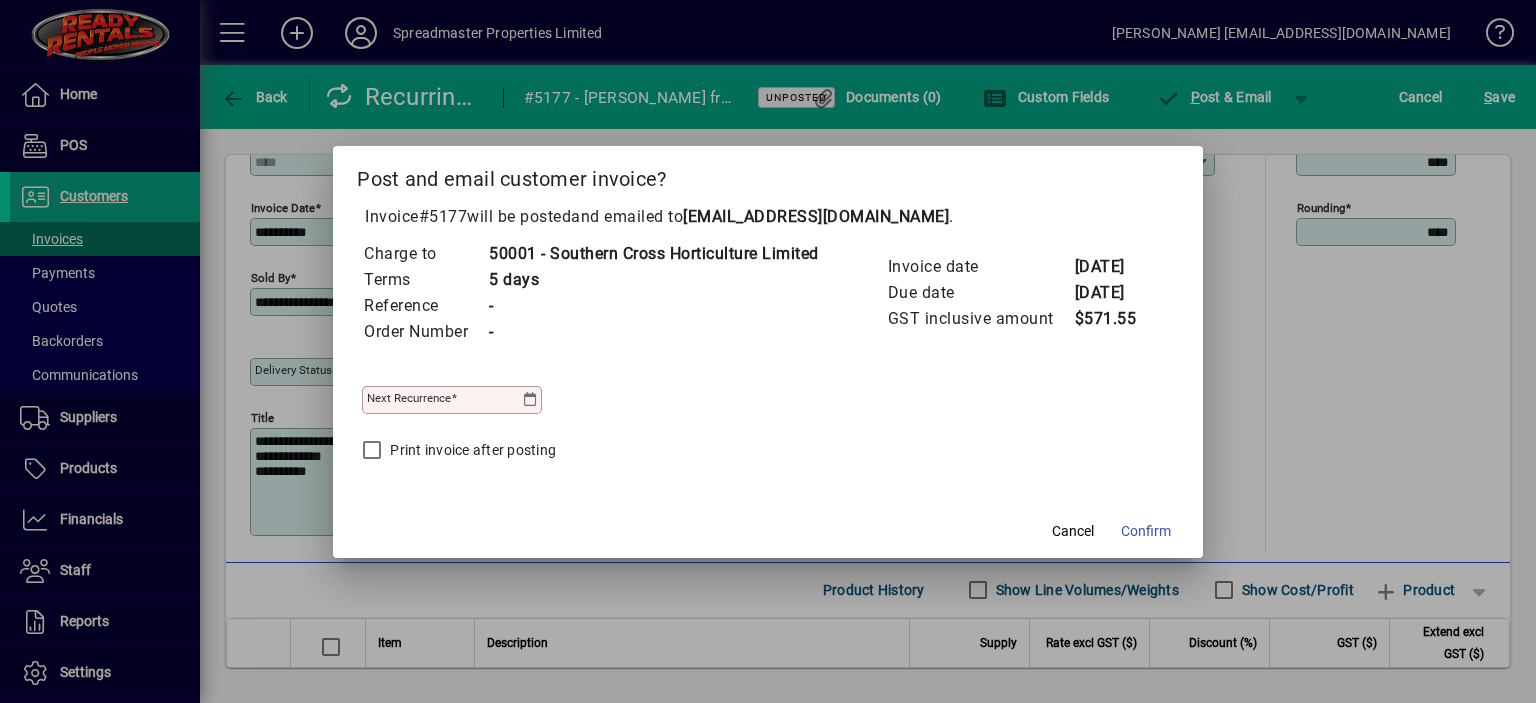 click at bounding box center [531, 400] 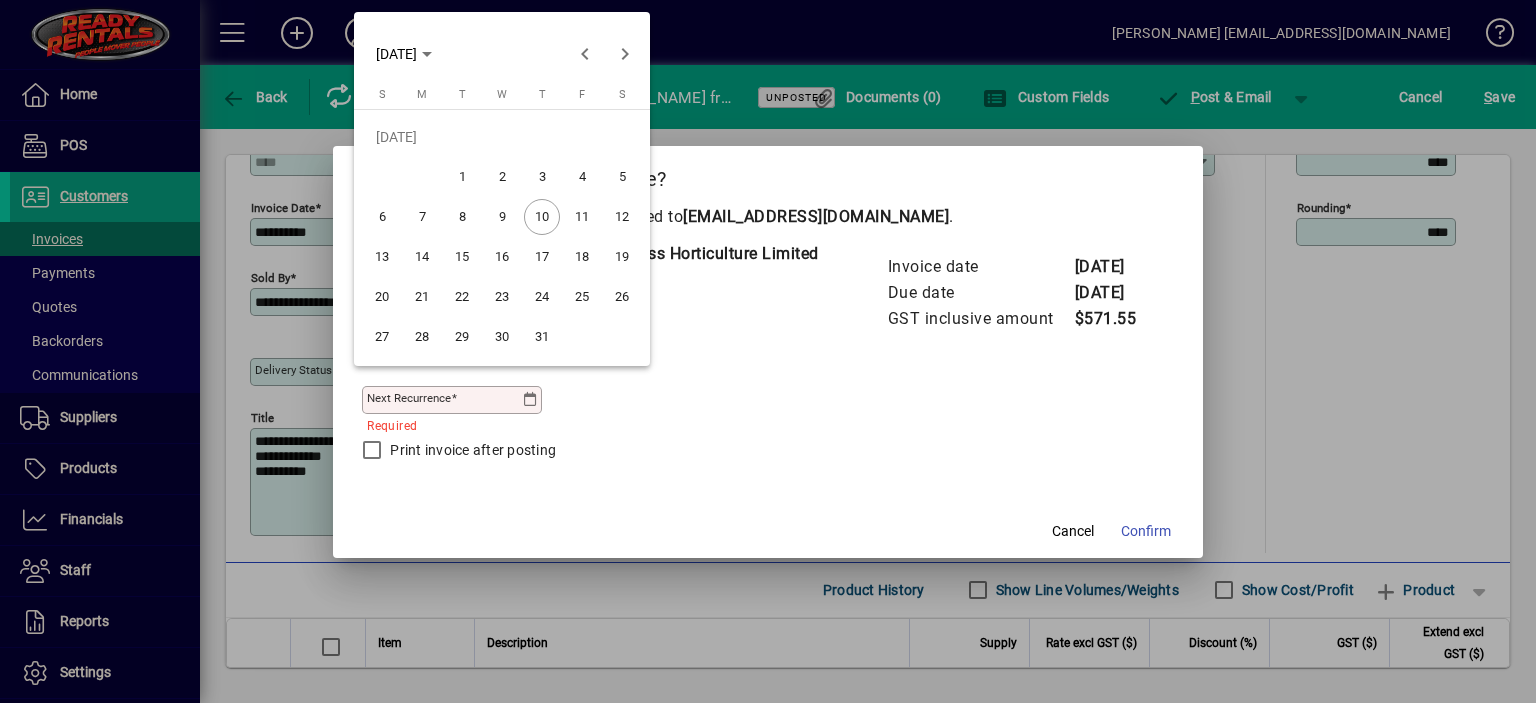 click on "21" at bounding box center [422, 297] 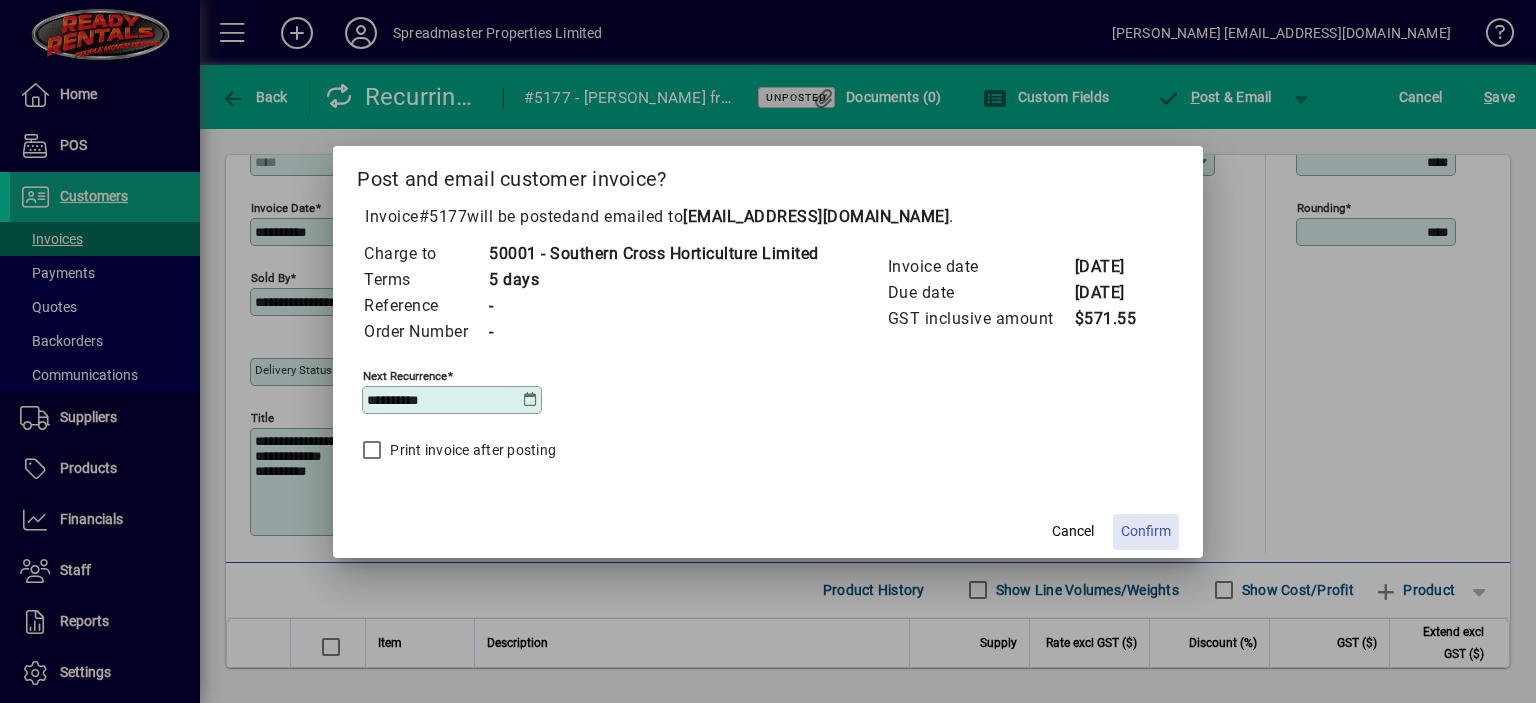 click on "Confirm" 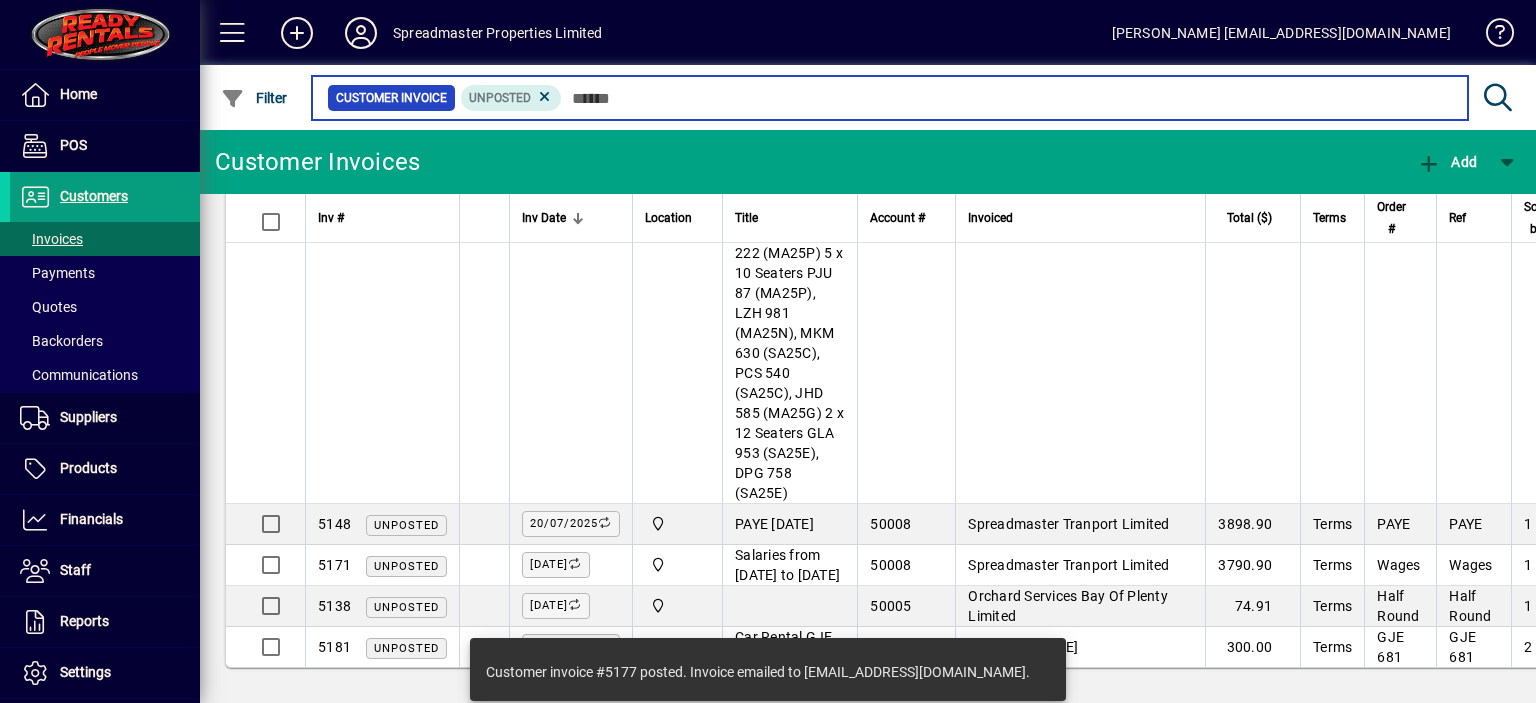scroll, scrollTop: 2030, scrollLeft: 0, axis: vertical 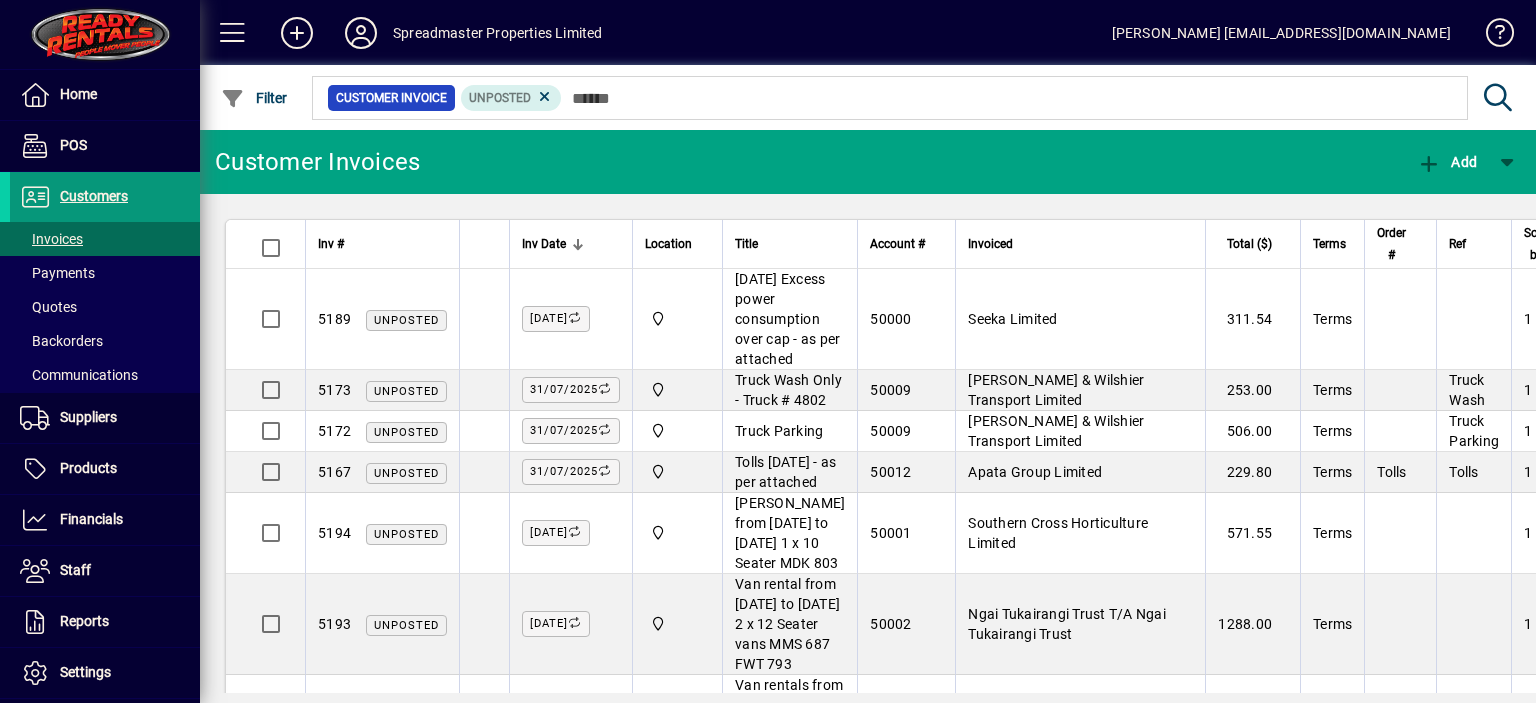 click on "Customers" at bounding box center (94, 196) 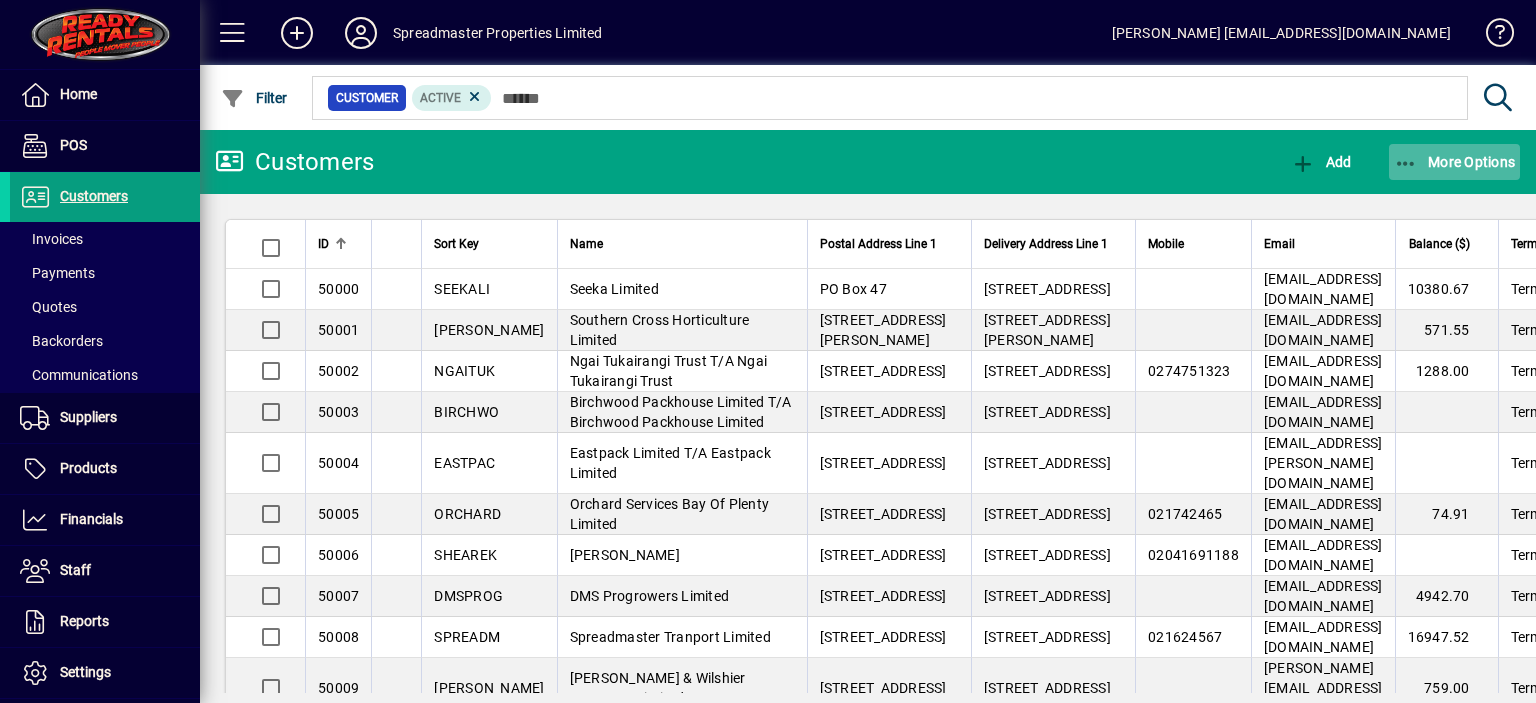 click on "More Options" 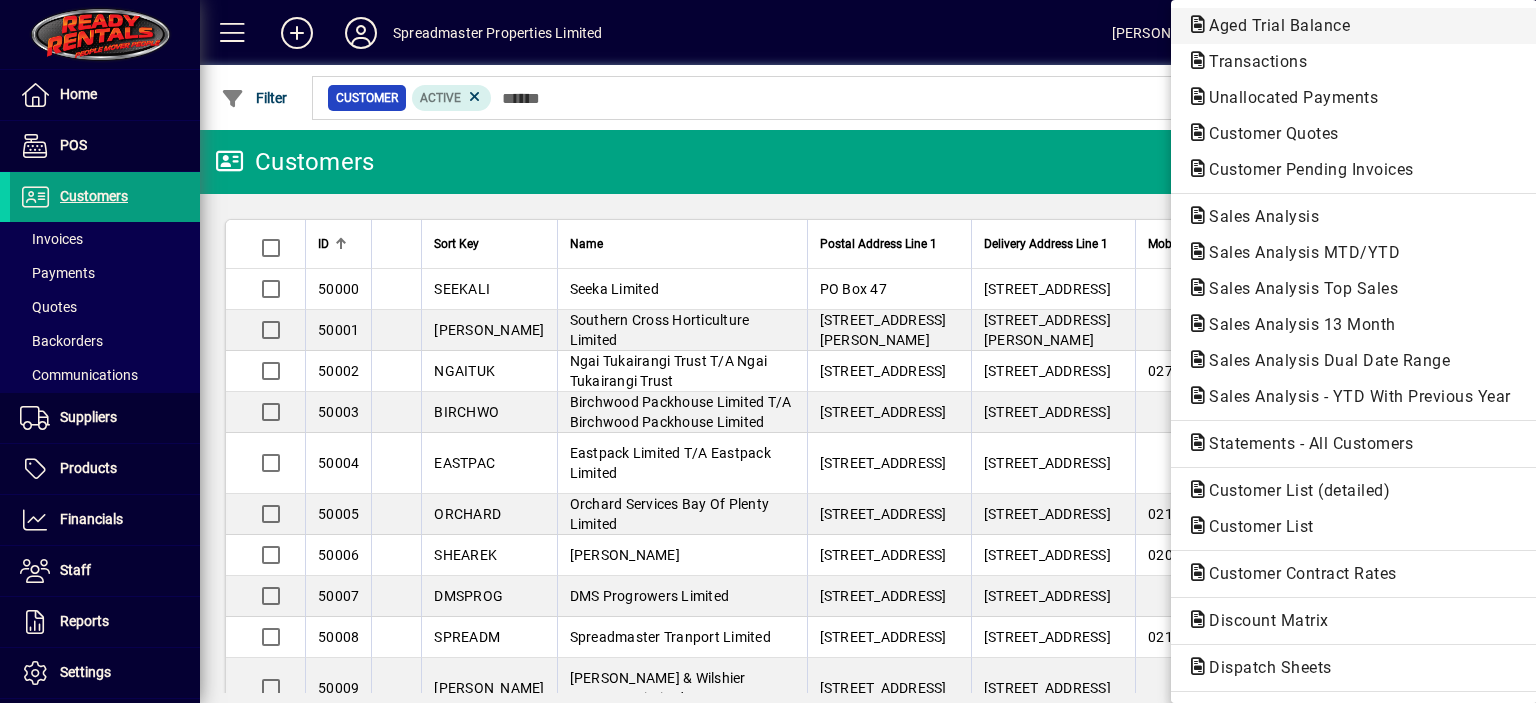 click on "Aged Trial Balance" at bounding box center (1252, 61) 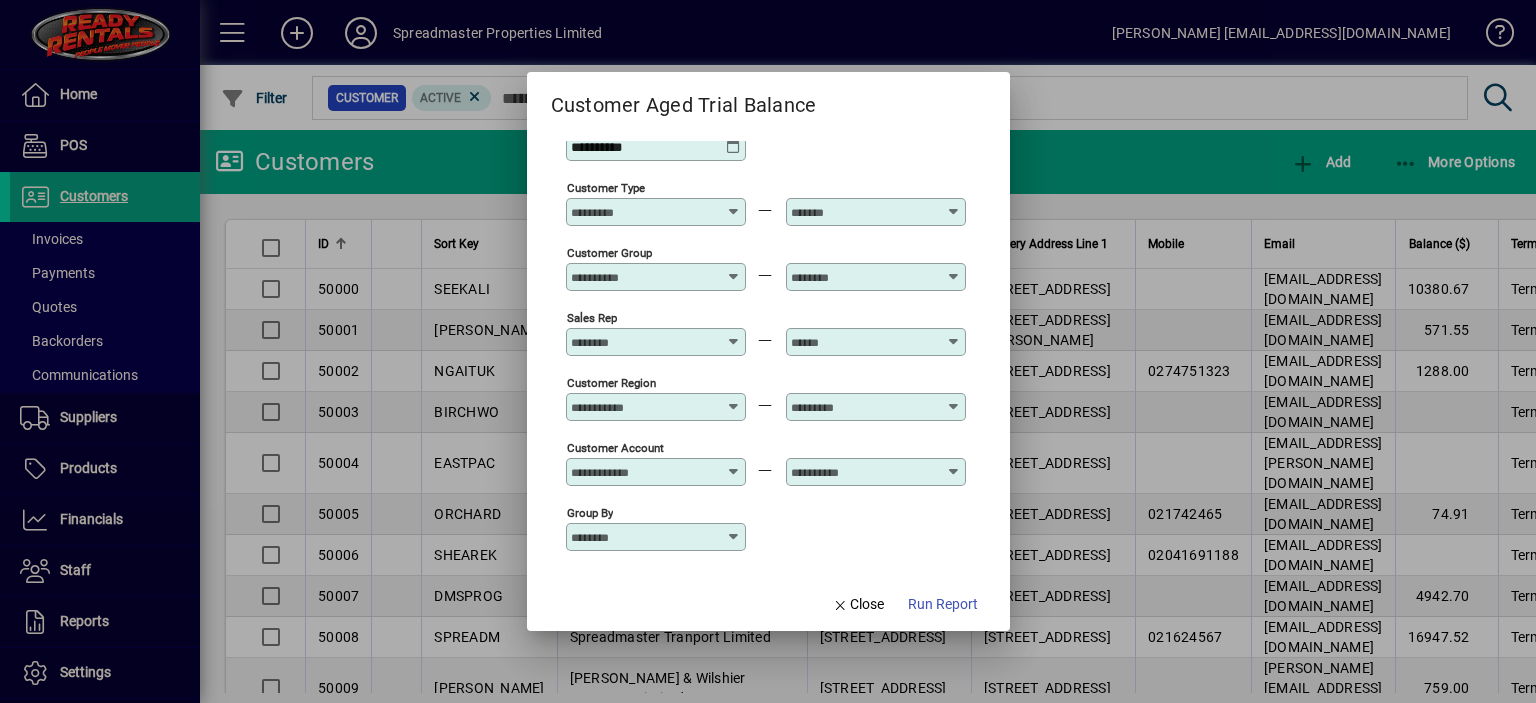 scroll, scrollTop: 40, scrollLeft: 0, axis: vertical 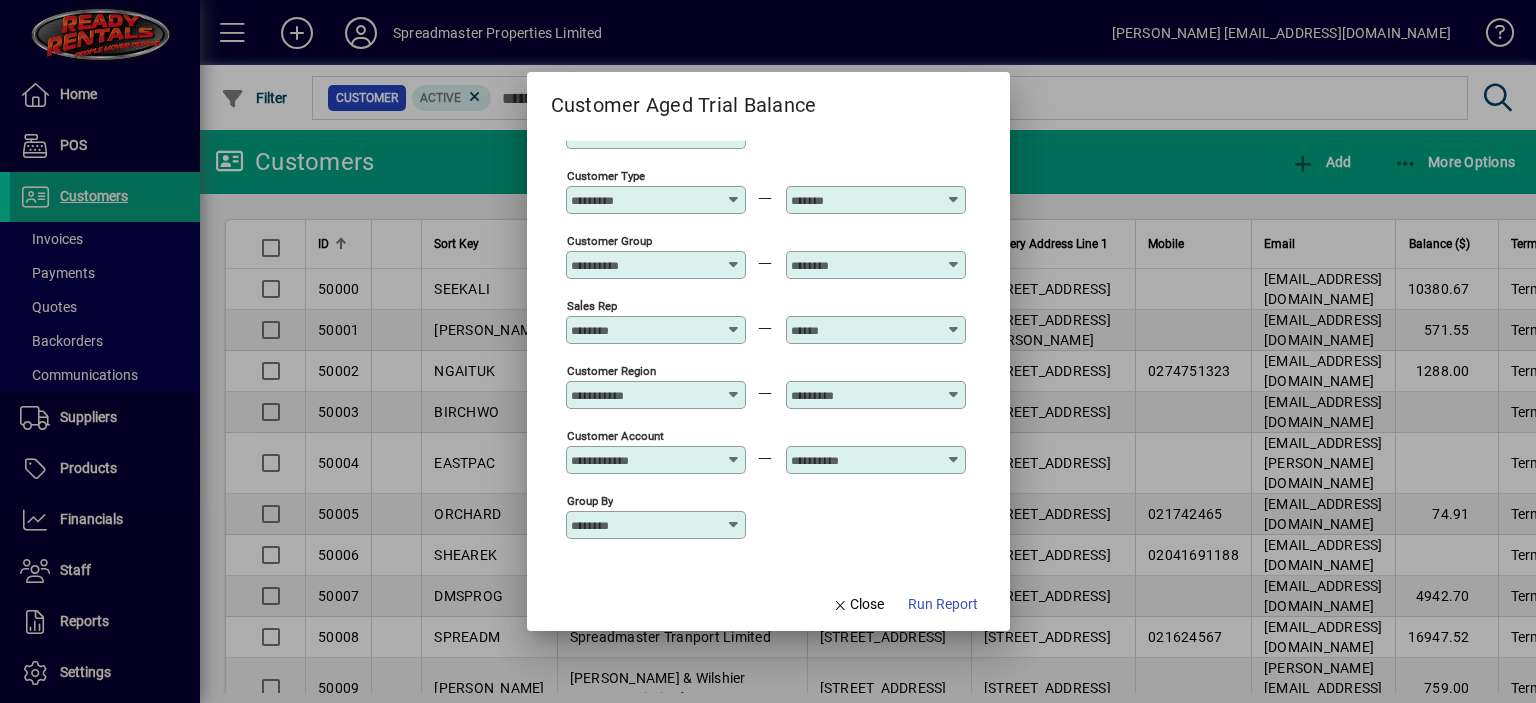 click at bounding box center [734, 525] 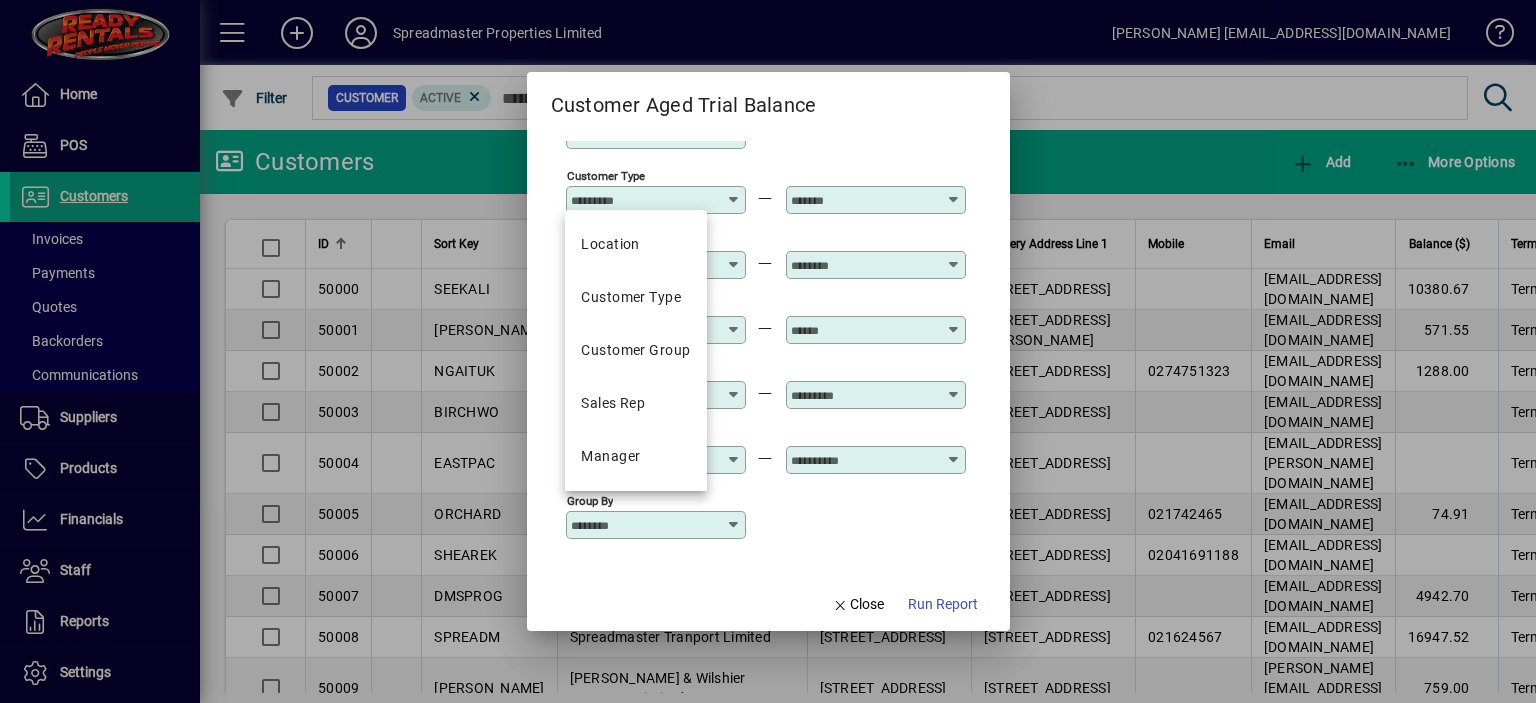 drag, startPoint x: 822, startPoint y: 557, endPoint x: 796, endPoint y: 545, distance: 28.635643 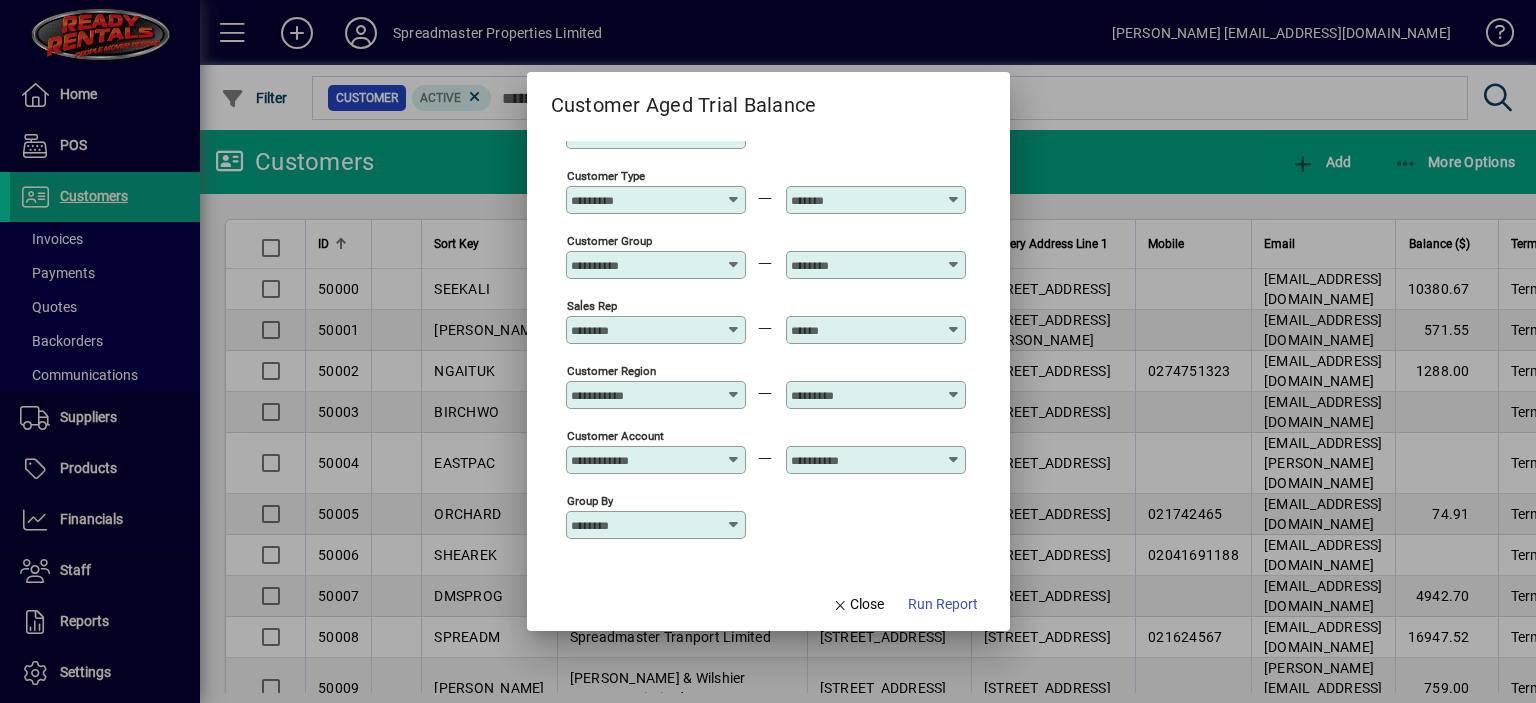 click at bounding box center [734, 525] 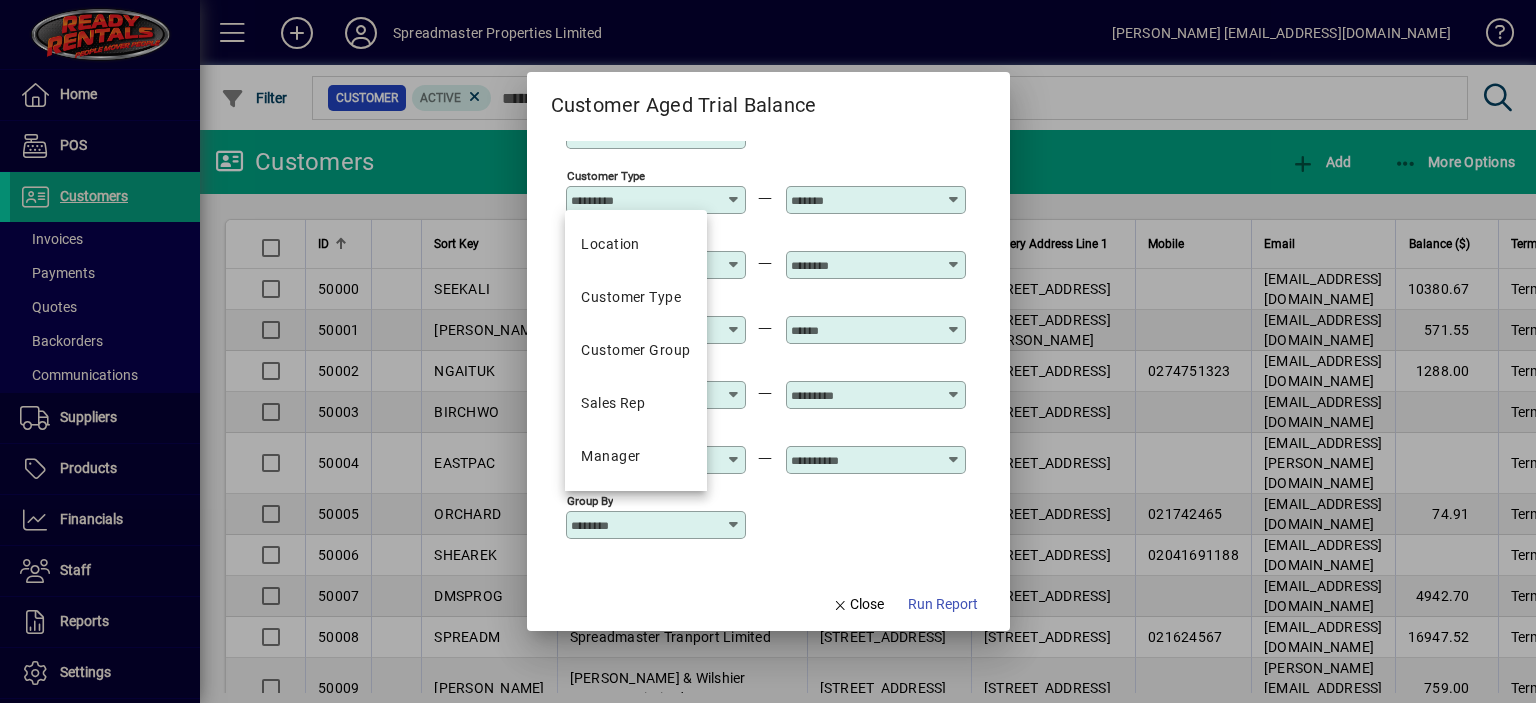 click on "Group by" at bounding box center [766, 523] 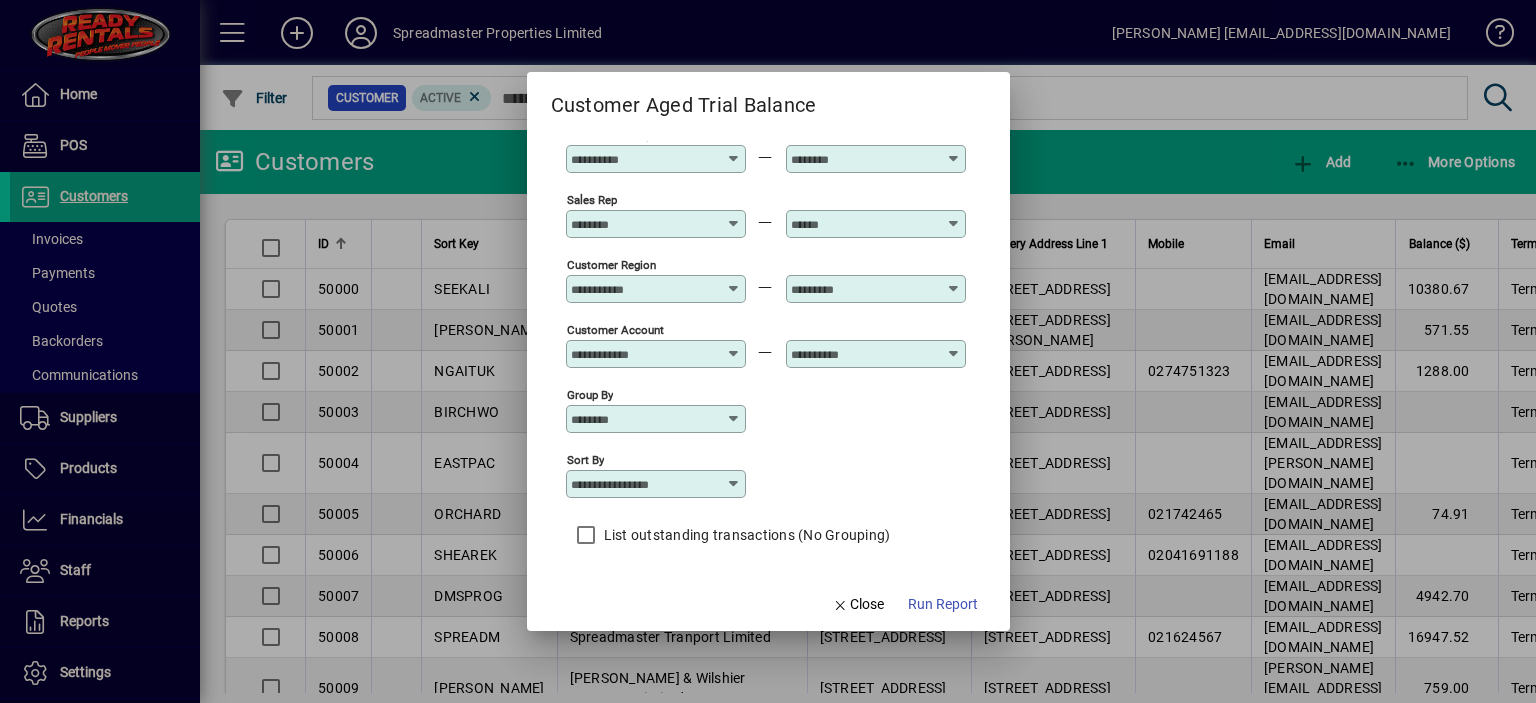 scroll, scrollTop: 148, scrollLeft: 0, axis: vertical 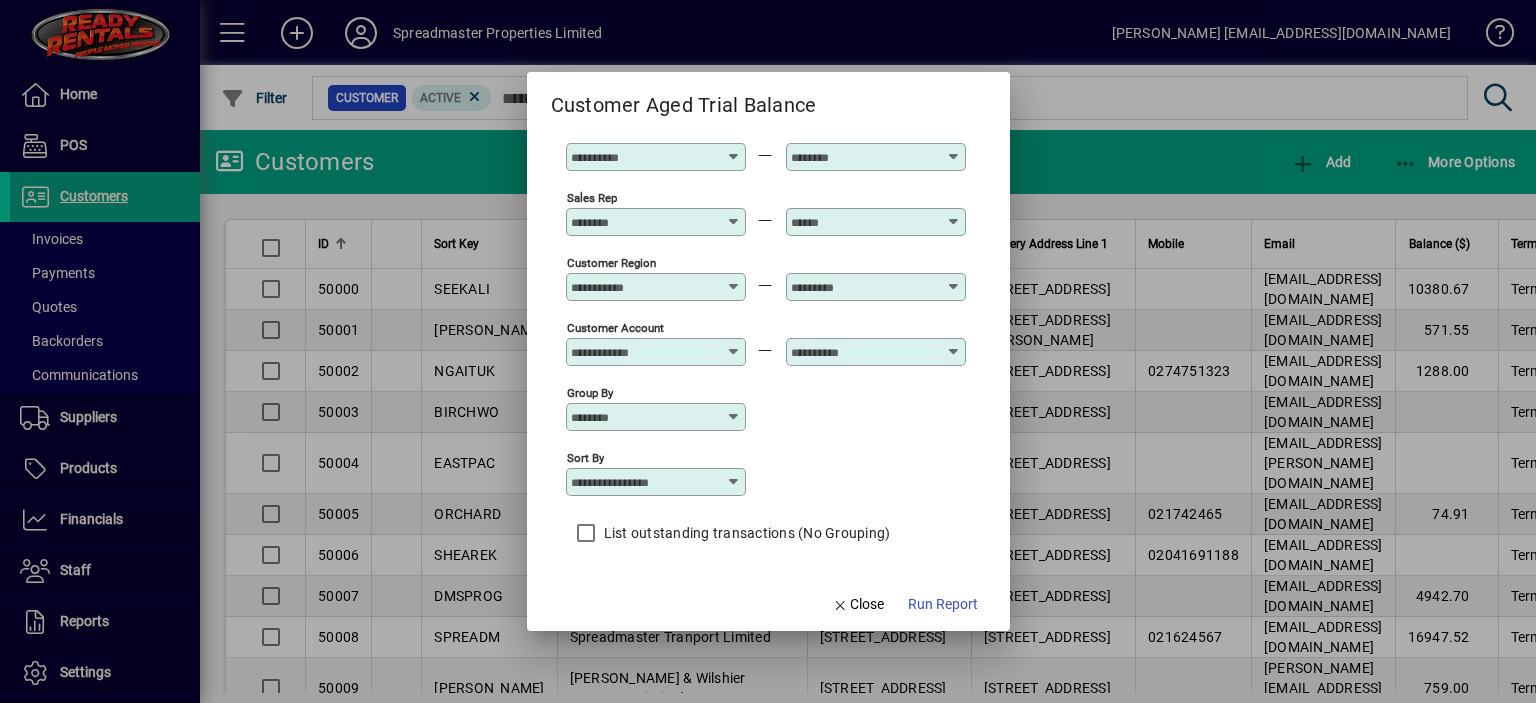 click at bounding box center (734, 482) 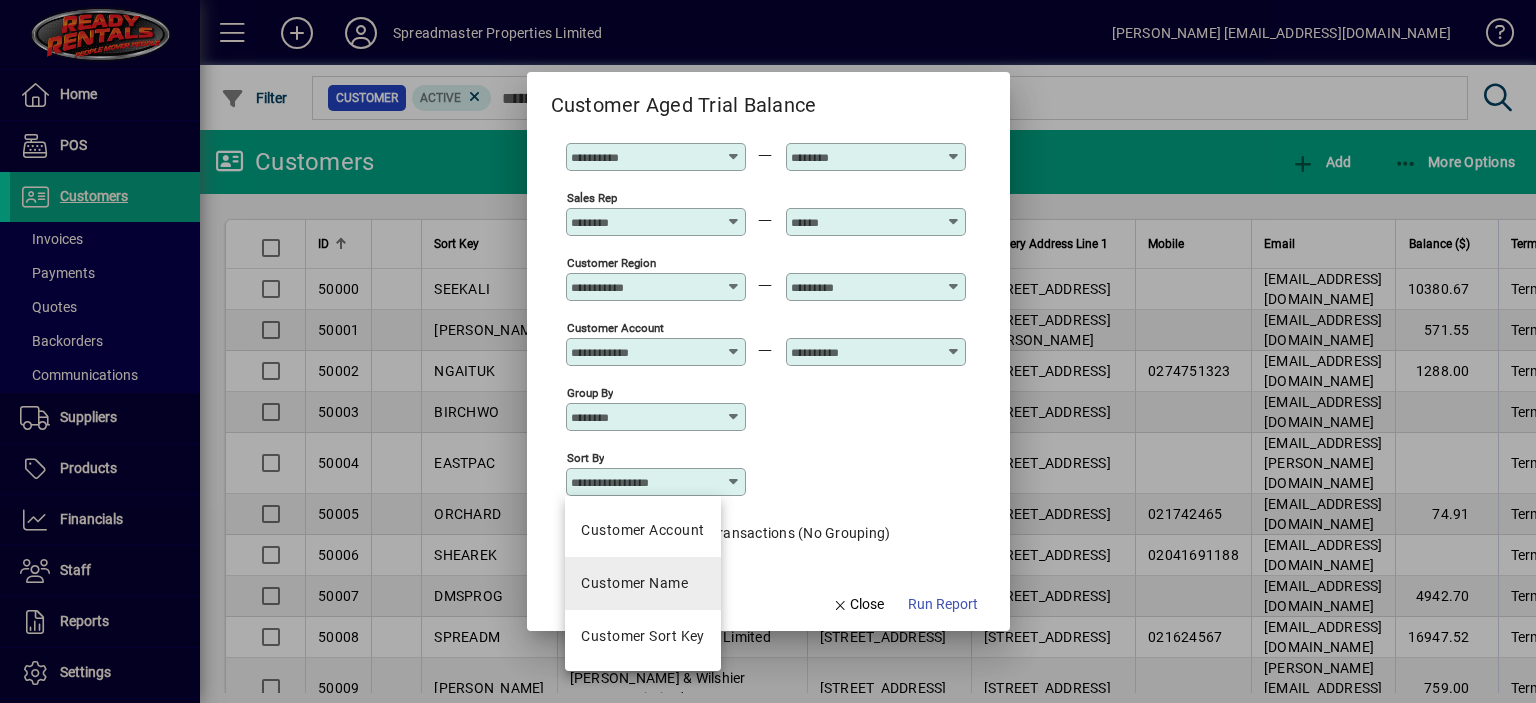 click on "Customer Name" at bounding box center [634, 583] 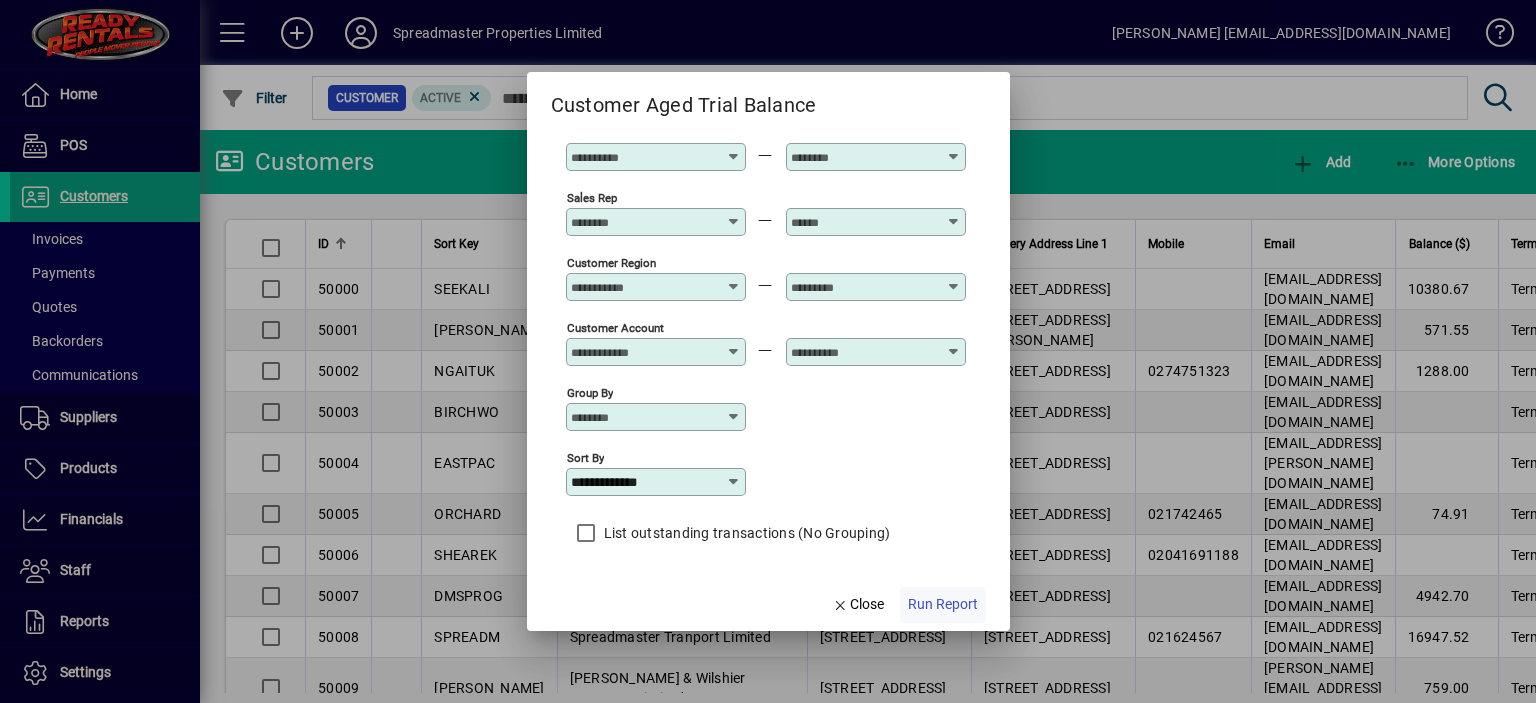 click on "Run Report" 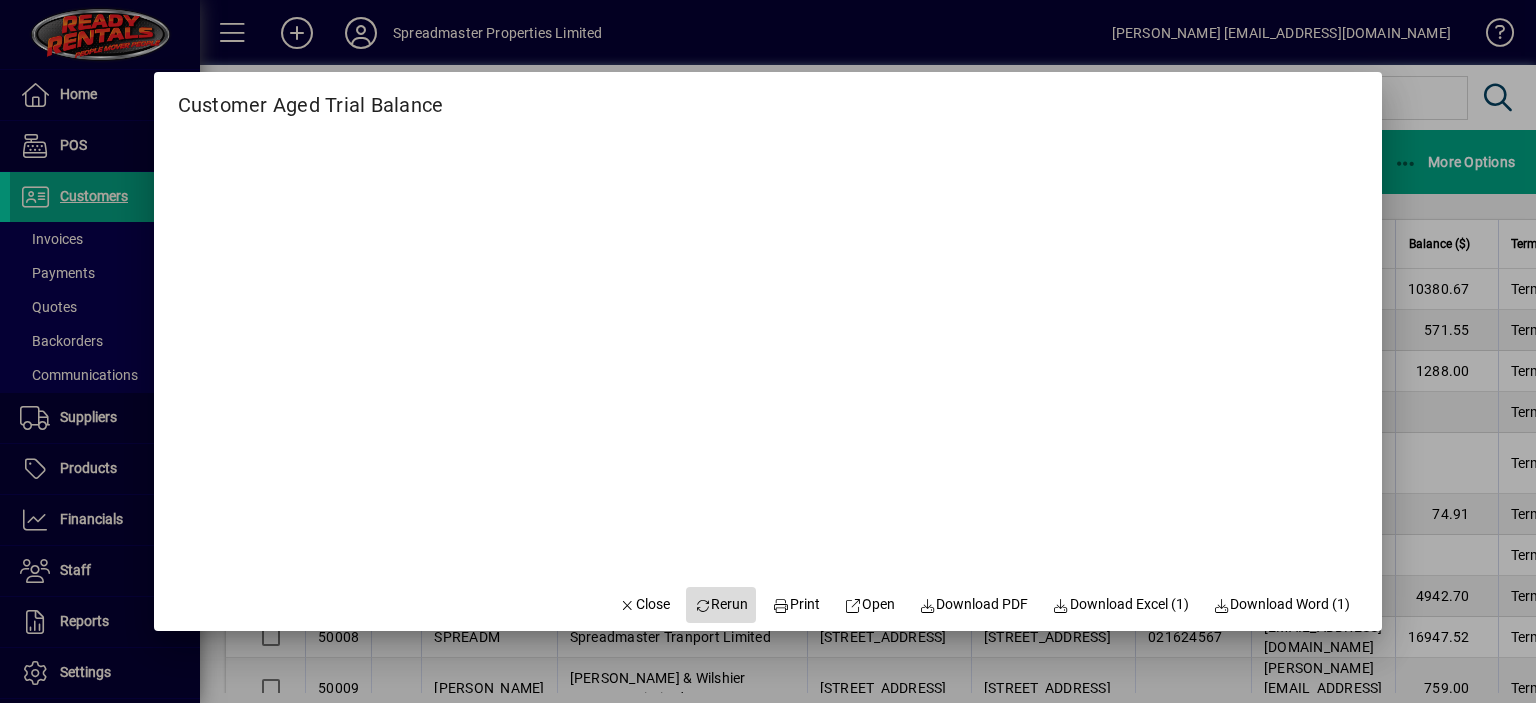 click on "Rerun" 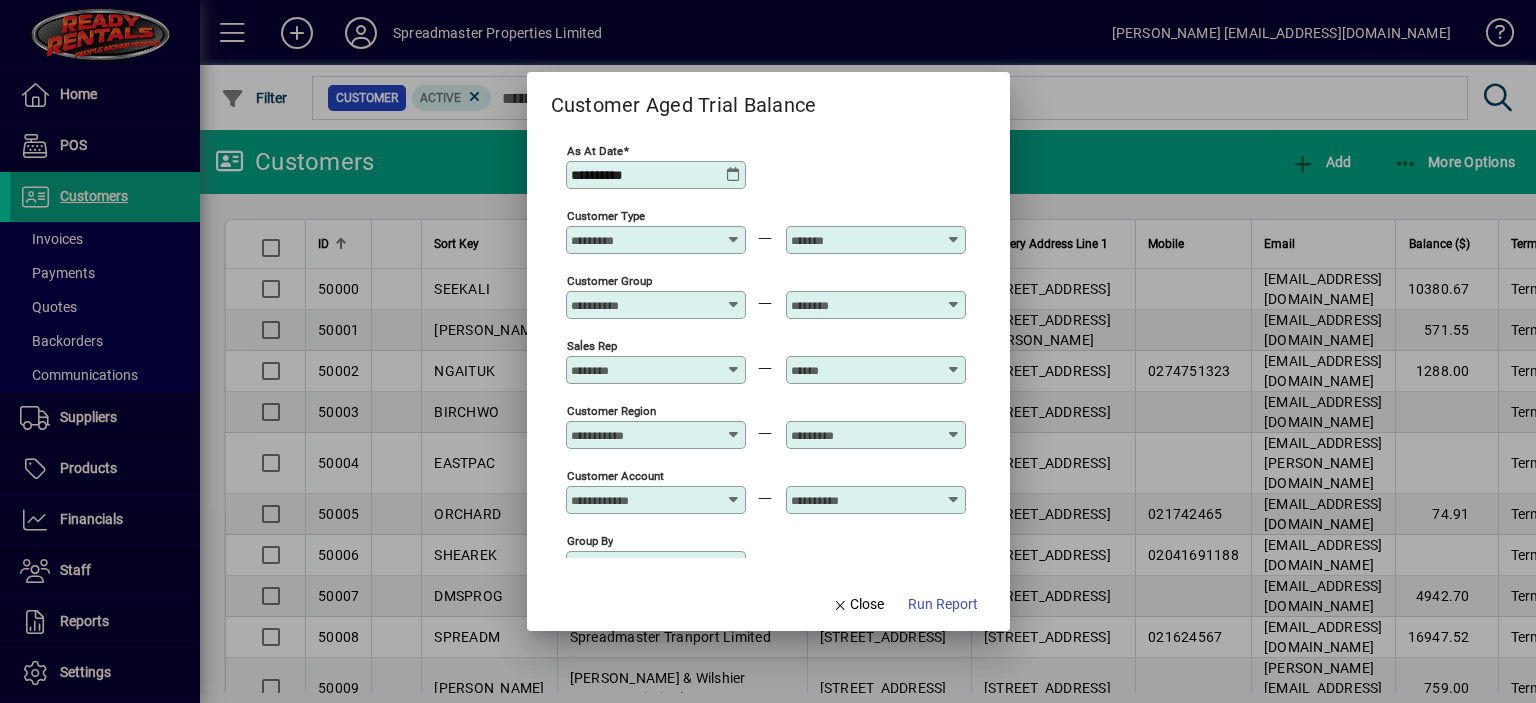 click at bounding box center [734, 175] 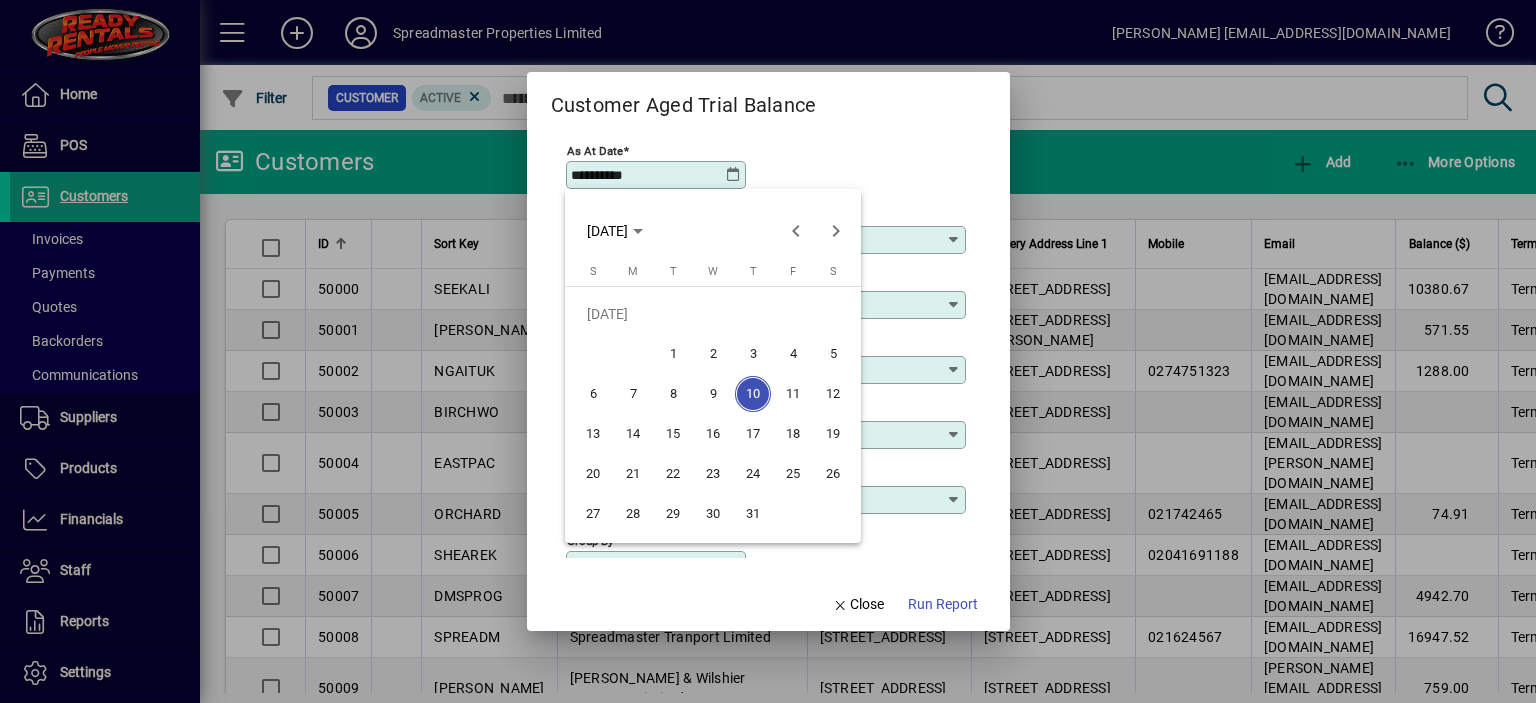 click on "14" at bounding box center (633, 434) 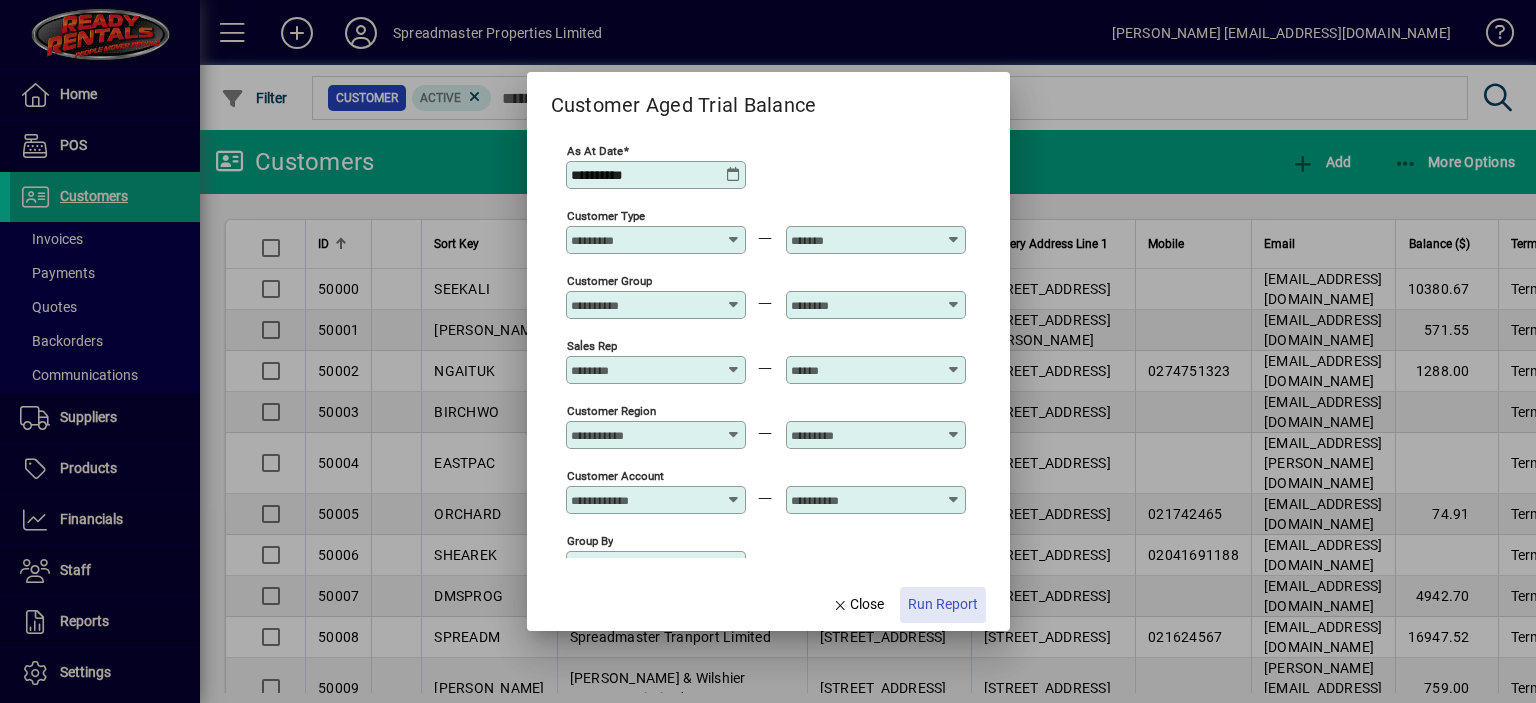 click on "Run Report" 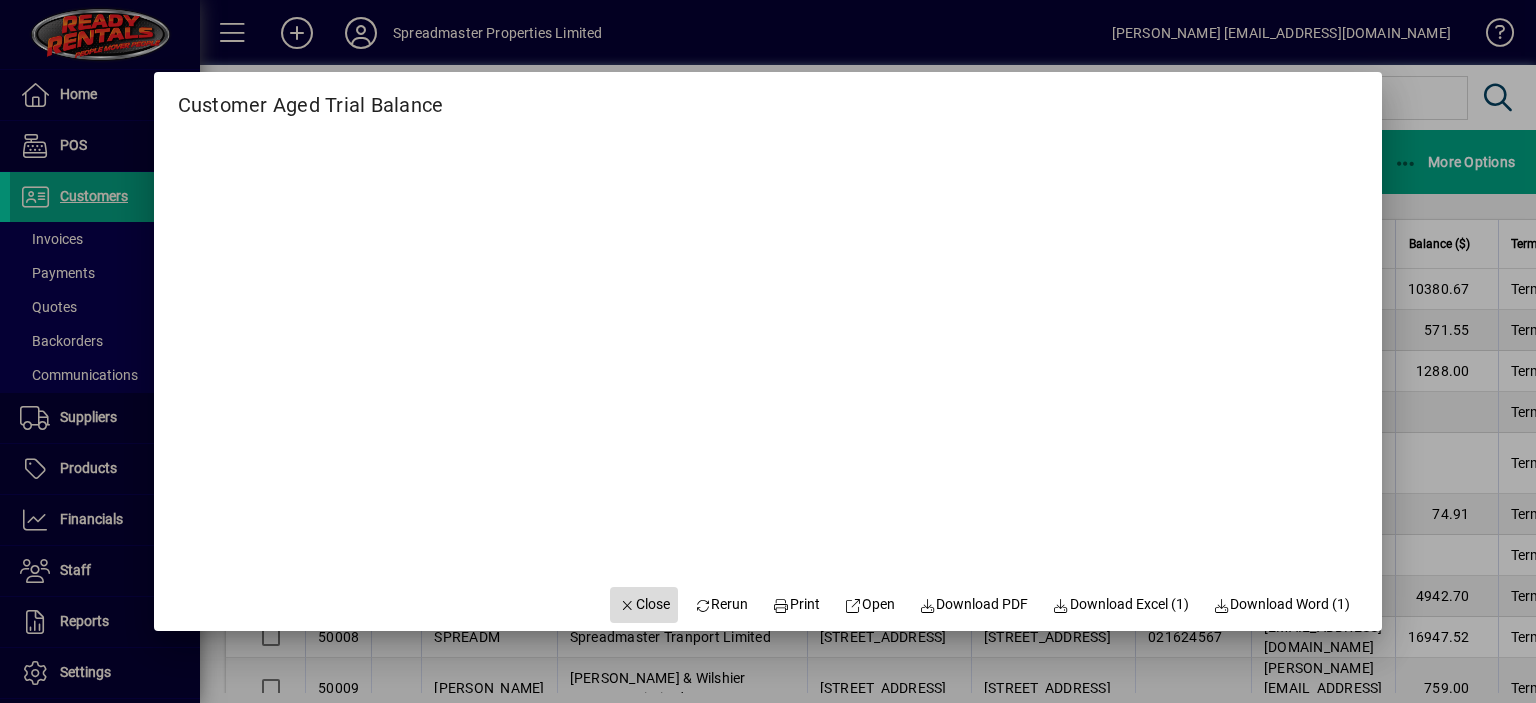 click on "Close" 